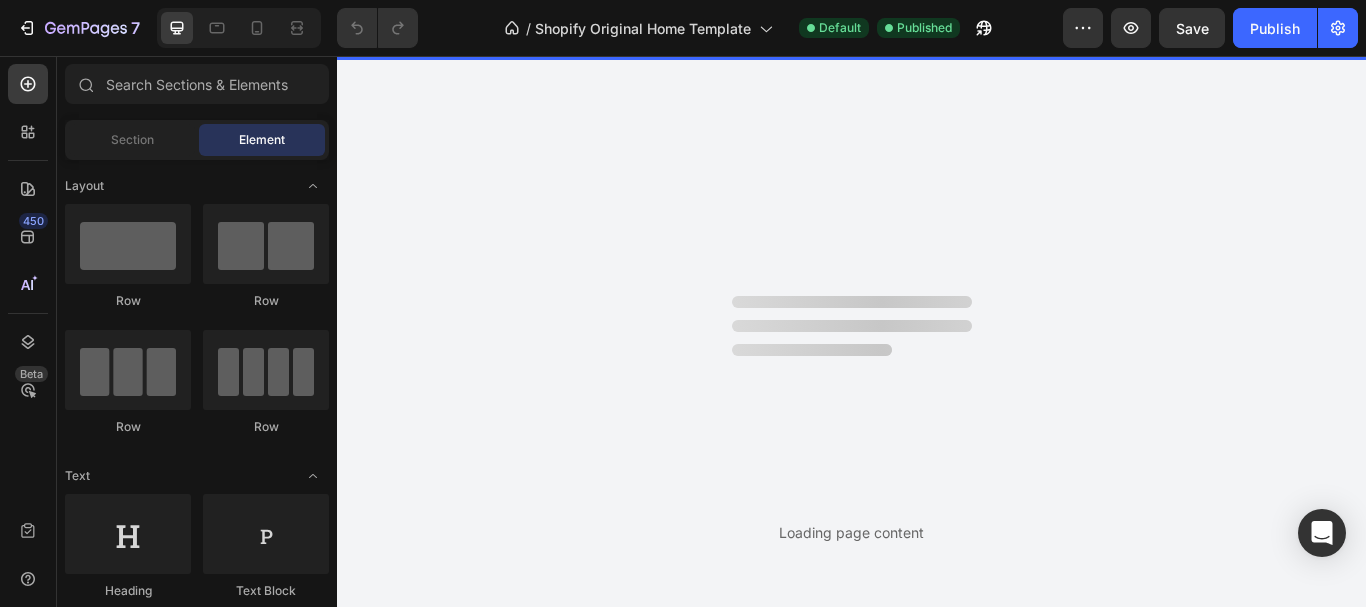 scroll, scrollTop: 0, scrollLeft: 0, axis: both 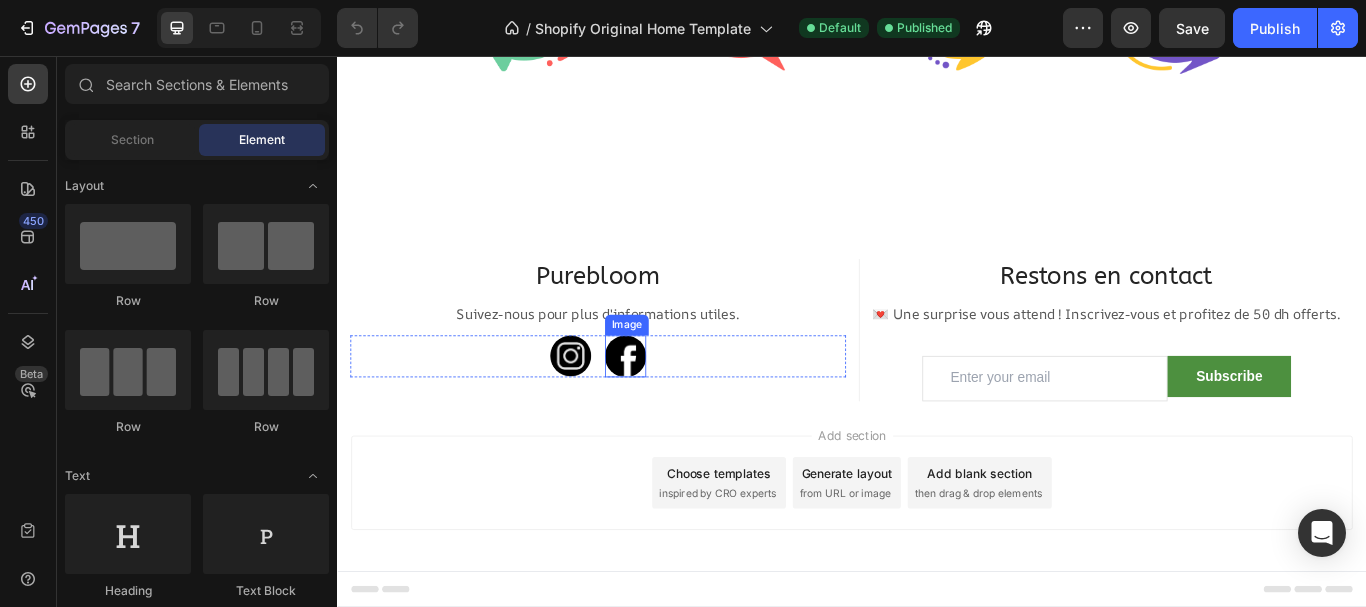 click at bounding box center [673, 406] 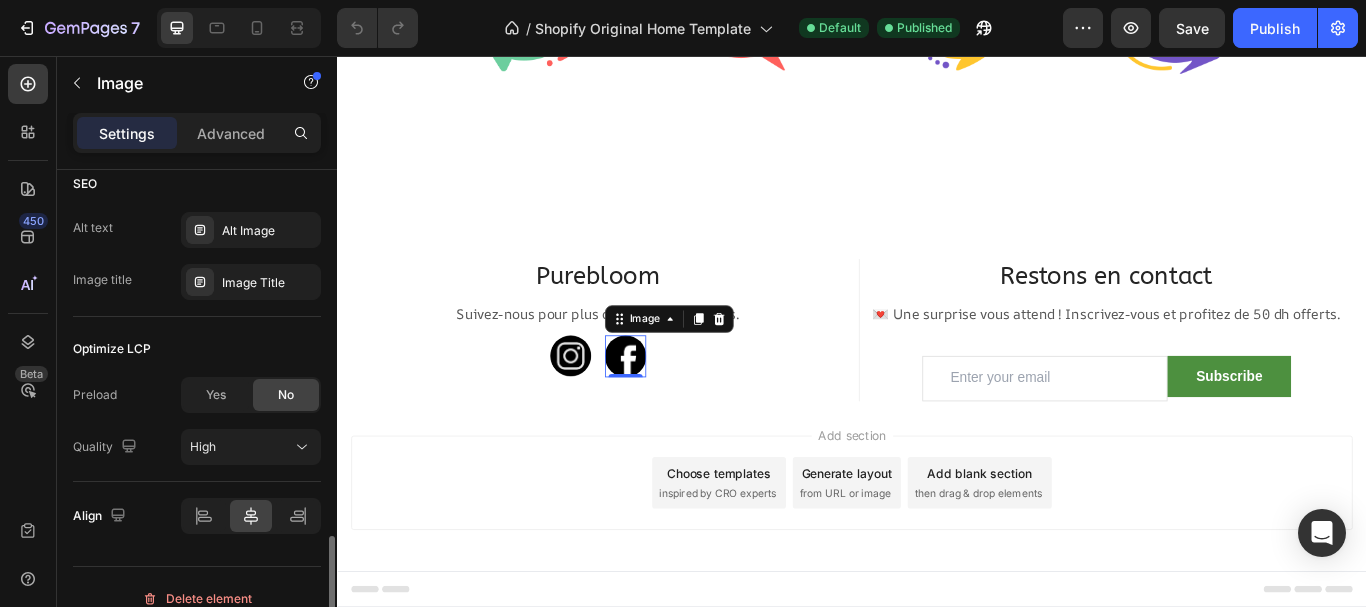 scroll, scrollTop: 1120, scrollLeft: 0, axis: vertical 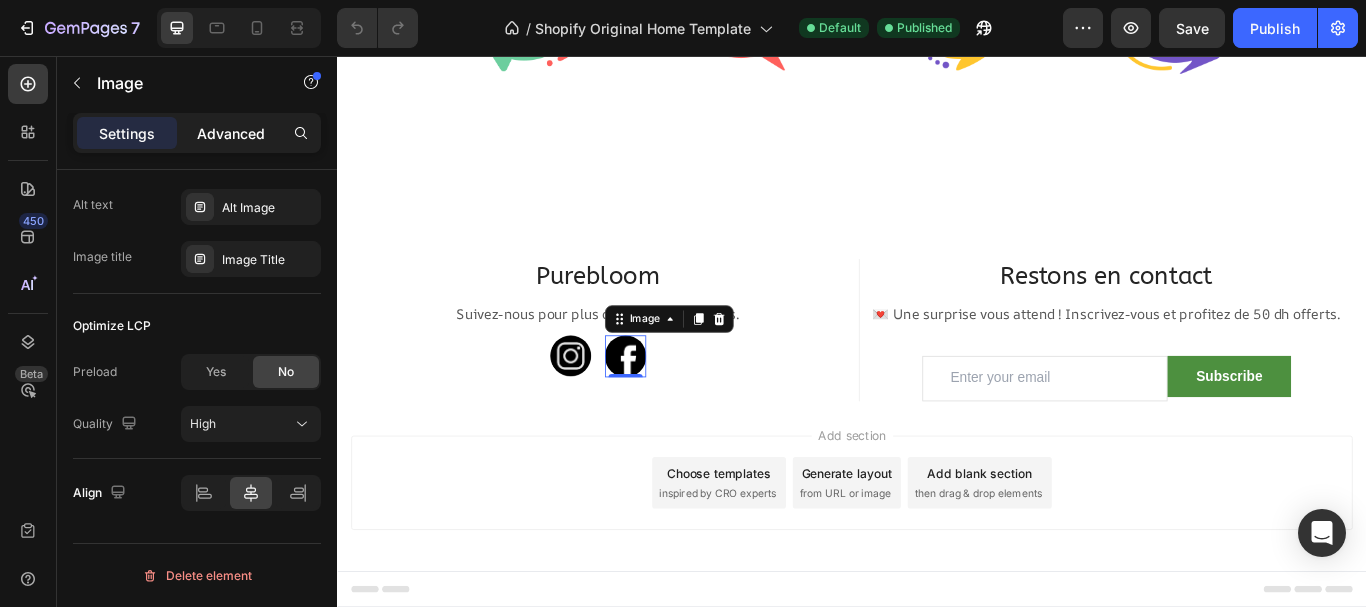 click on "Advanced" at bounding box center (231, 133) 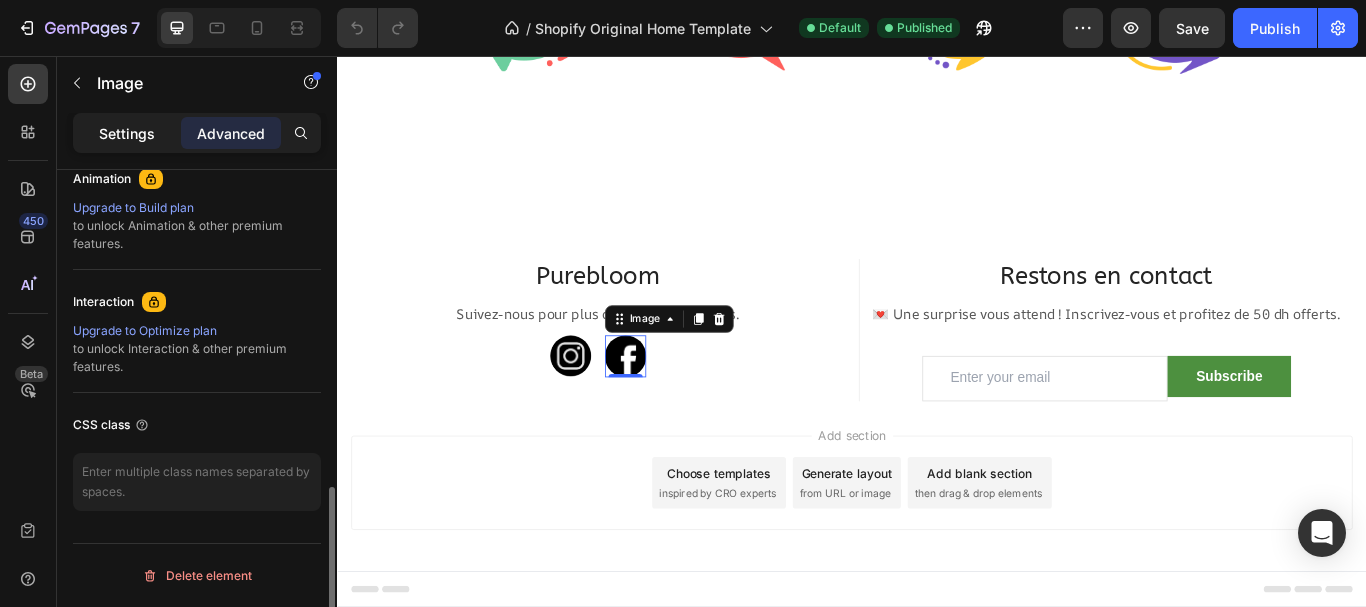 scroll, scrollTop: 893, scrollLeft: 0, axis: vertical 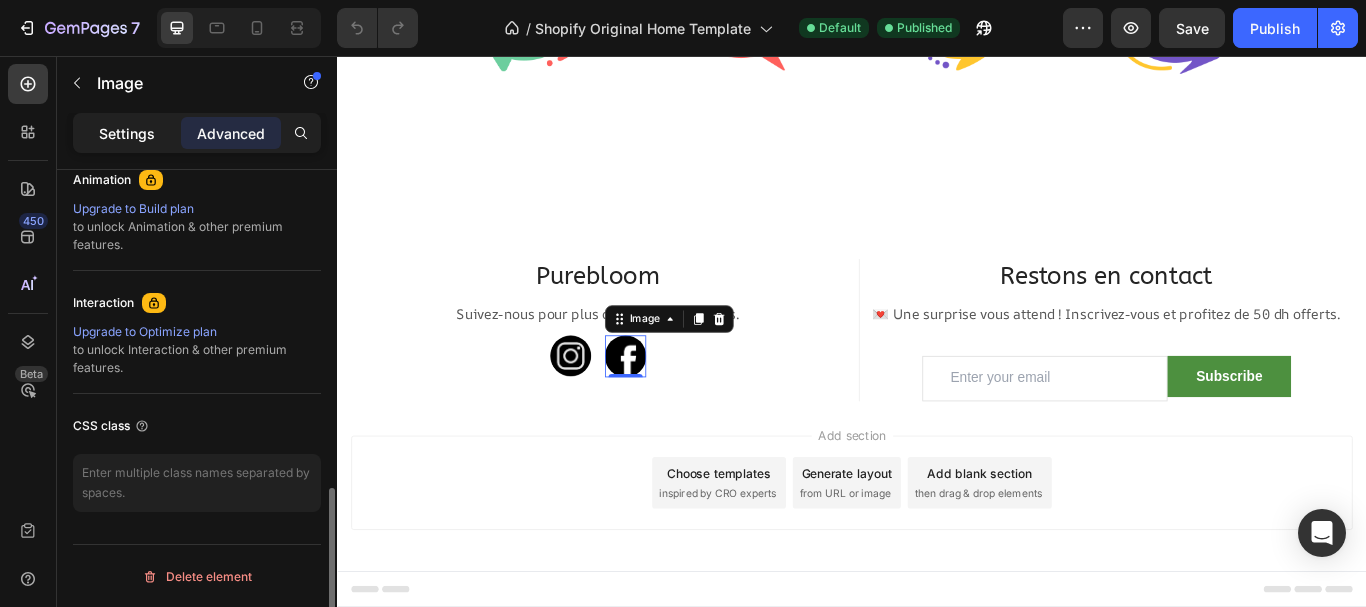 click on "Settings" at bounding box center (127, 133) 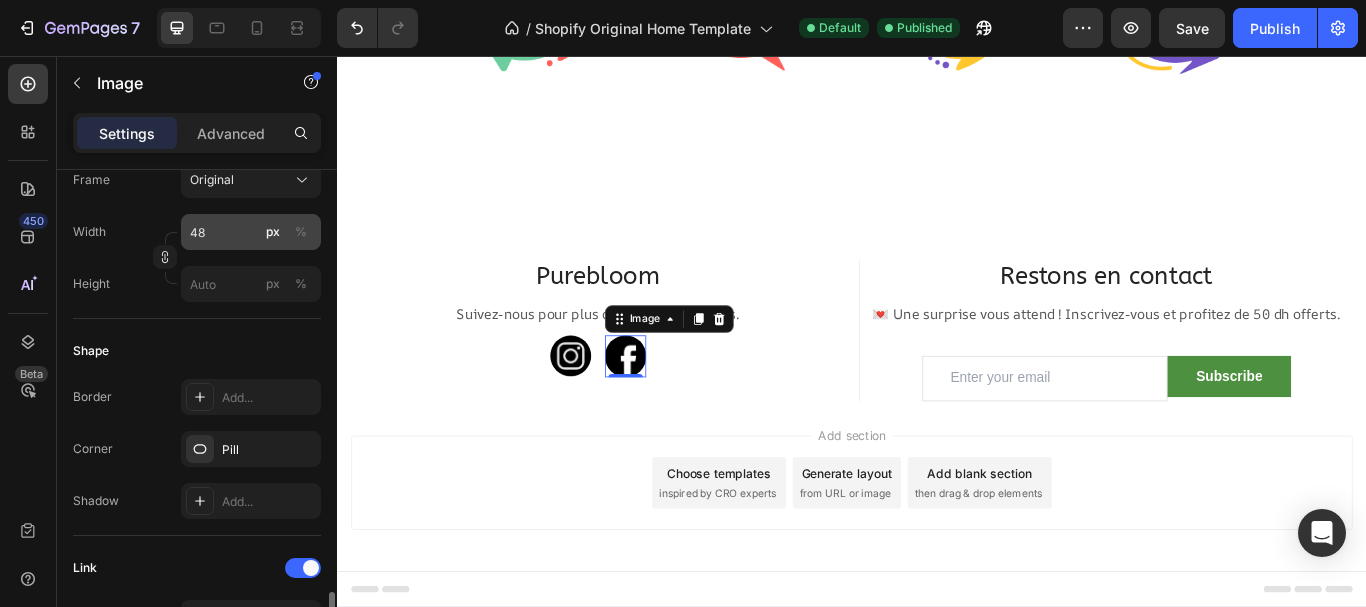 scroll, scrollTop: 744, scrollLeft: 0, axis: vertical 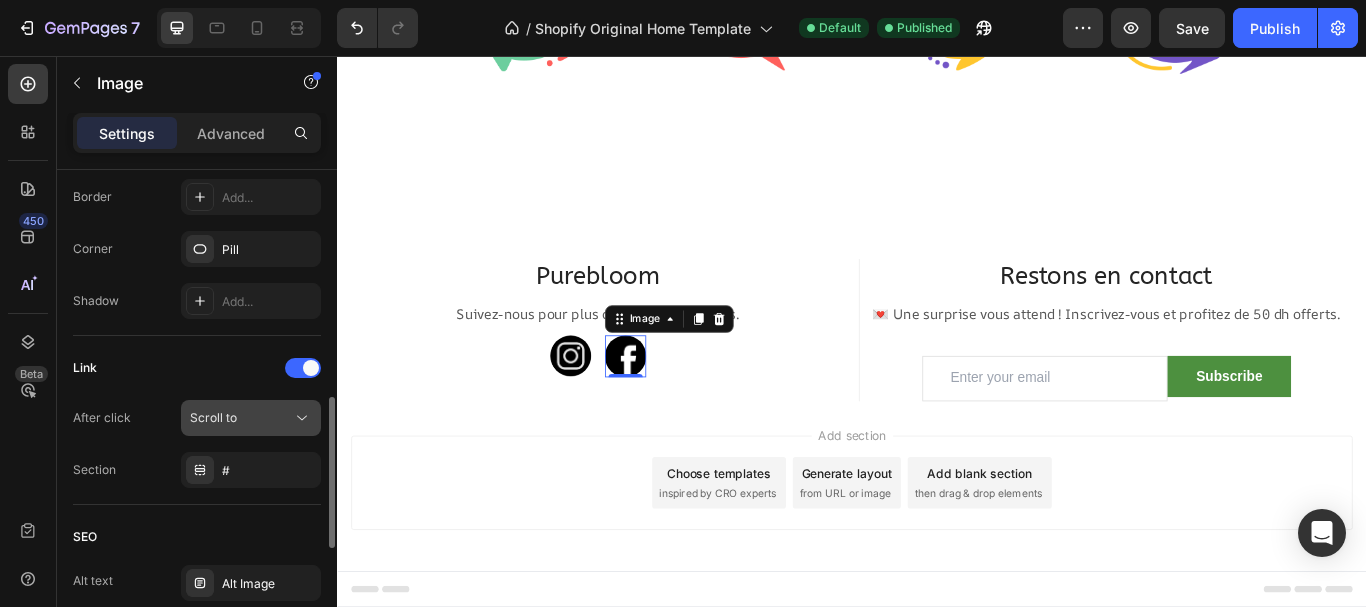 click on "Scroll to" at bounding box center [213, 417] 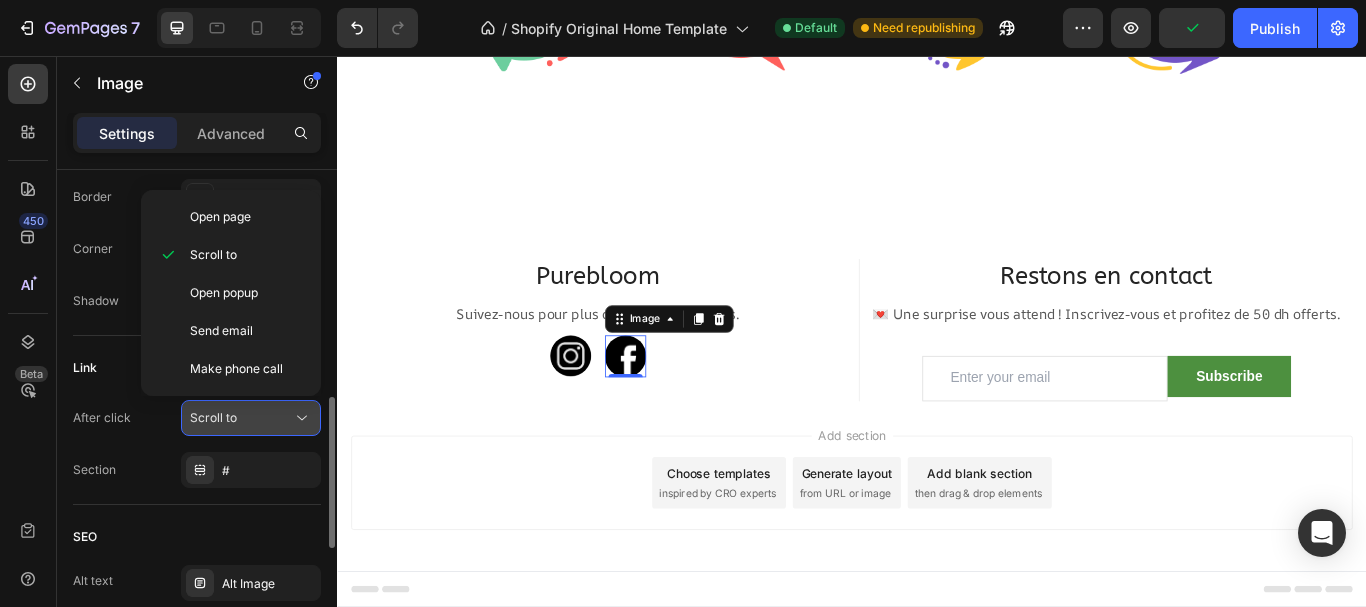 click on "Scroll to" at bounding box center (241, 418) 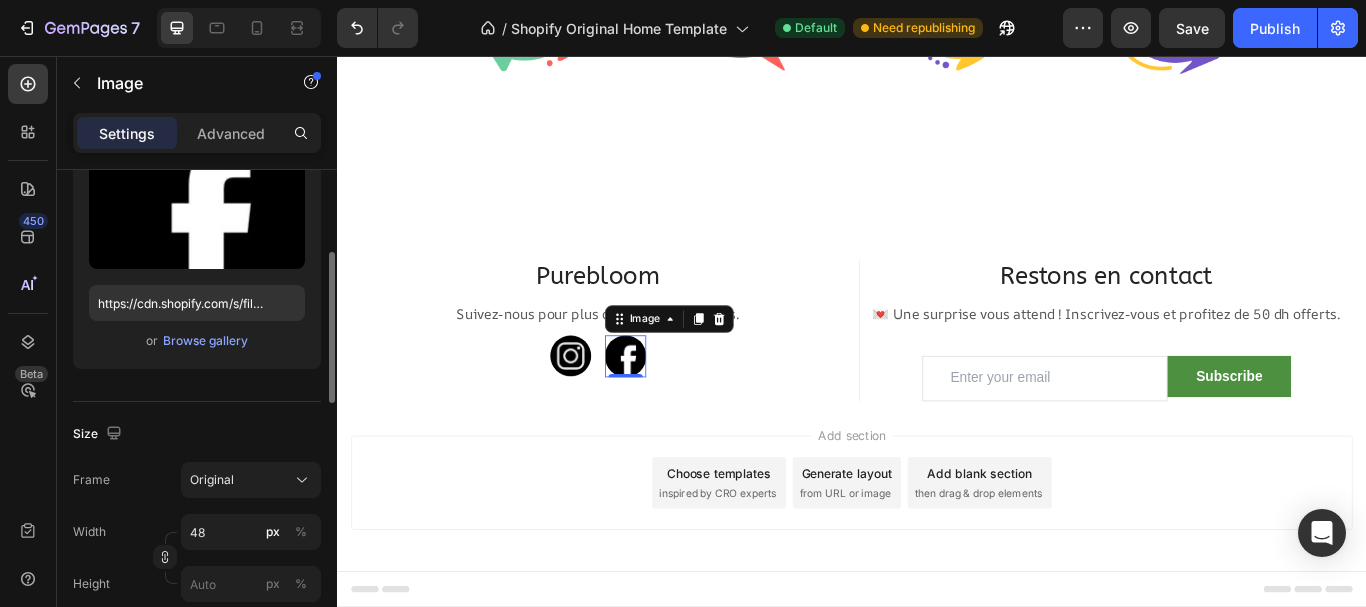 scroll, scrollTop: 252, scrollLeft: 0, axis: vertical 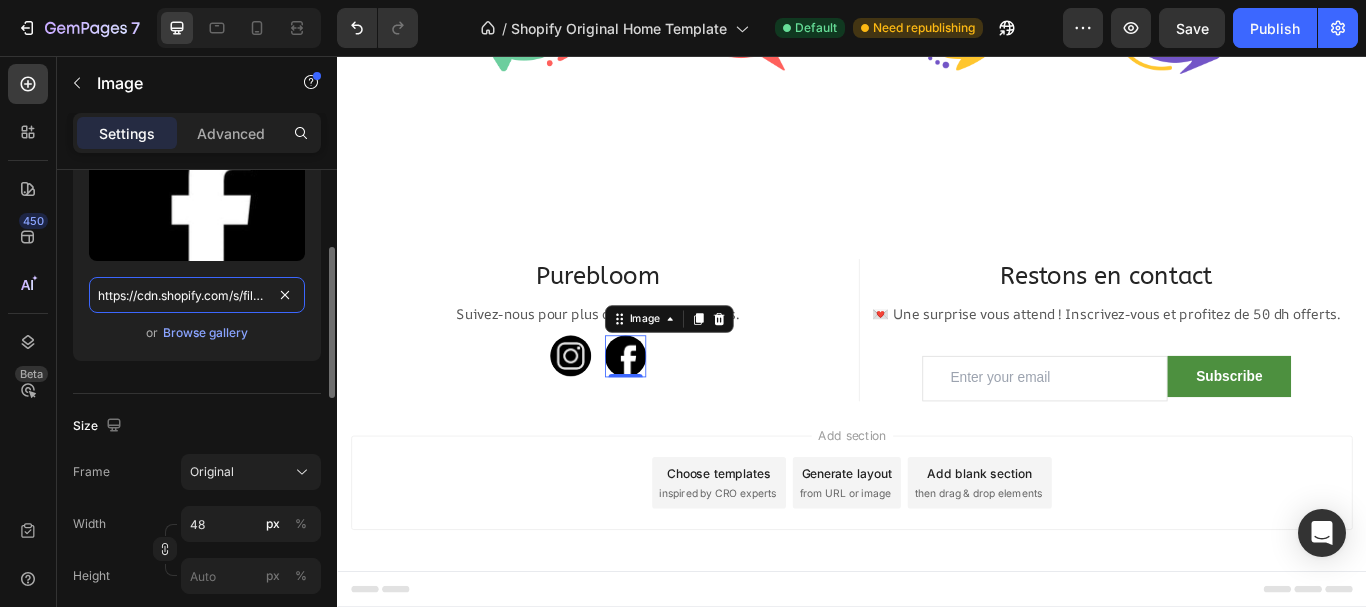 click on "https://cdn.shopify.com/s/files/1/0678/1462/1382/files/gempages_564844711395722405-f99100c8-e2ec-42e2-b7ff-34026b414378.jpg" at bounding box center (197, 295) 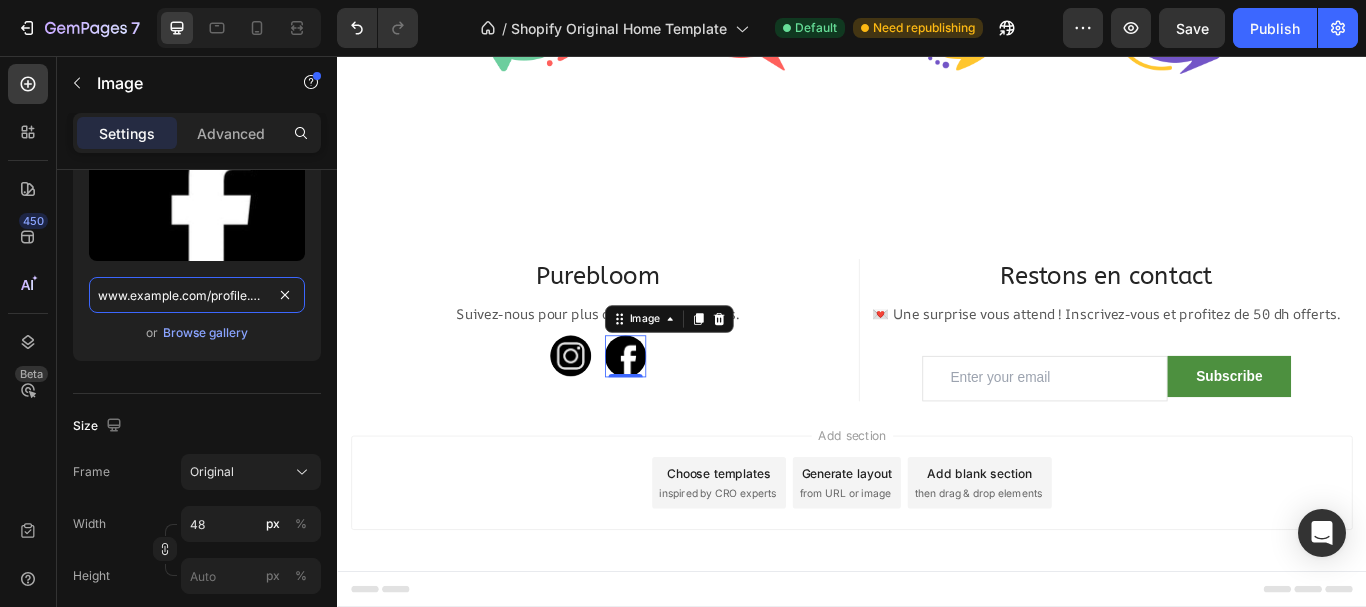 scroll, scrollTop: 0, scrollLeft: 171, axis: horizontal 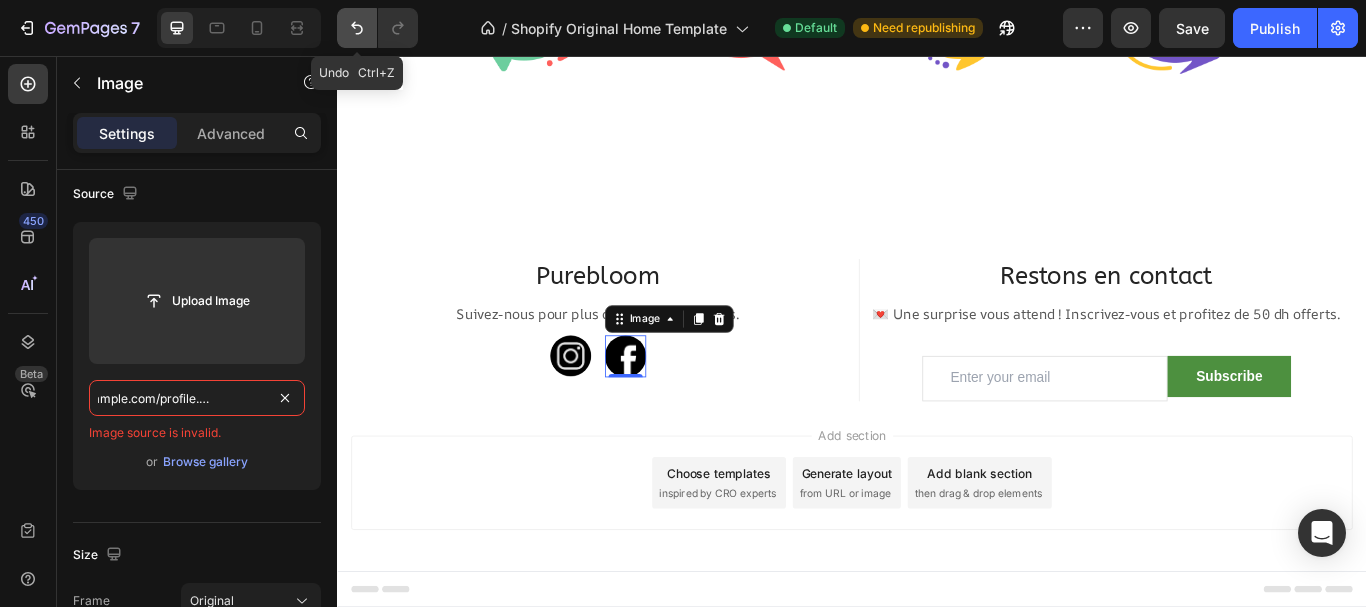 type on "https://www.facebook.com/profile.php?id=61578159767216" 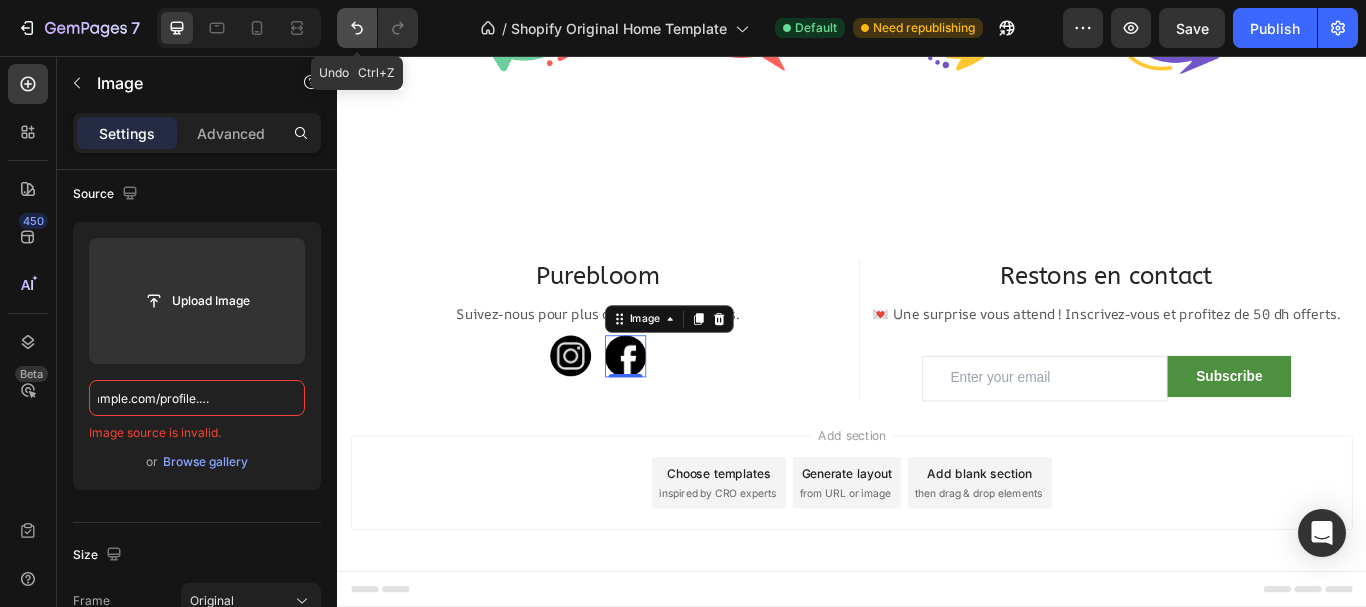 scroll, scrollTop: 0, scrollLeft: 0, axis: both 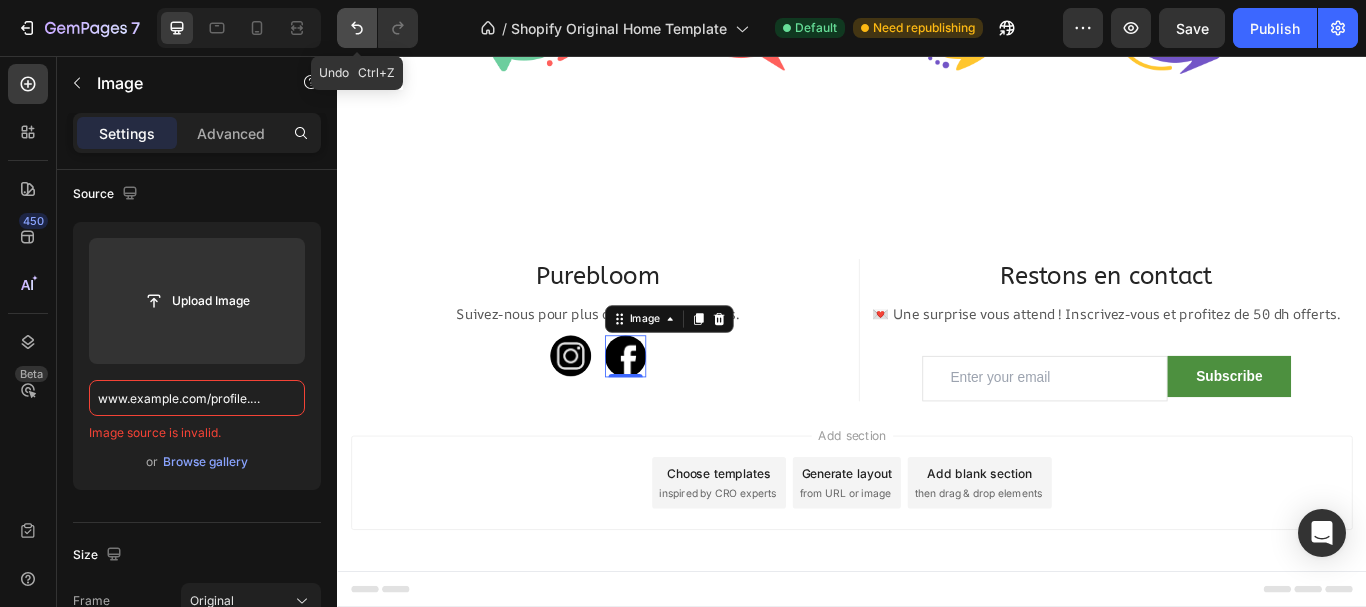 click 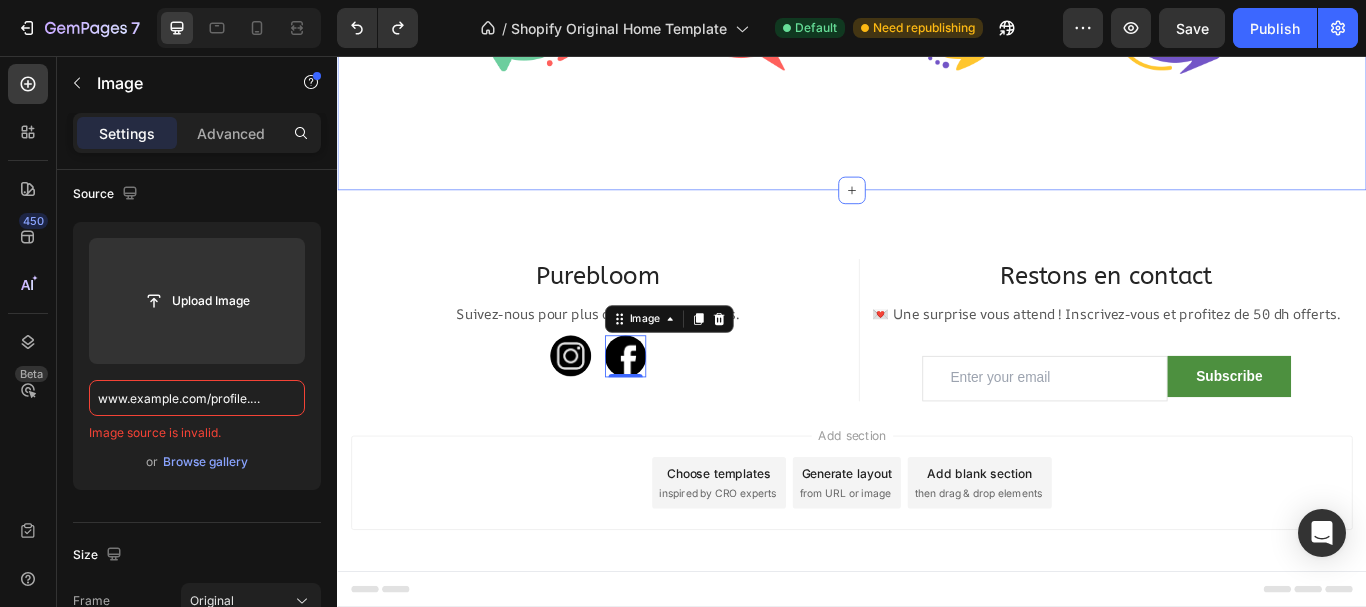 click on "🎯  Pour qui ? Text Block Row Étudiants en révision Text Block Entrepreneurs, freelances Text Block salariés sous pression Text Block Personnes distraites Text Block Row Image Stimule la concentration et la santé cérébrale Text Block     Profitez de l'offre Button Row Formule naturelle enrichie en Text Block Row 🍃plantes médicinales Text Block 💎 Minéraux essentiels Text Block 🍊 Vitamines naturelles Text Block 🧪 Actifs botaniques Text Block 🚫 Sans additifs chimiques Text Block Row Image Supplément d'anémie Text Block   profitez de l'offre Button Row Row Image Image Image Image Image Row Row Section 5" at bounding box center [937, -443] 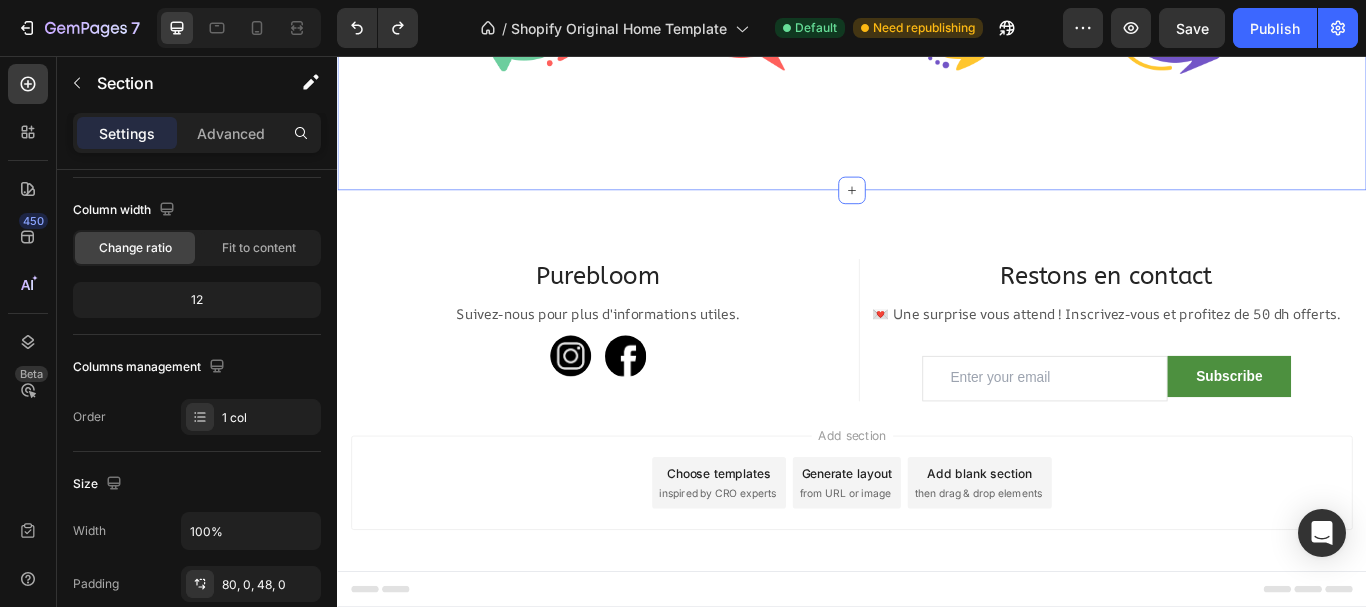 scroll, scrollTop: 0, scrollLeft: 0, axis: both 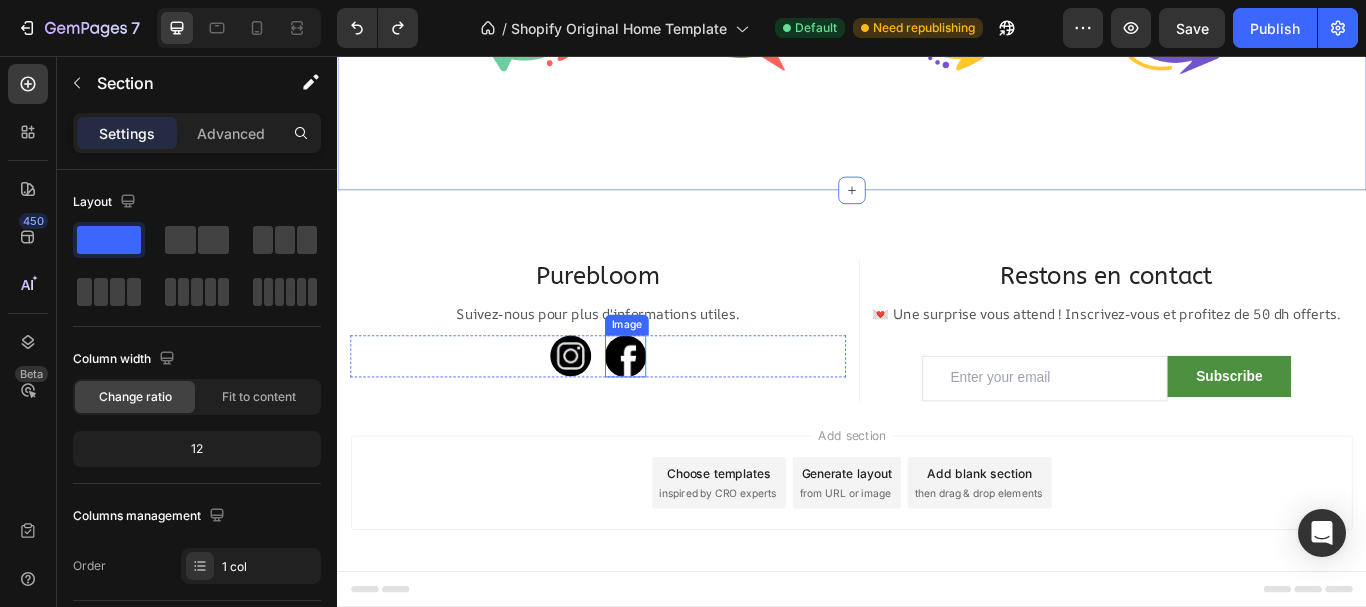 click at bounding box center (673, 406) 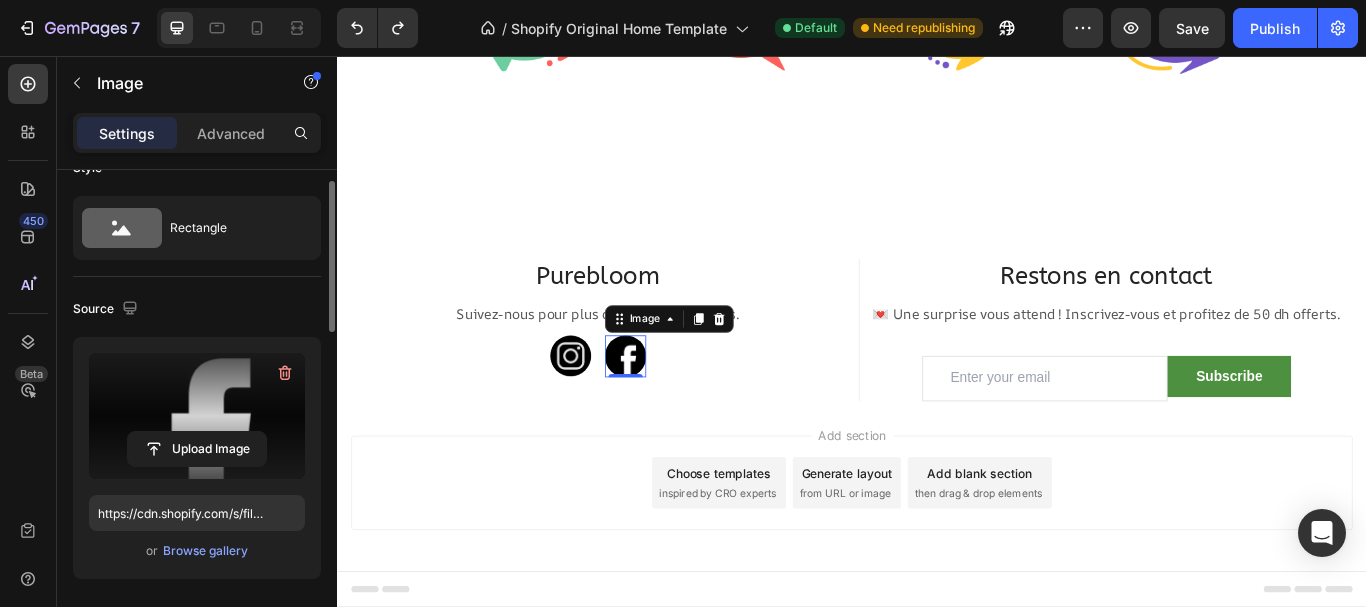 scroll, scrollTop: 35, scrollLeft: 0, axis: vertical 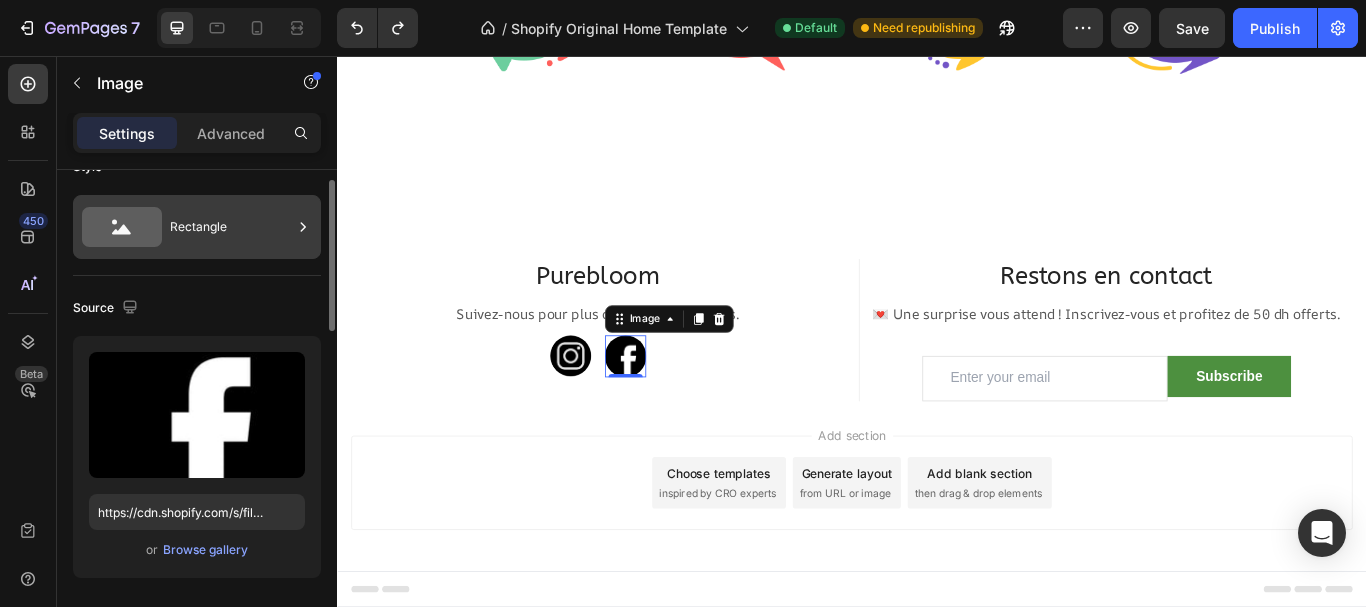 click on "Rectangle" at bounding box center (231, 227) 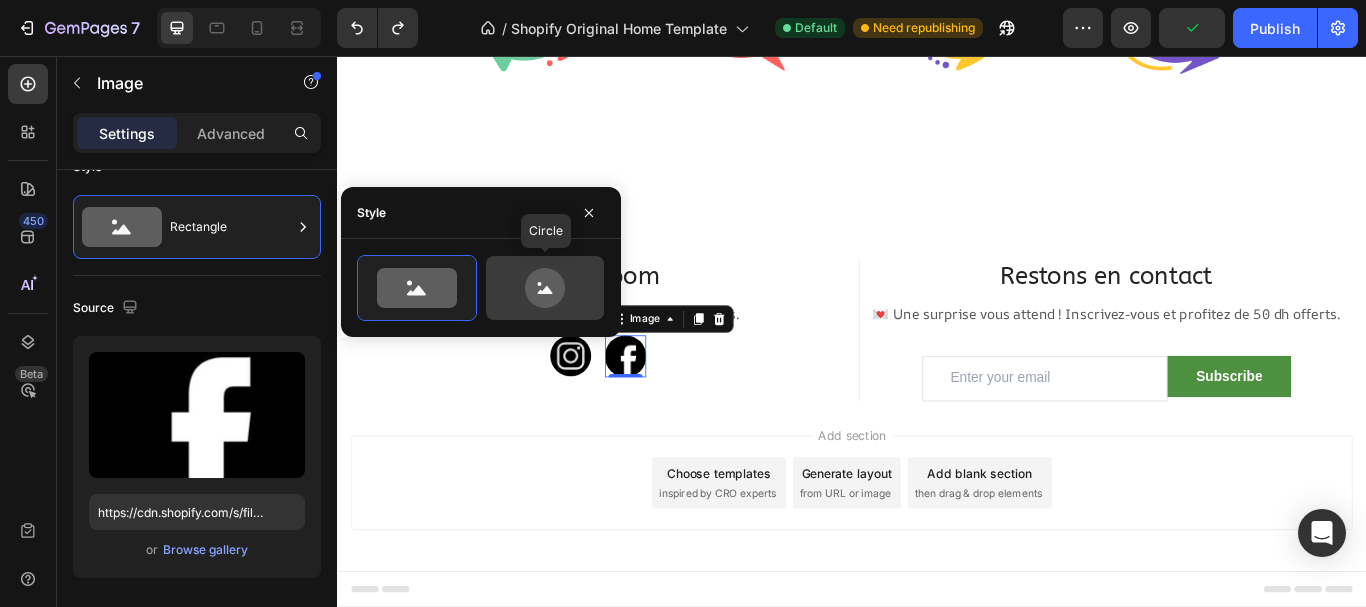 click 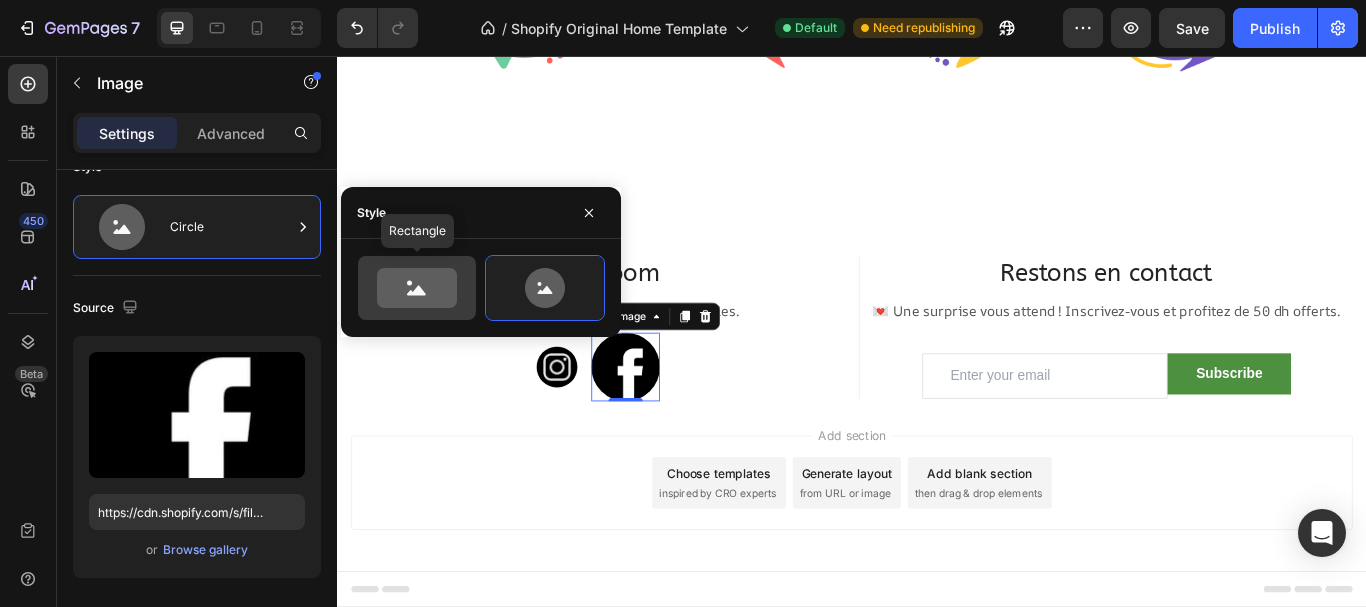click 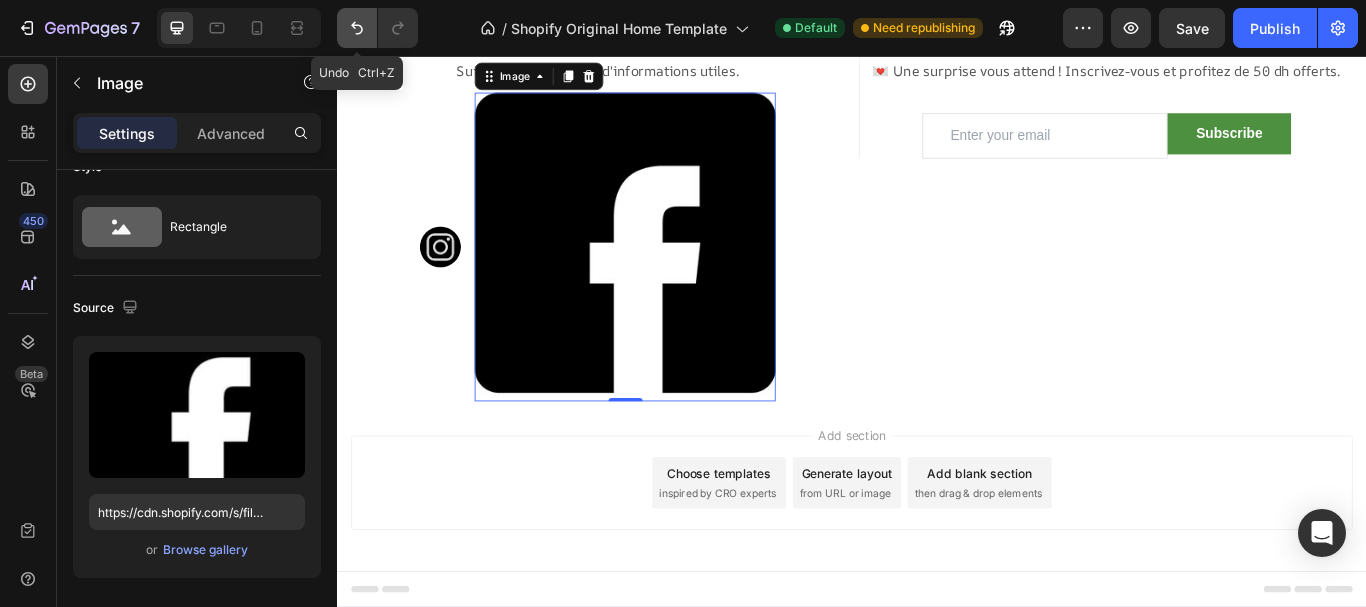 click 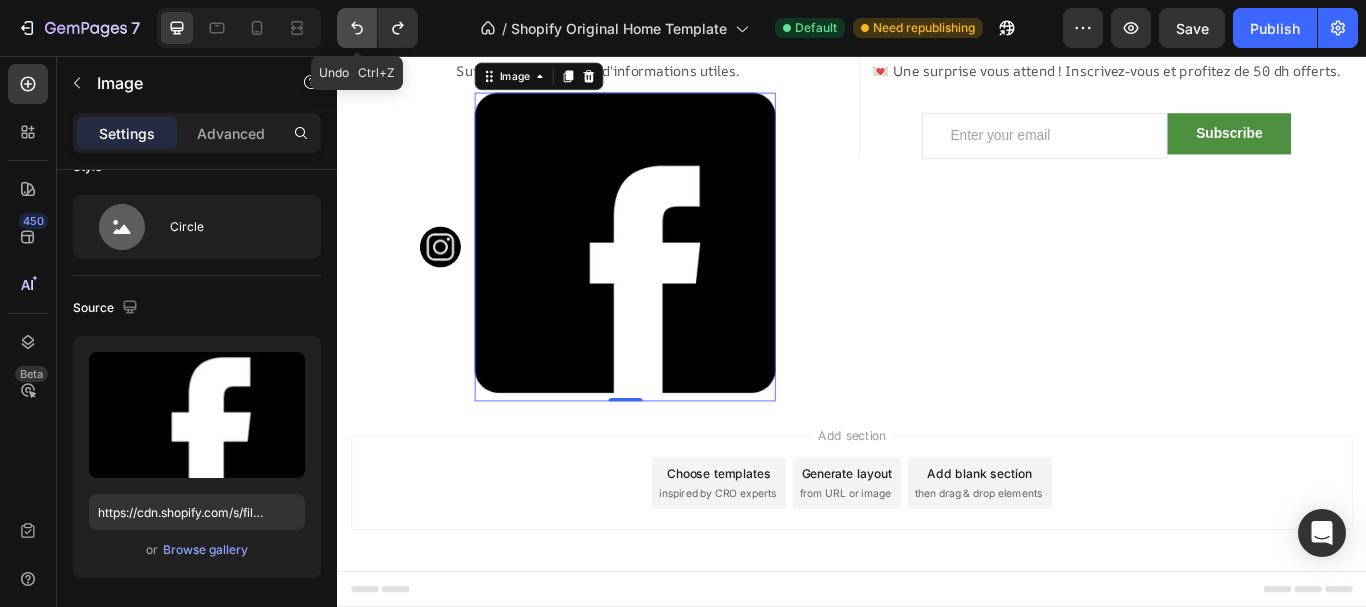 click 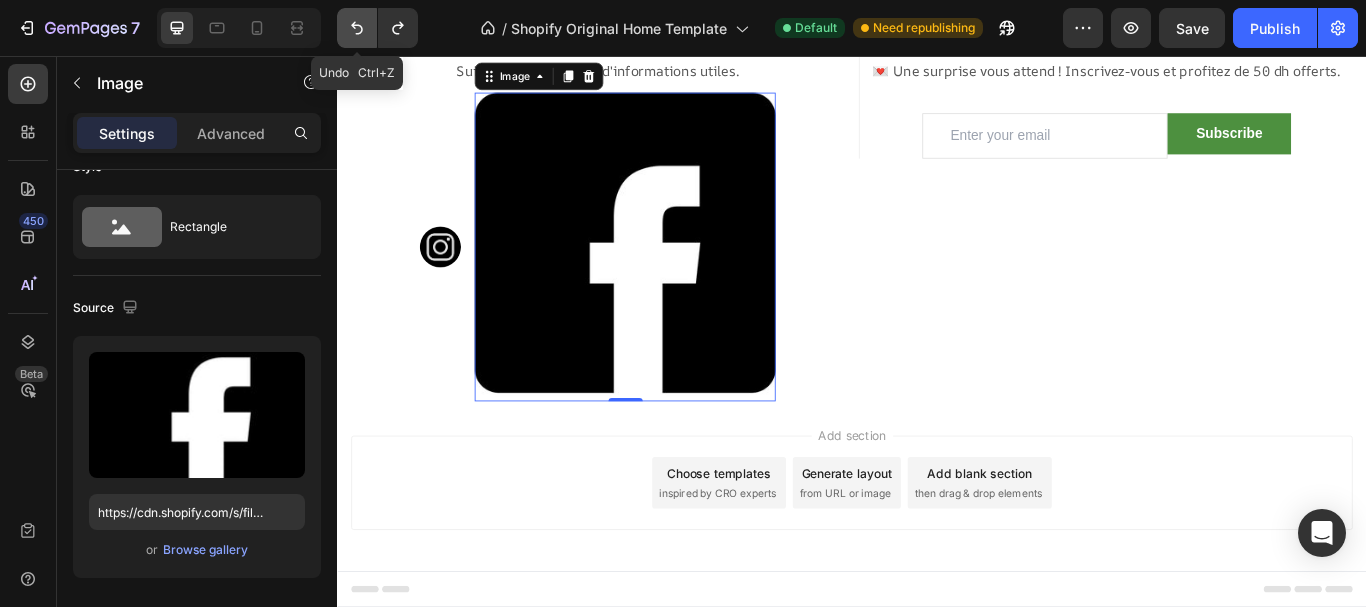 click 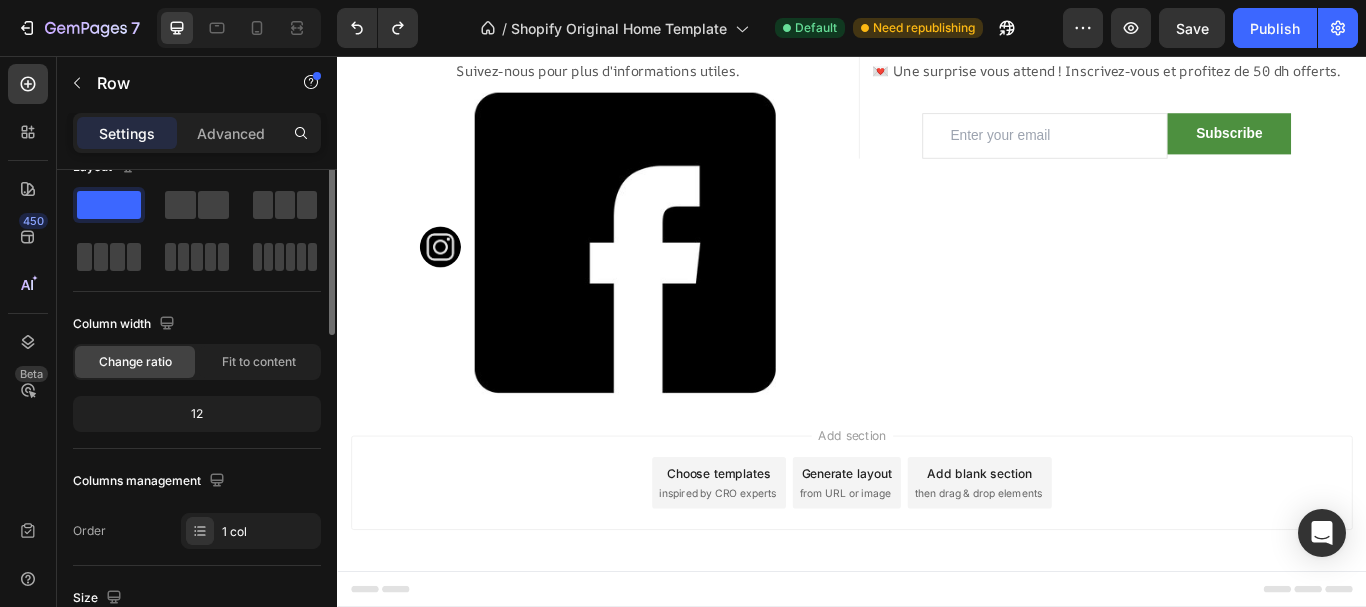 scroll, scrollTop: 0, scrollLeft: 0, axis: both 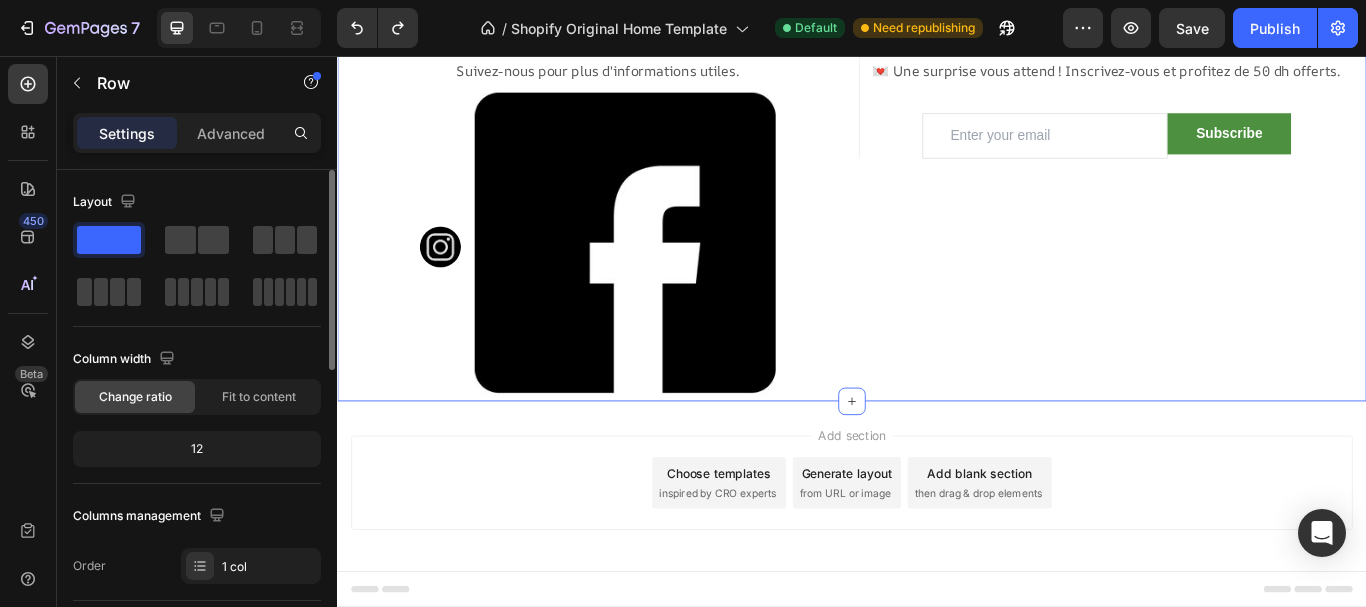 click on "Purebloom" at bounding box center (641, 30) 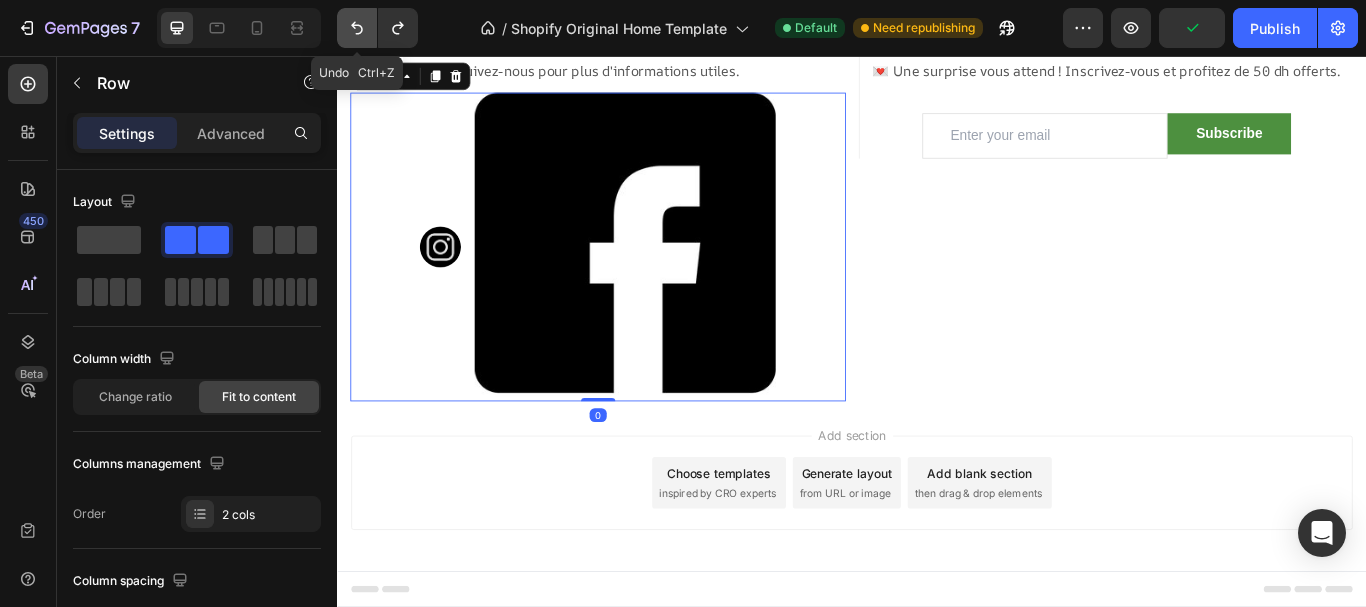click 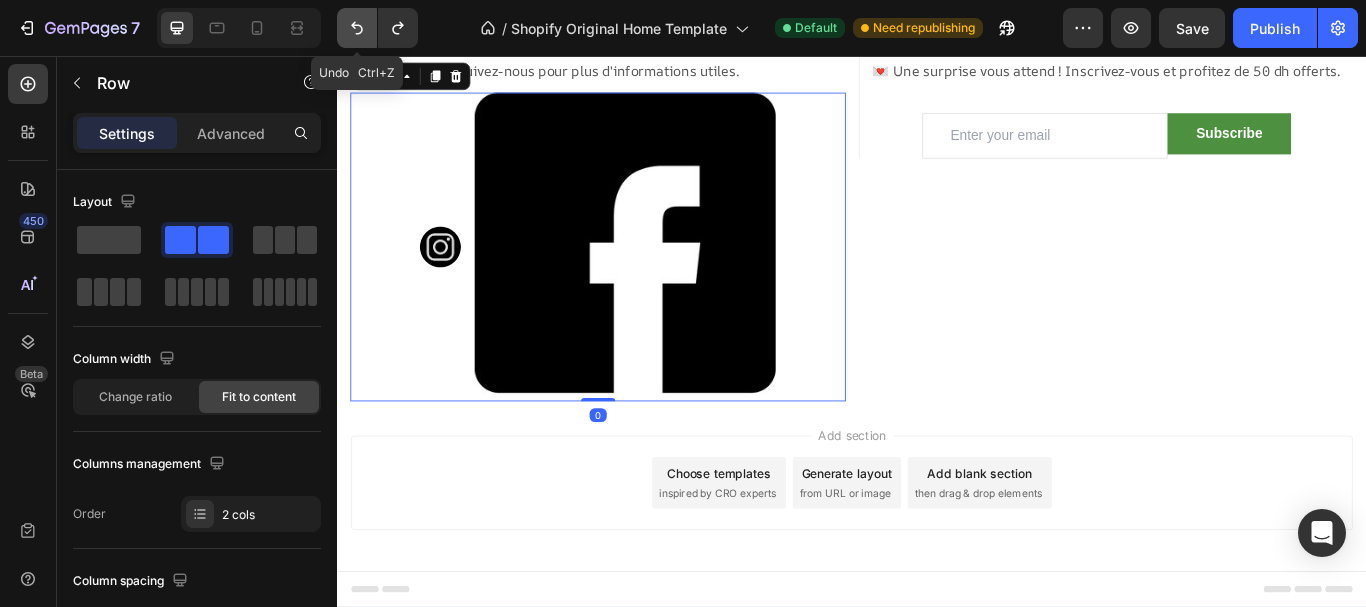 click 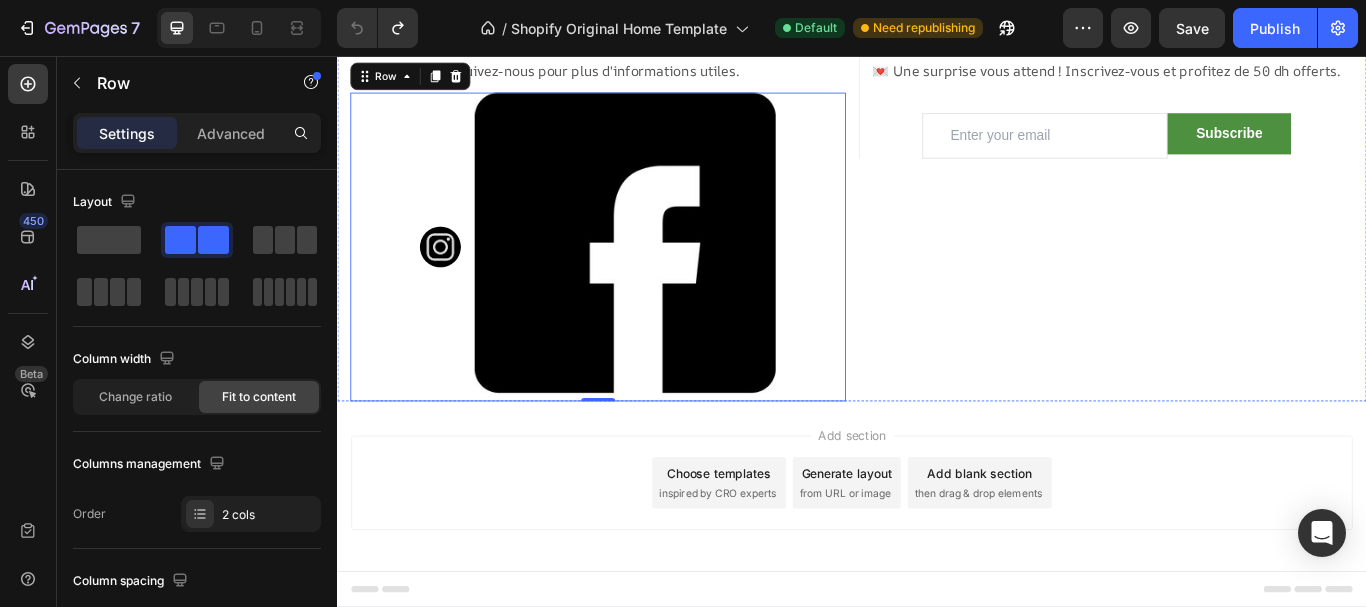 scroll, scrollTop: 3760, scrollLeft: 0, axis: vertical 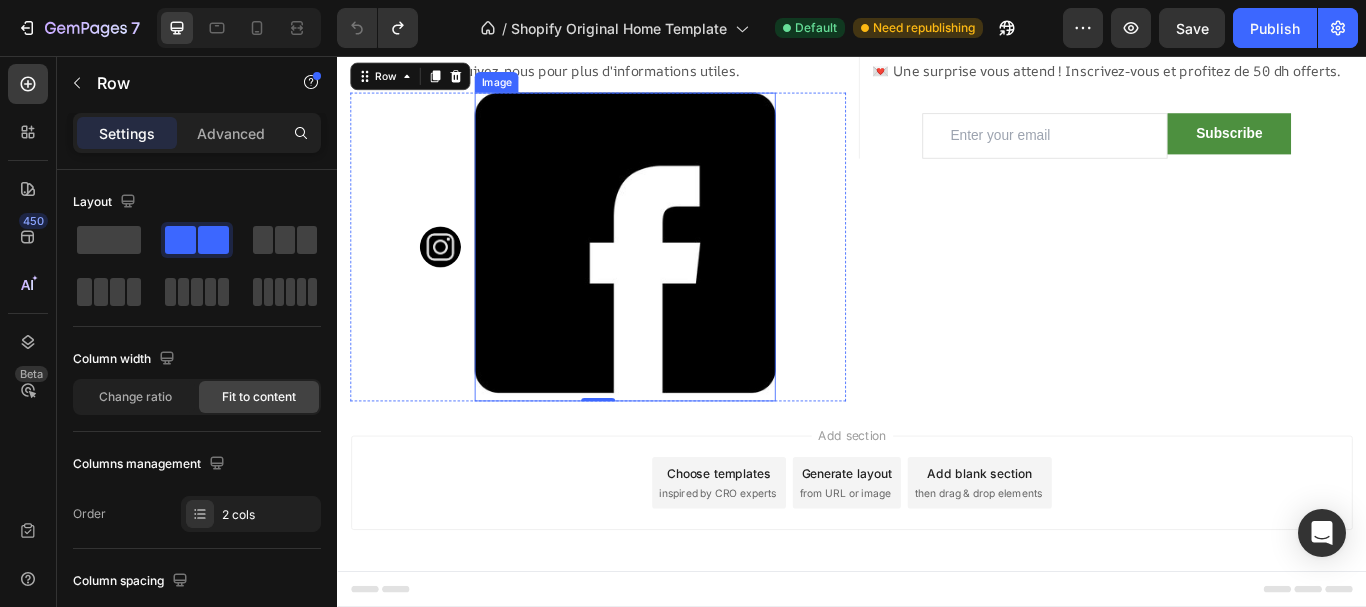 click at bounding box center [672, 279] 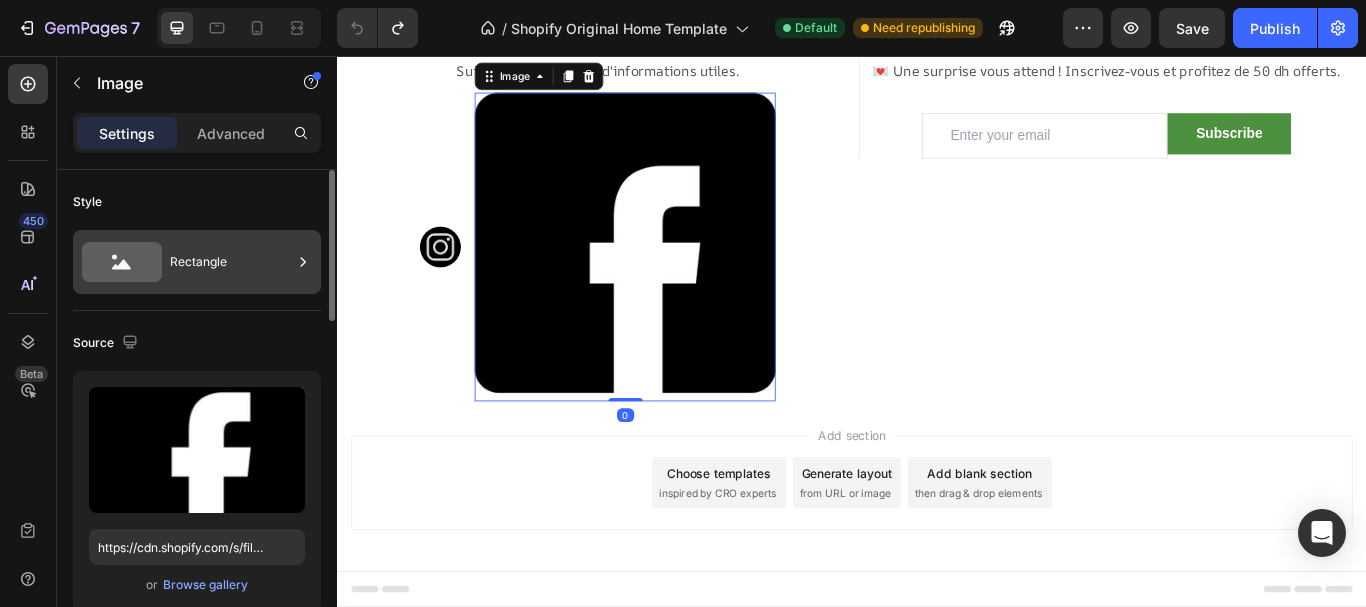 click on "Rectangle" at bounding box center [231, 262] 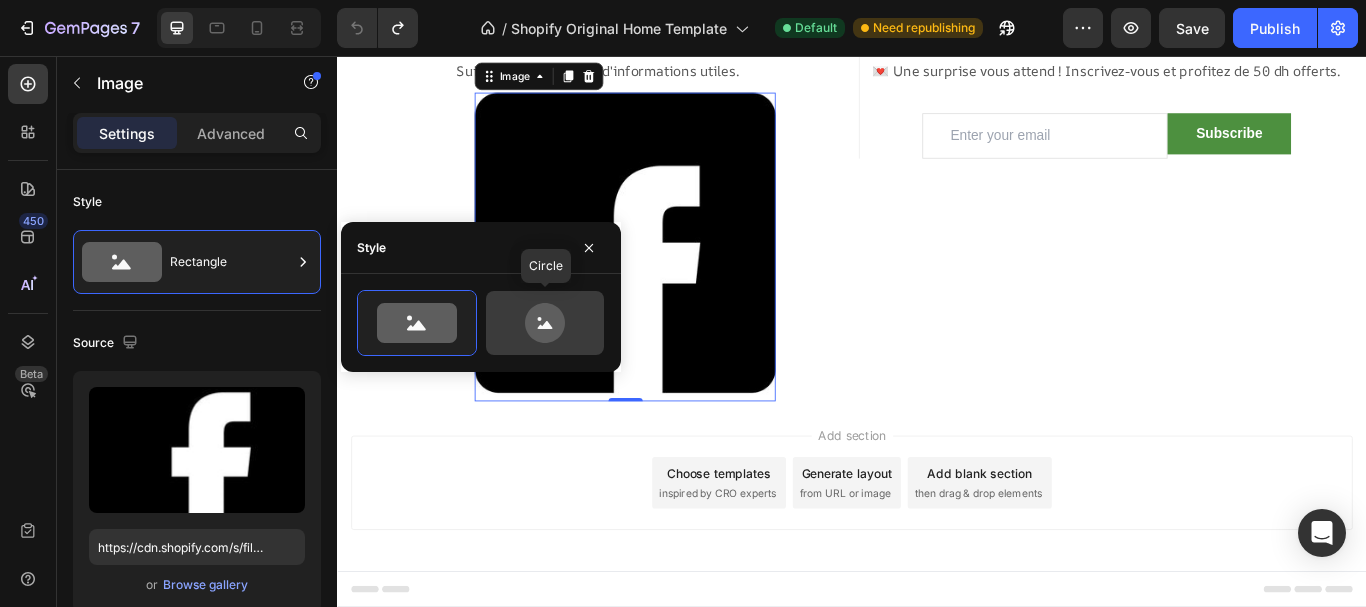 click 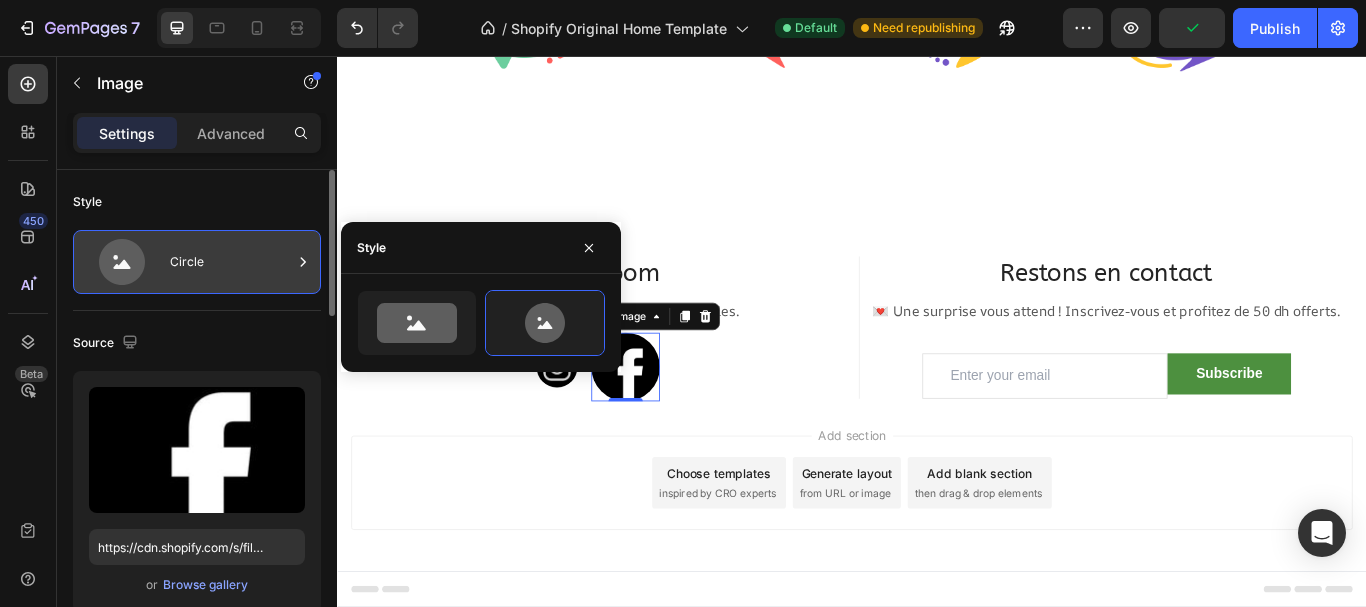 click on "Circle" at bounding box center [231, 262] 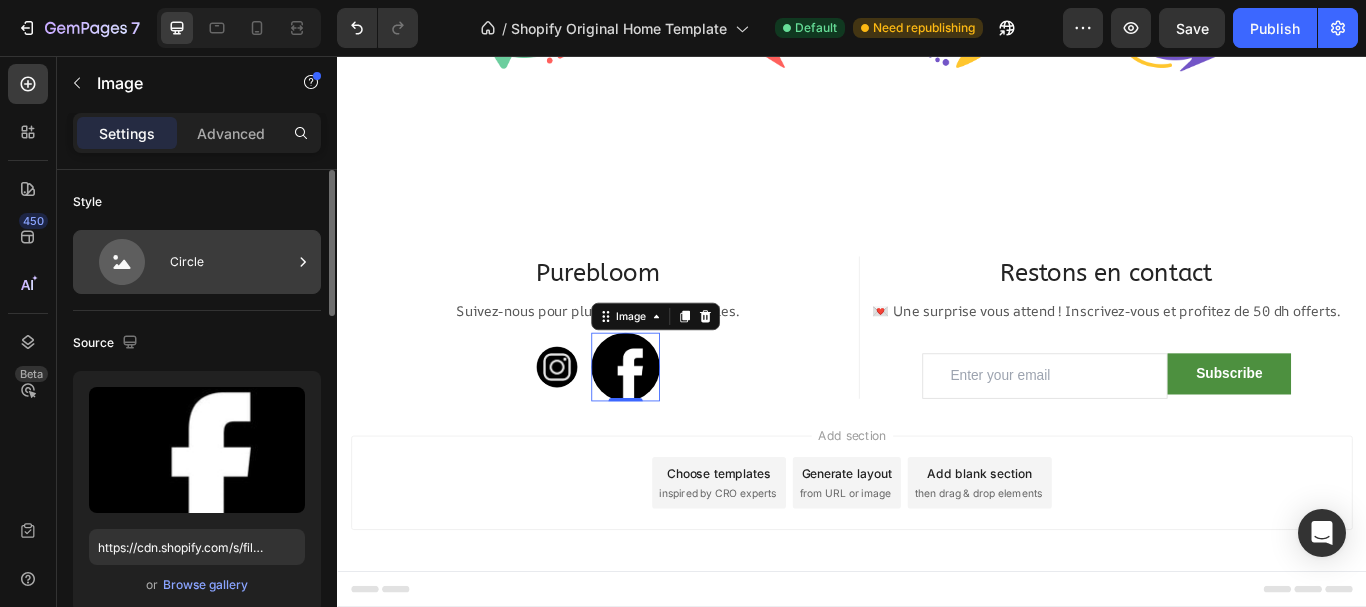 click on "Circle" at bounding box center [231, 262] 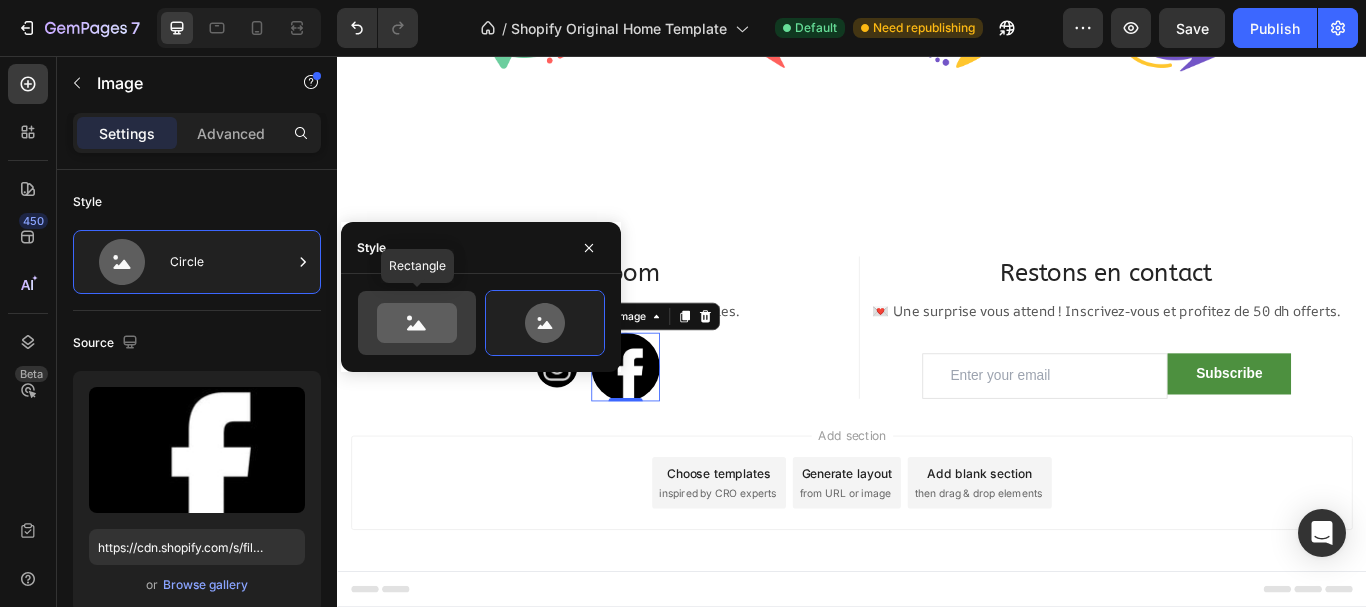 click 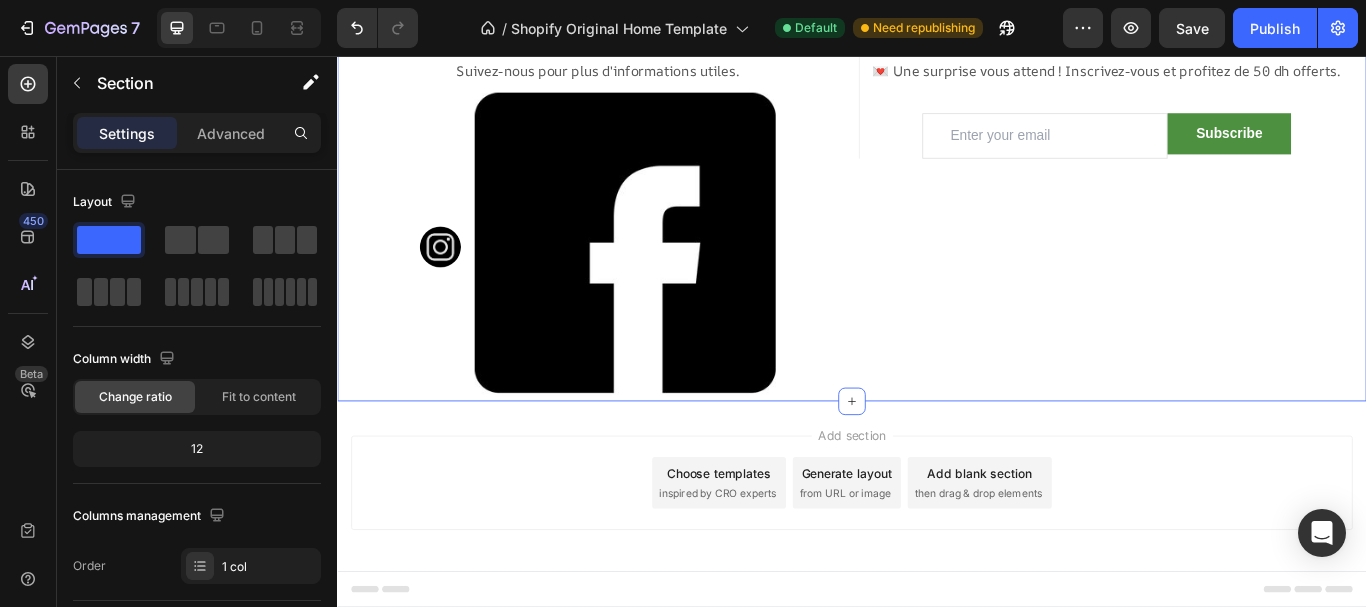 click on "Purebloom Heading Suivez-nous pour plus d'informations utiles. Text block Image Image Row                Title Line Restons en contact Heading 💌 Une surprise vous attend ! Inscrivez-vous et profitez de 50 dh offerts. Text block Email Field Subscribe Submit Button Row Newsletter Row Restons en contact Heading 💌 Une surprise vous attend ! Inscrivez-vous et profitez de 50 dh offerts. Text block Email Field Subscribe Submit Button Row Newsletter Row Row Section 6   You can create reusable sections Create Theme Section AI Content Write with GemAI What would you like to describe here? Tone and Voice Persuasive Product PureBloom Sérénité Nocturne Show more Generate" at bounding box center (937, 194) 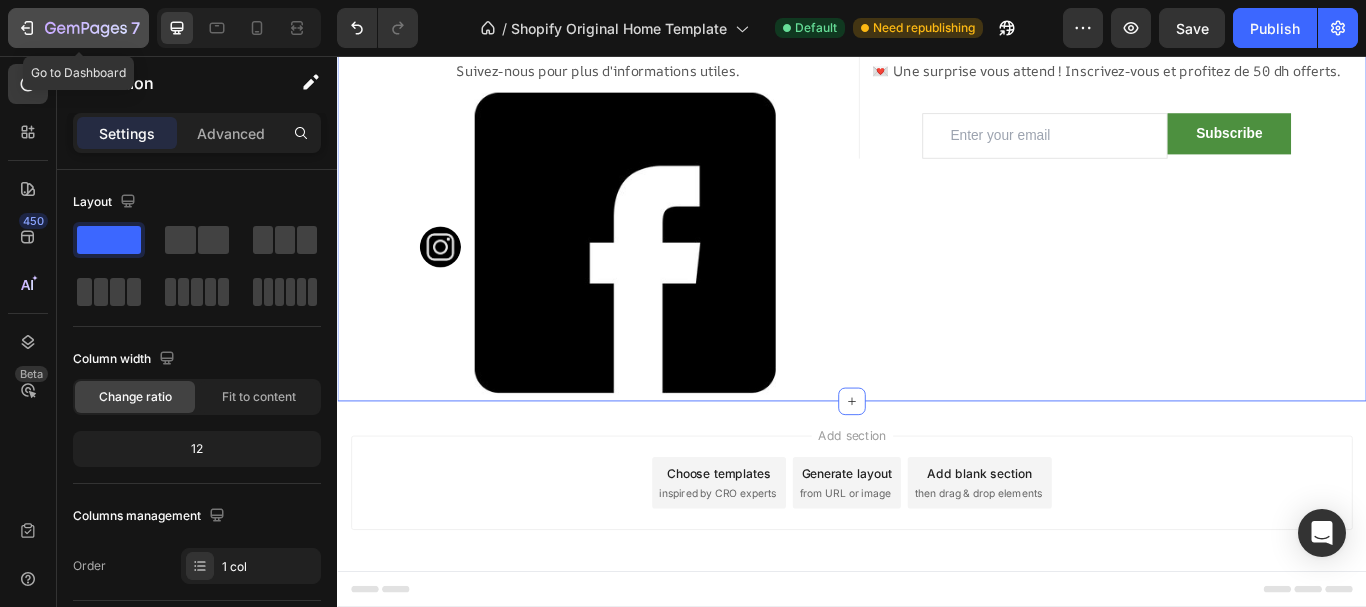 click 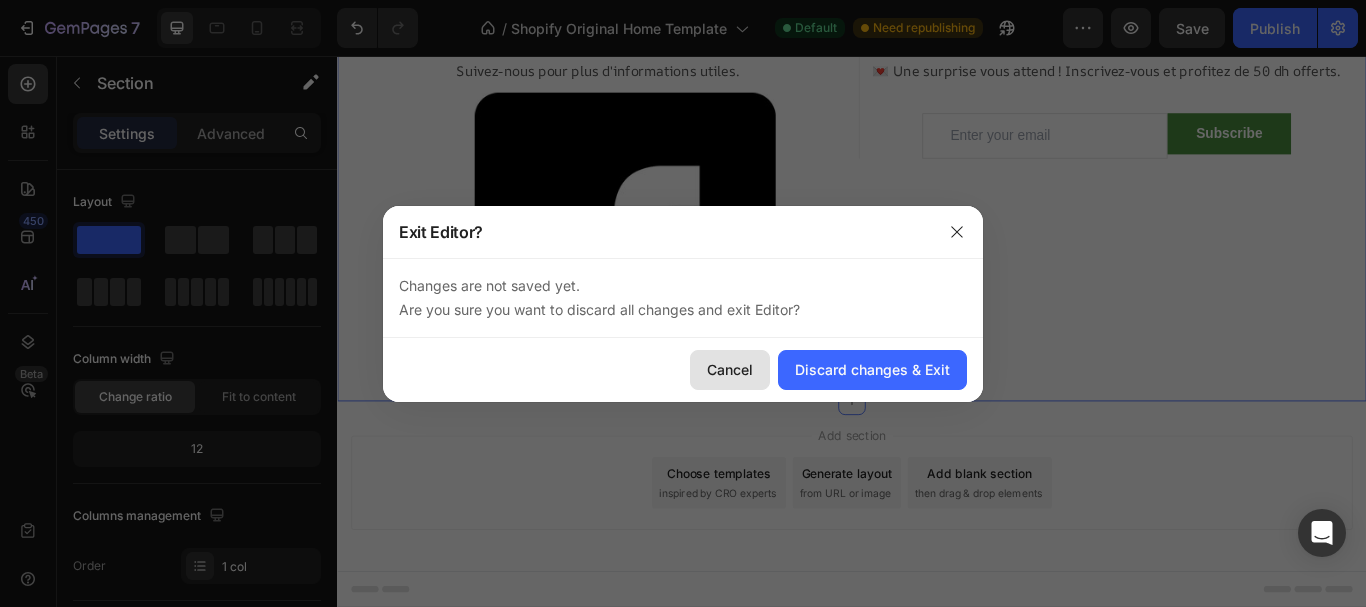 click on "Cancel" 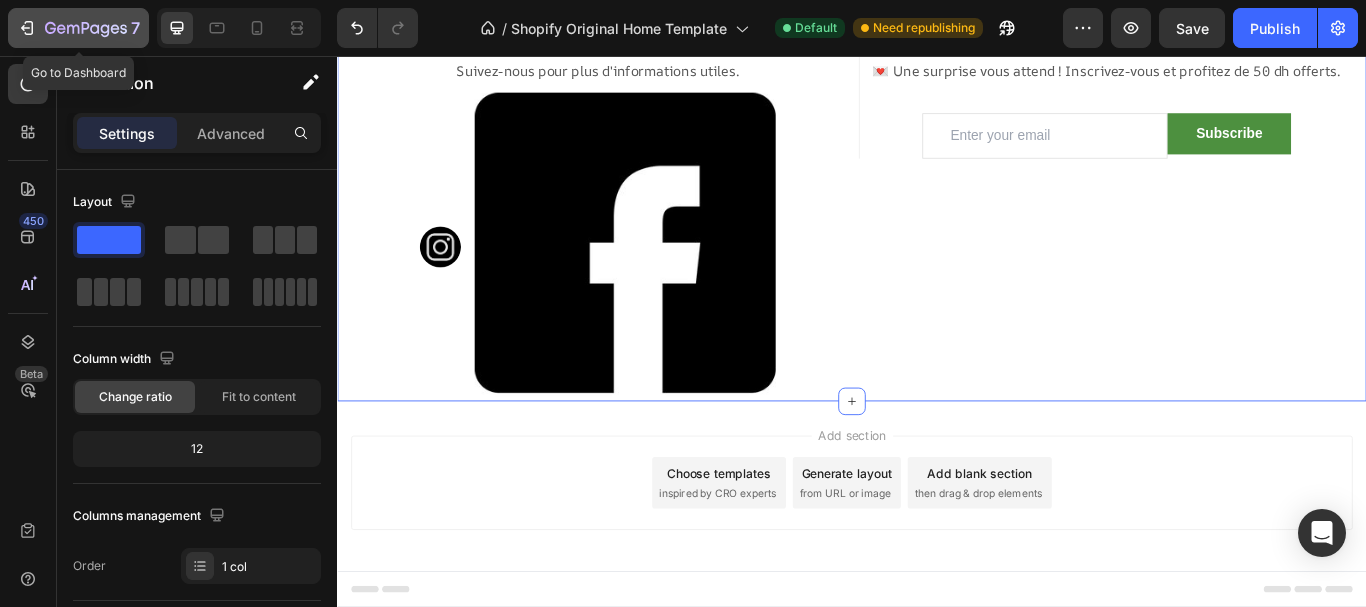 click 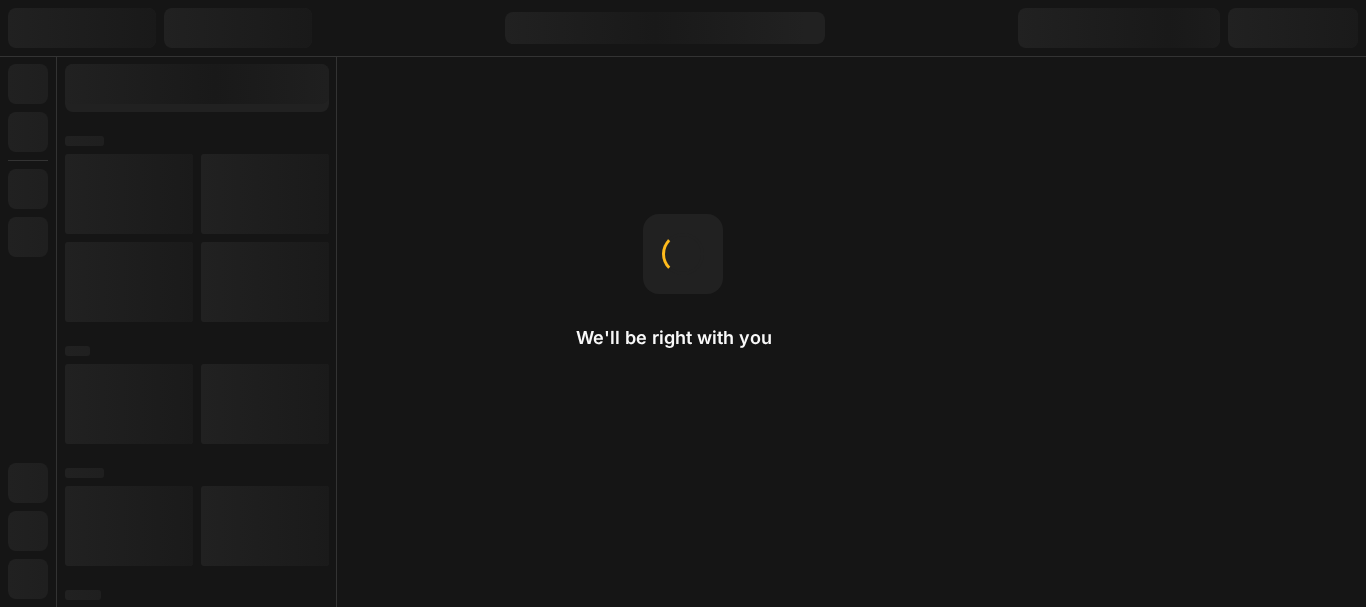 scroll, scrollTop: 0, scrollLeft: 0, axis: both 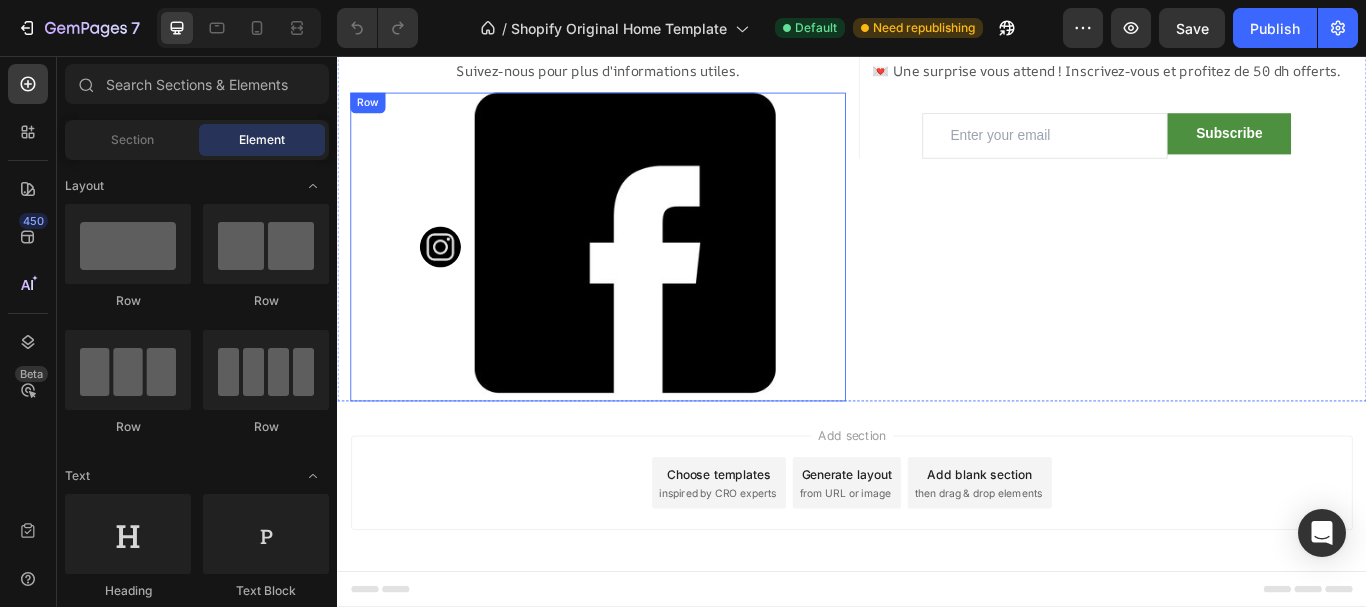 click at bounding box center (672, 279) 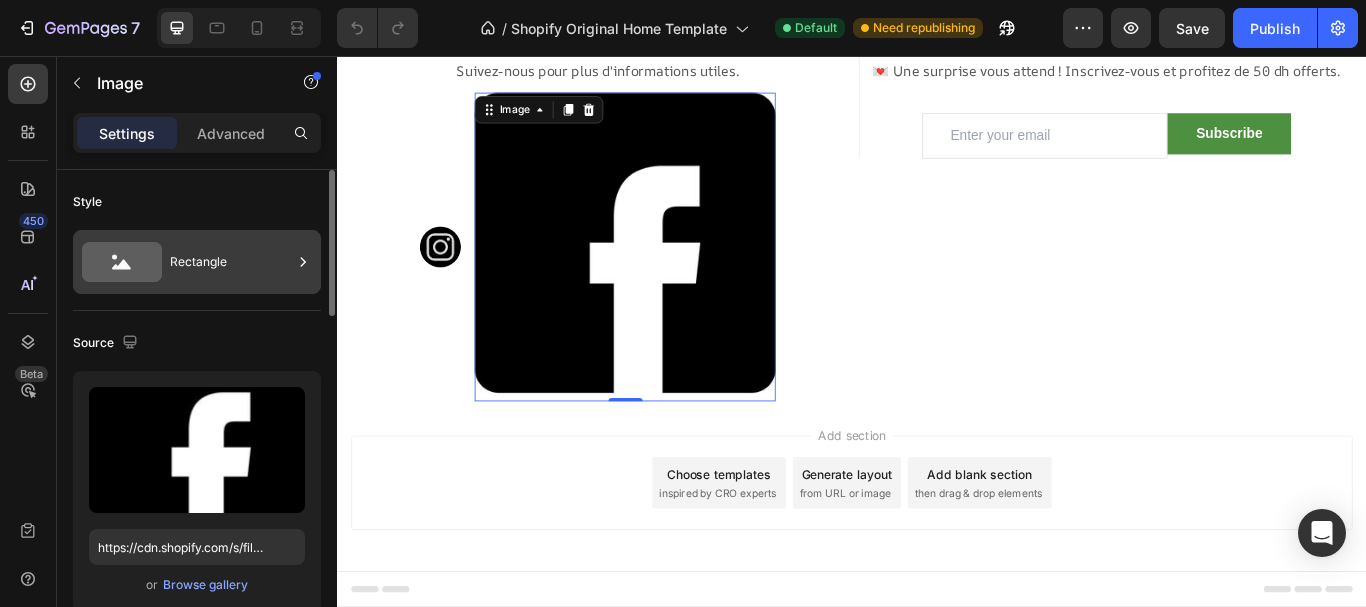 click on "Rectangle" at bounding box center [231, 262] 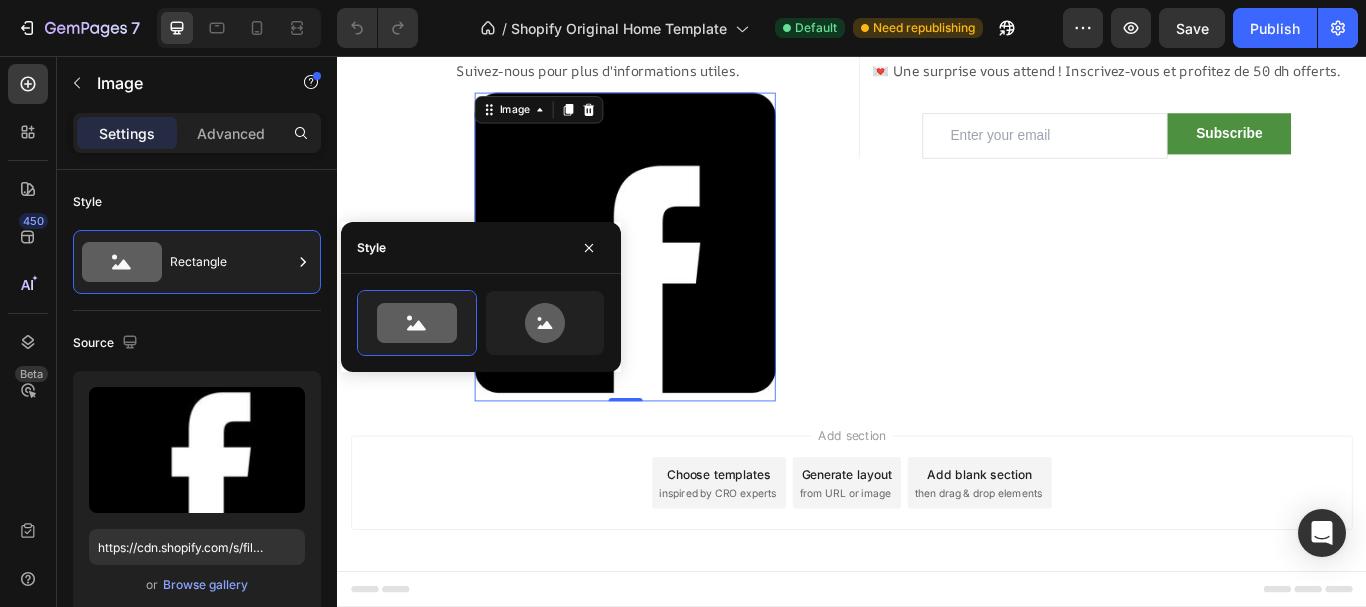 click at bounding box center (481, 323) 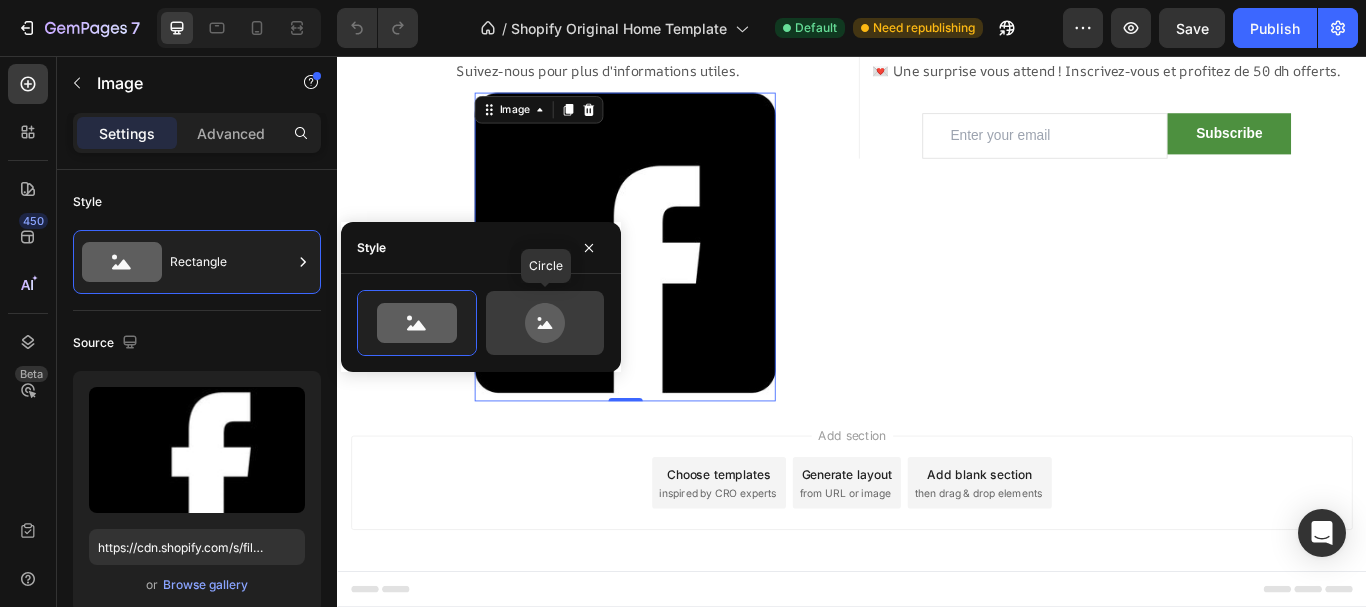click 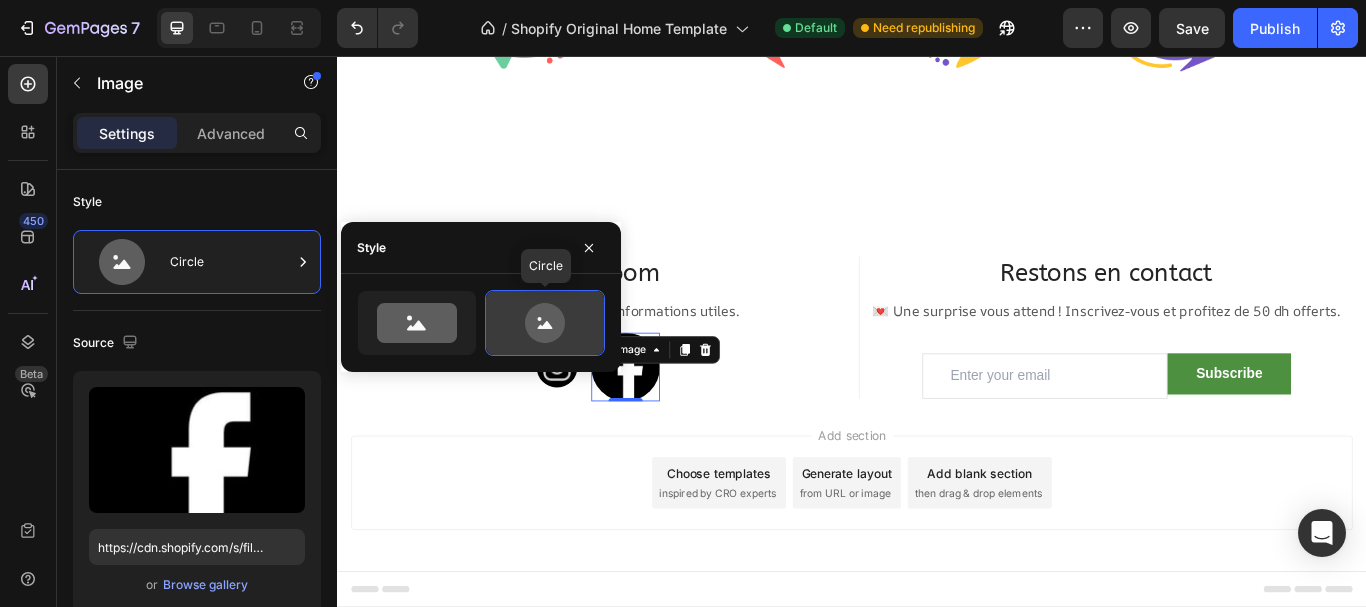 scroll, scrollTop: 3653, scrollLeft: 0, axis: vertical 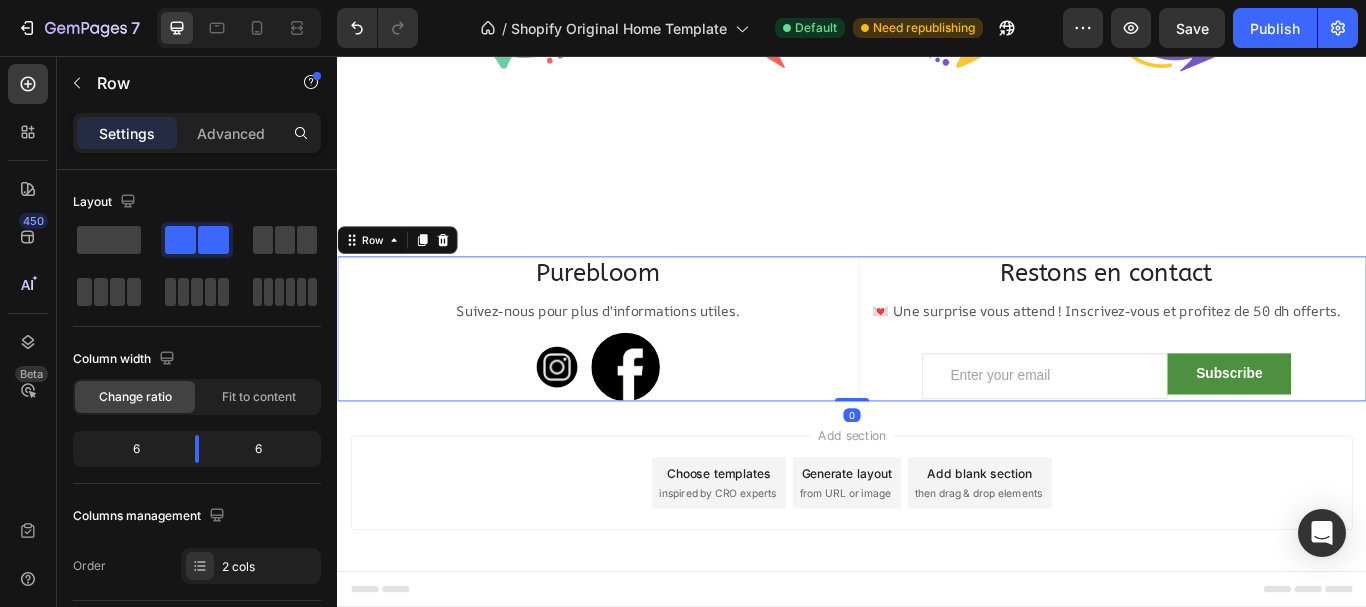 click on "Purebloom Heading Suivez-nous pour plus d'informations utiles. Text block Image Image Row" at bounding box center (641, 374) 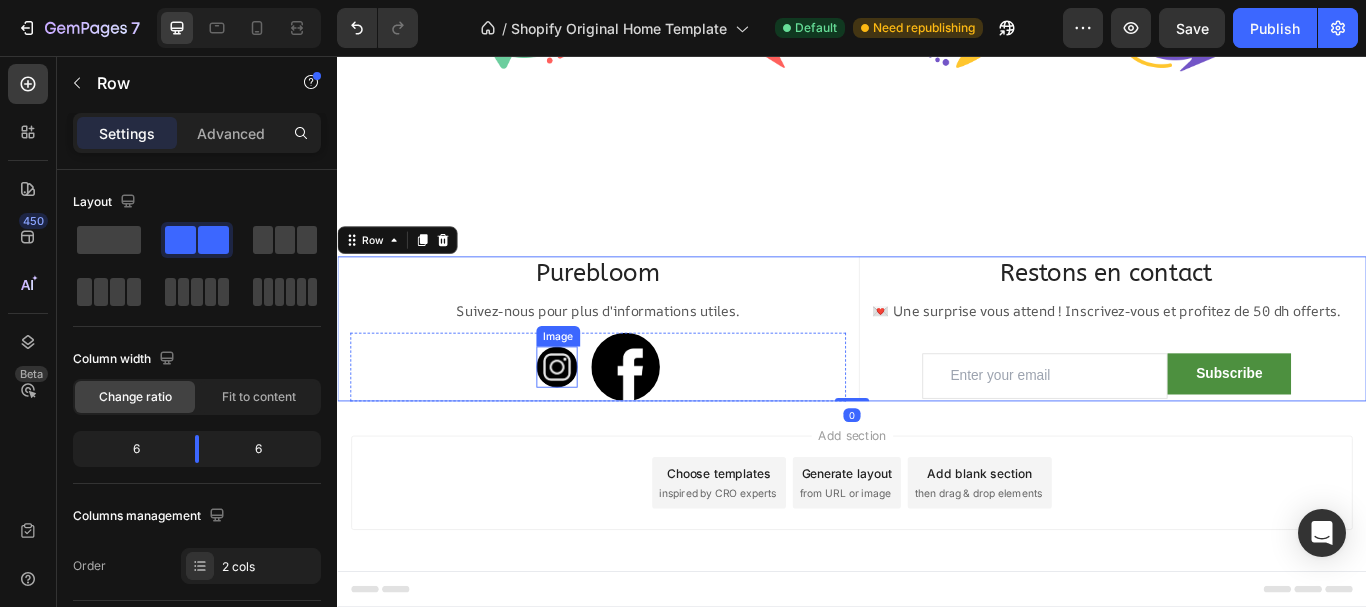 click at bounding box center (593, 419) 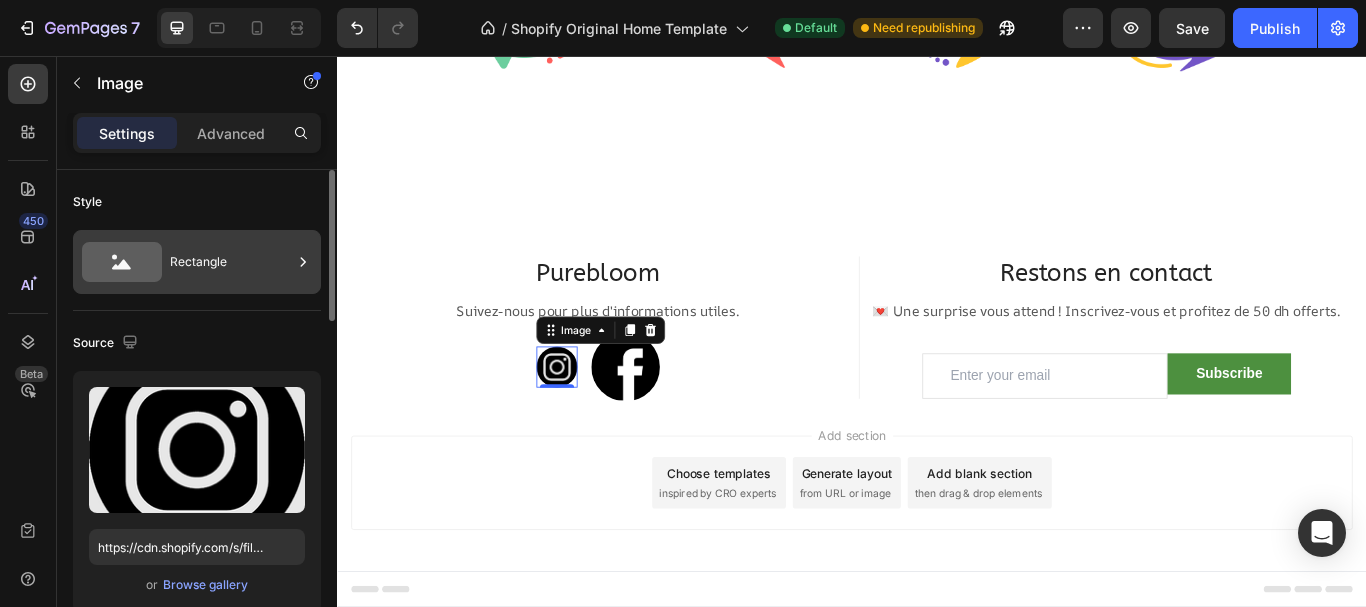 click on "Rectangle" at bounding box center [197, 262] 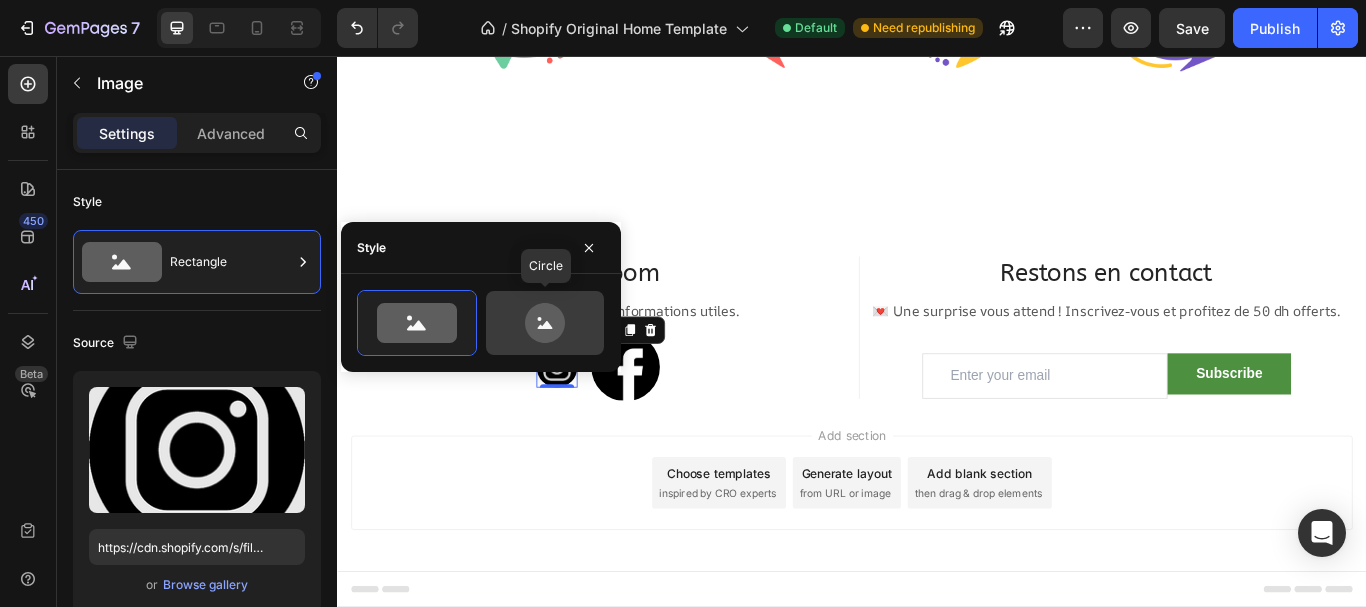 click 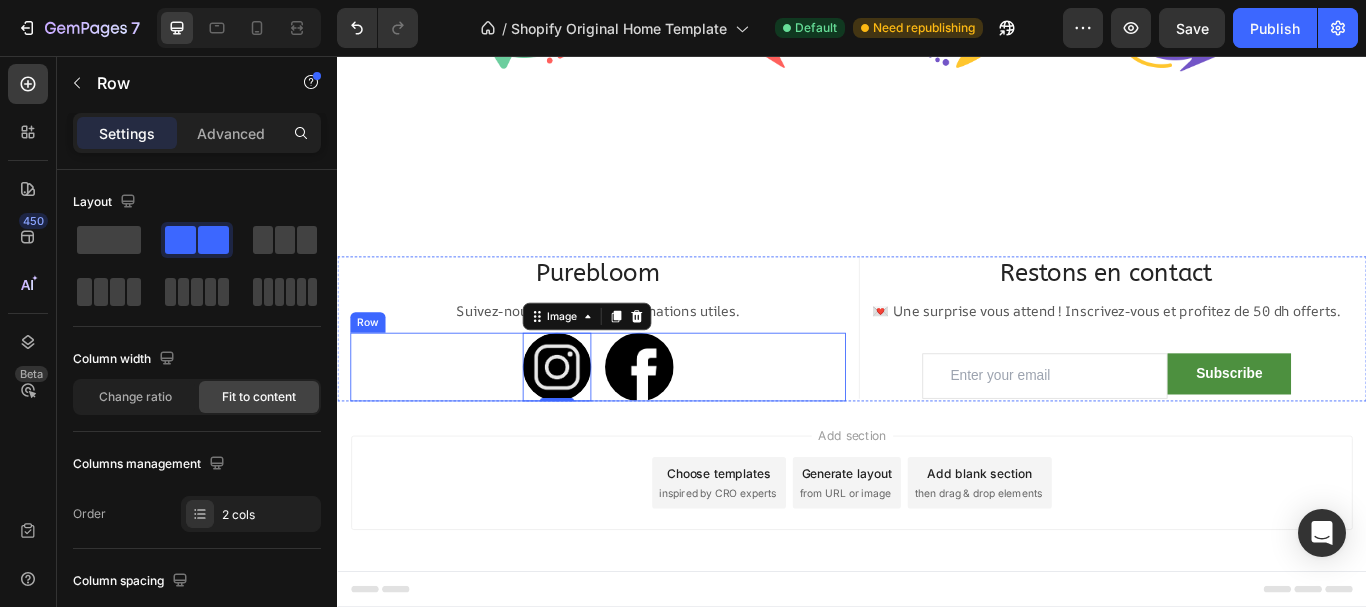 click on "Image   0 Image Row" at bounding box center (641, 419) 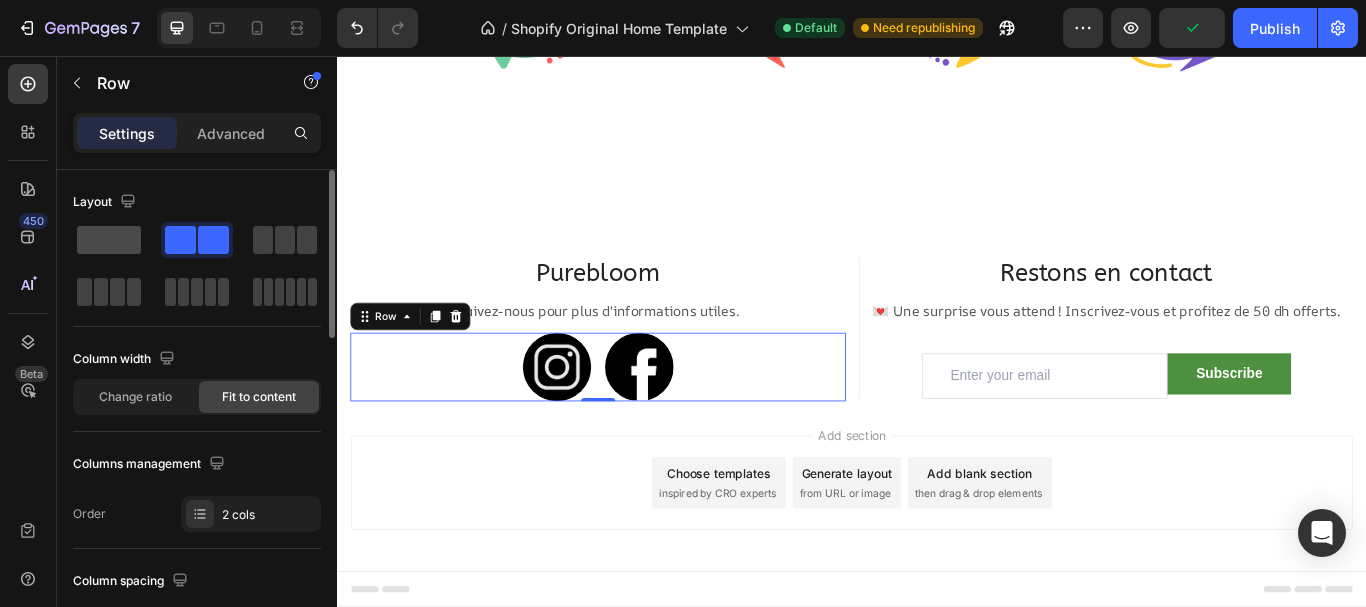 click 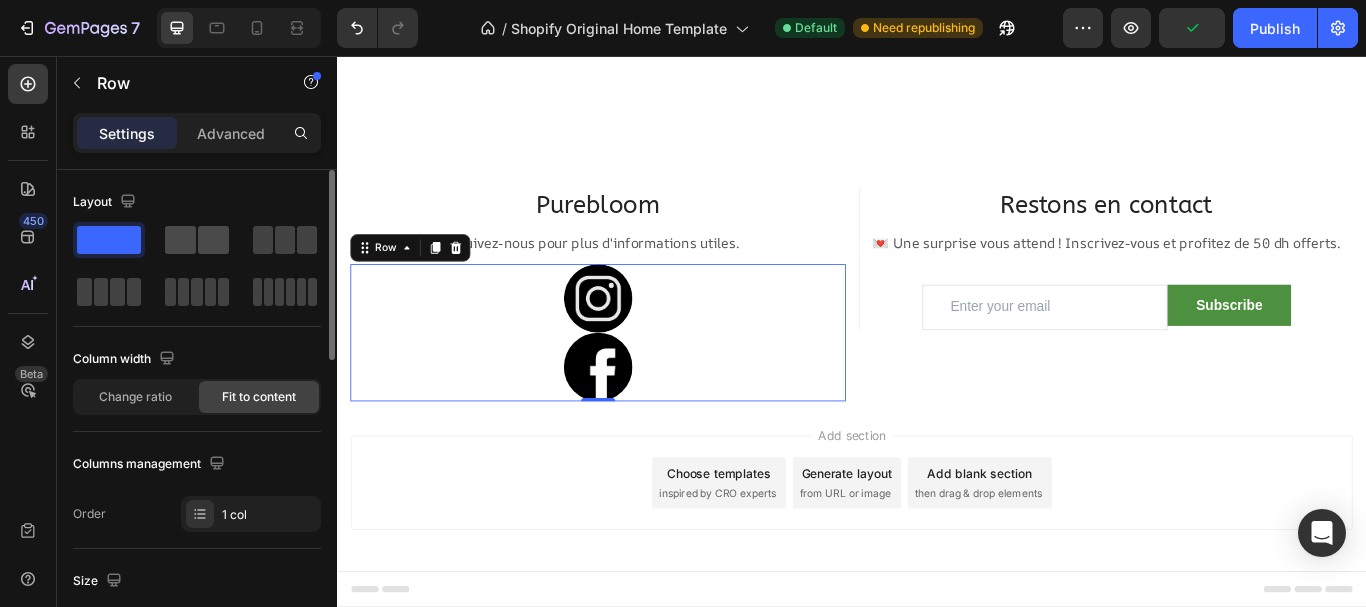 click 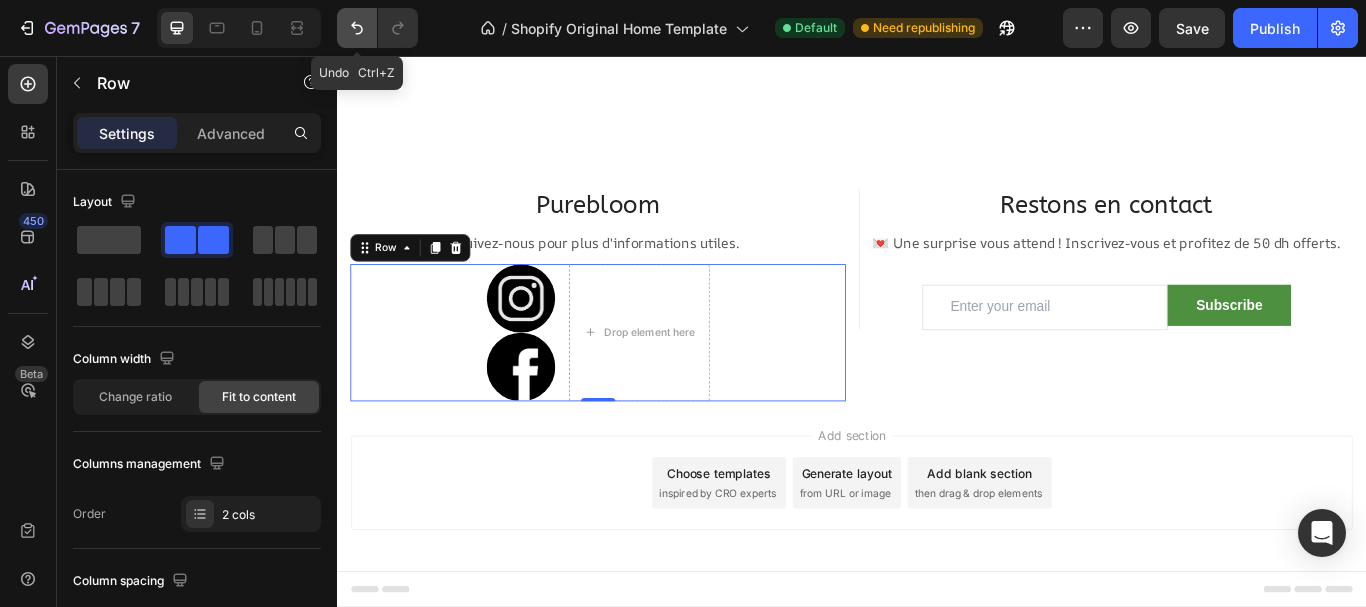 click 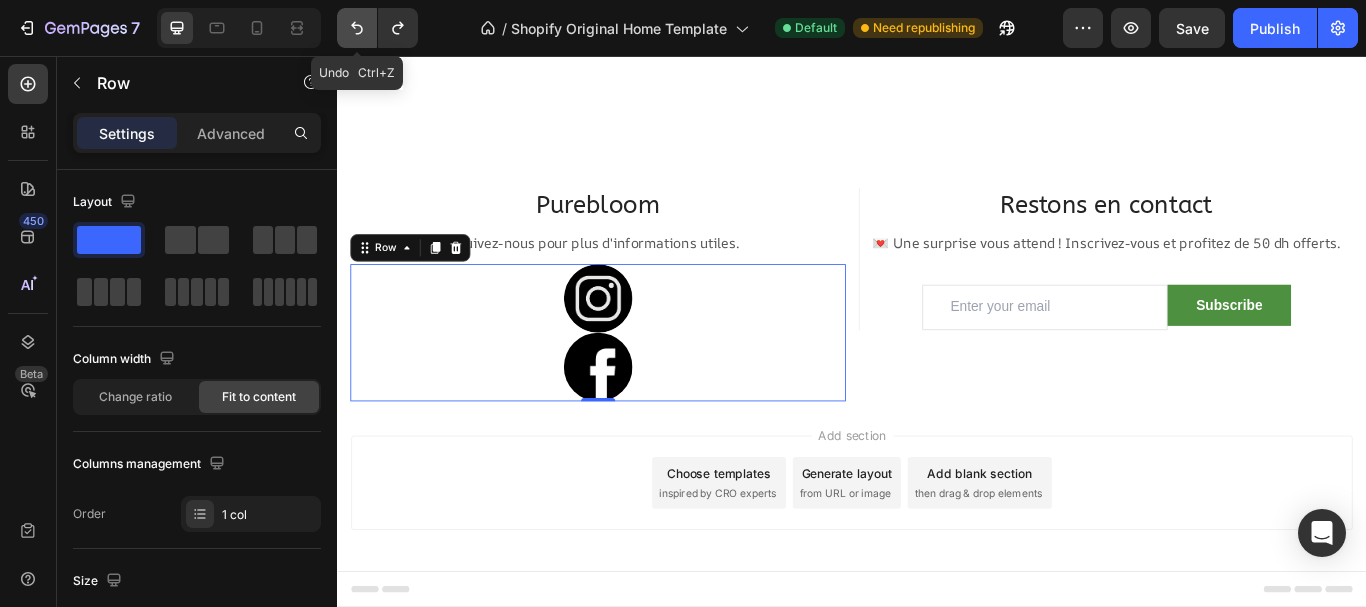 click 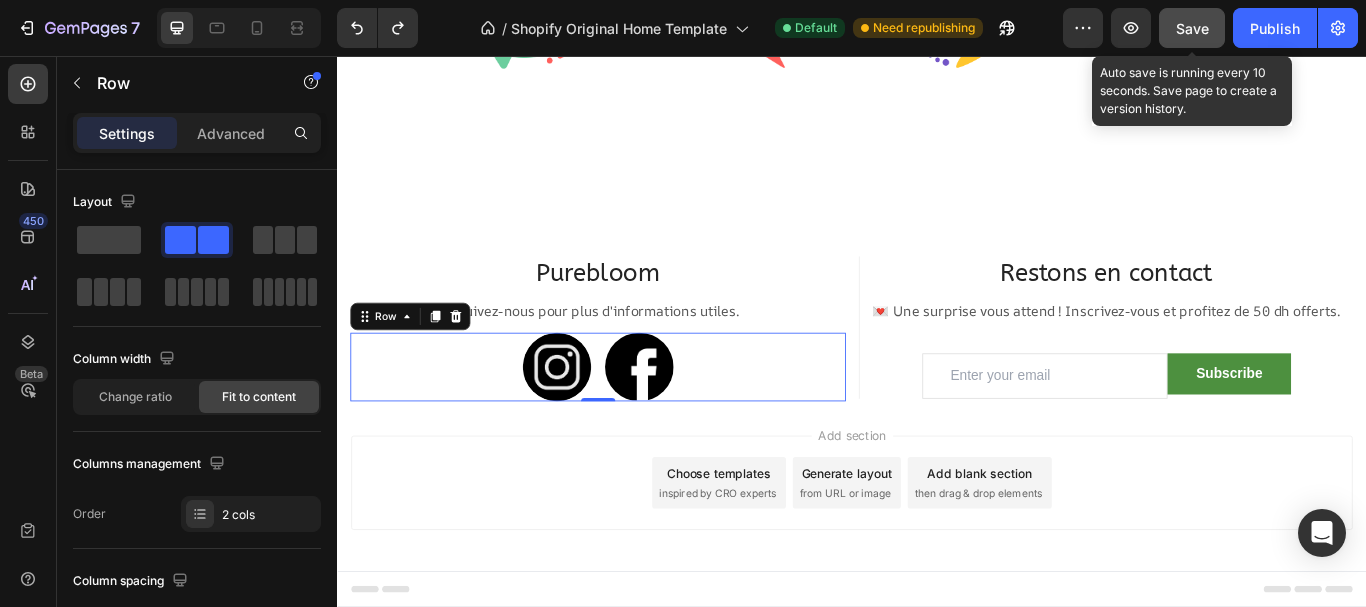 click on "Save" 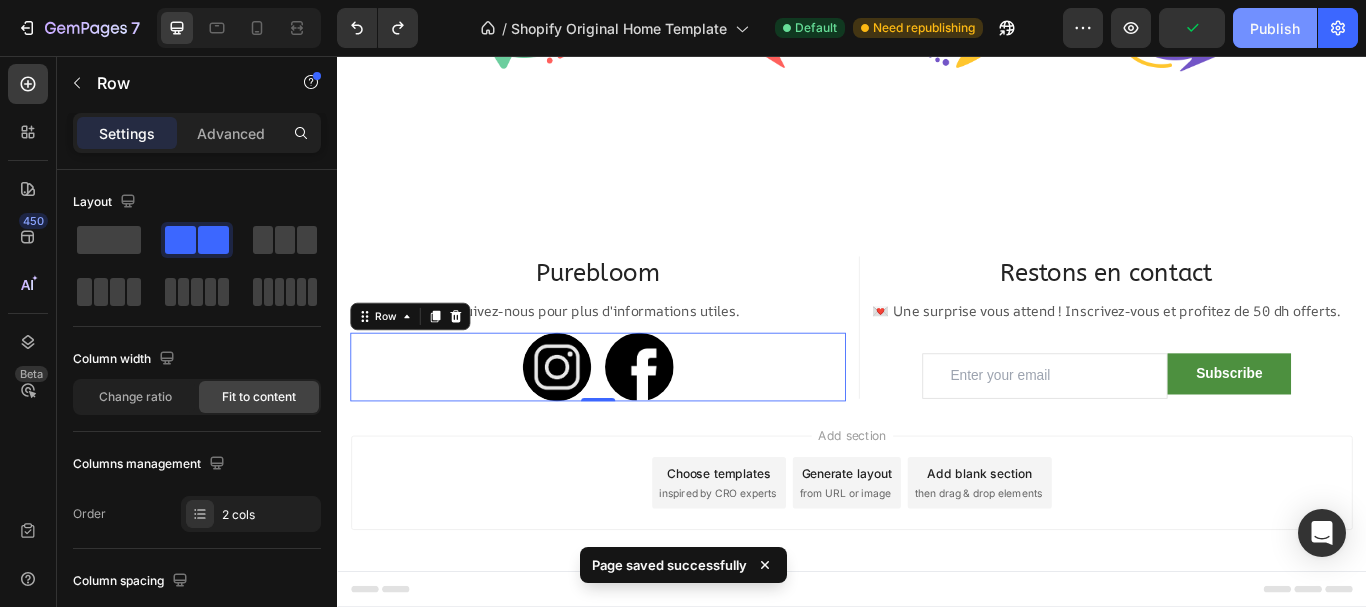 click on "Publish" at bounding box center [1275, 28] 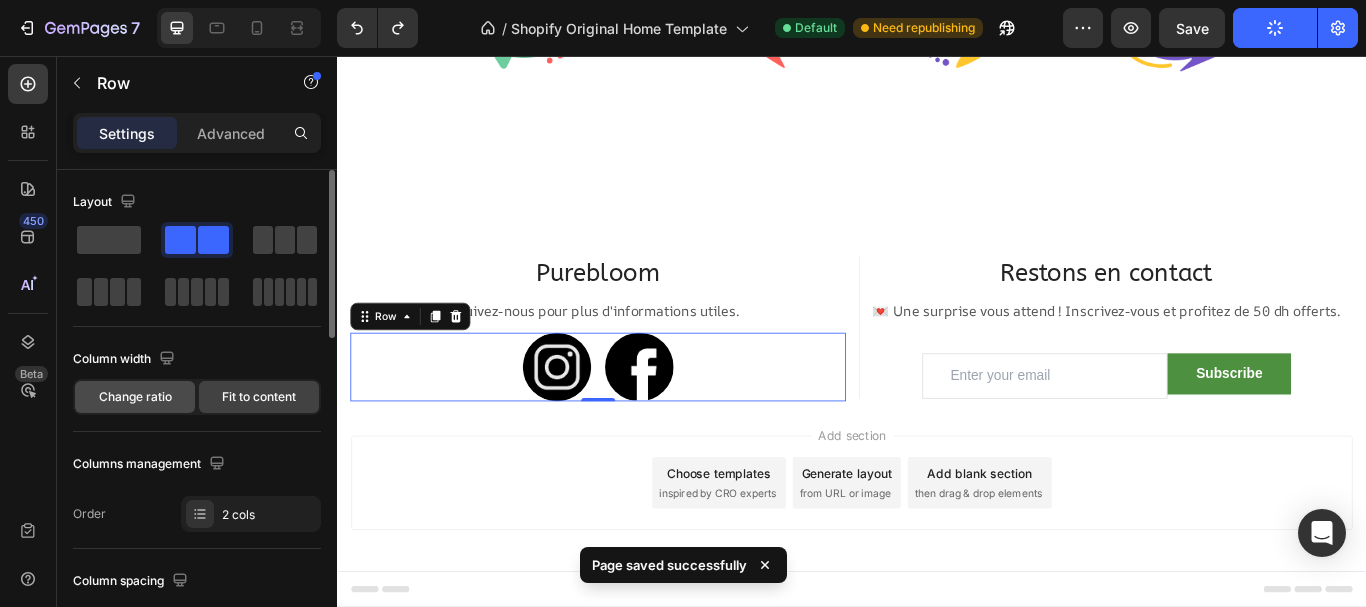 click on "Change ratio" 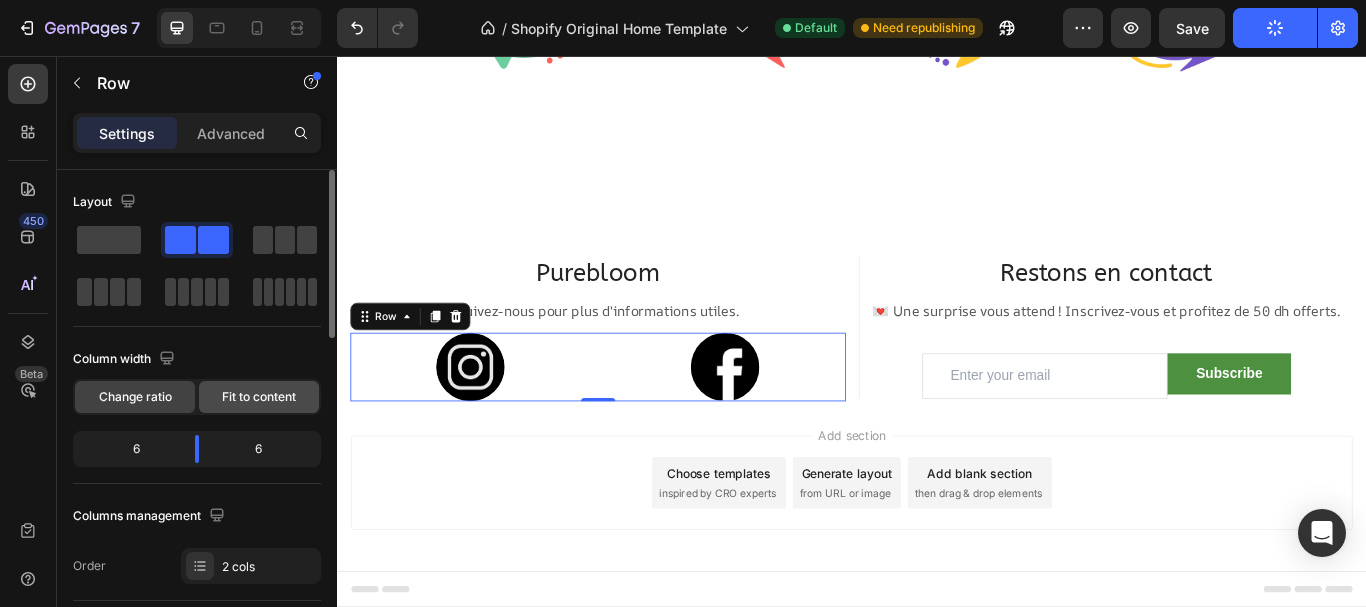 click on "Fit to content" 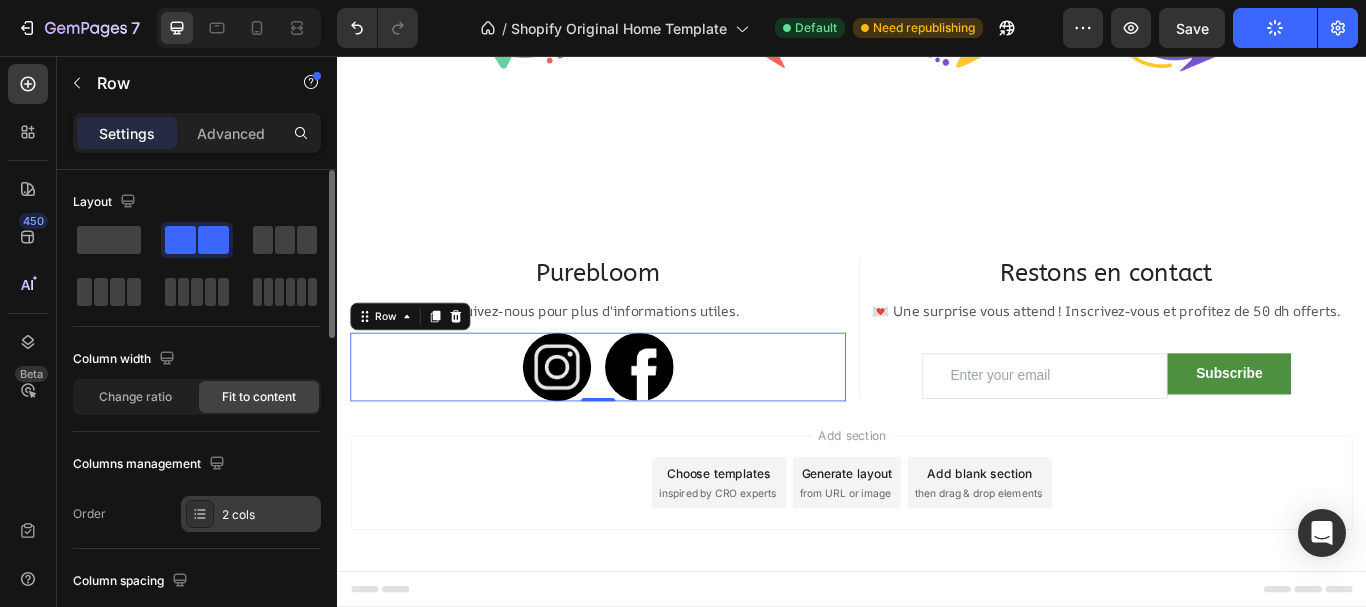 click on "2 cols" at bounding box center (269, 515) 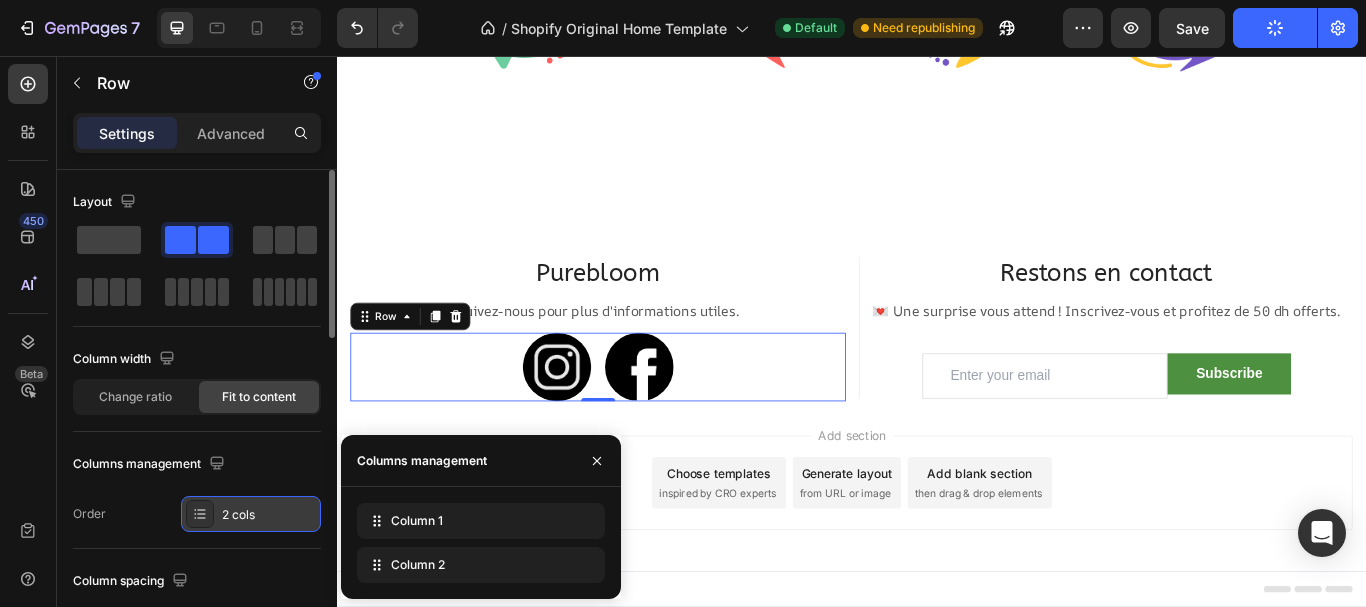 click on "2 cols" at bounding box center (269, 515) 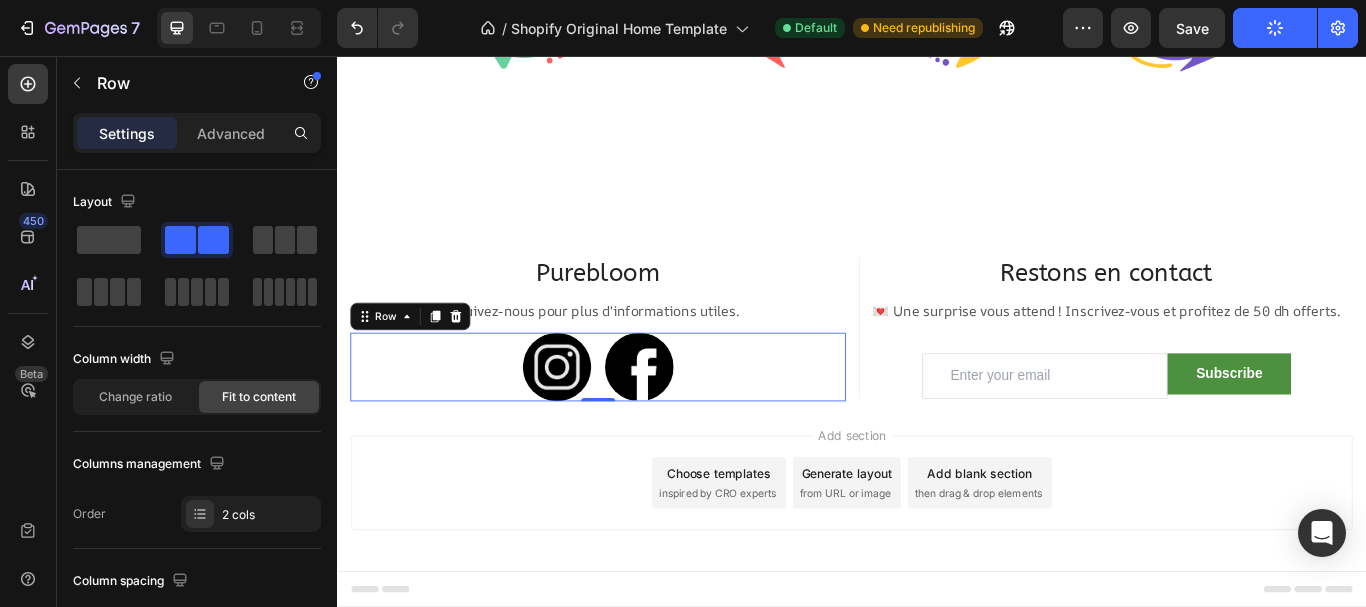 scroll, scrollTop: 3580, scrollLeft: 0, axis: vertical 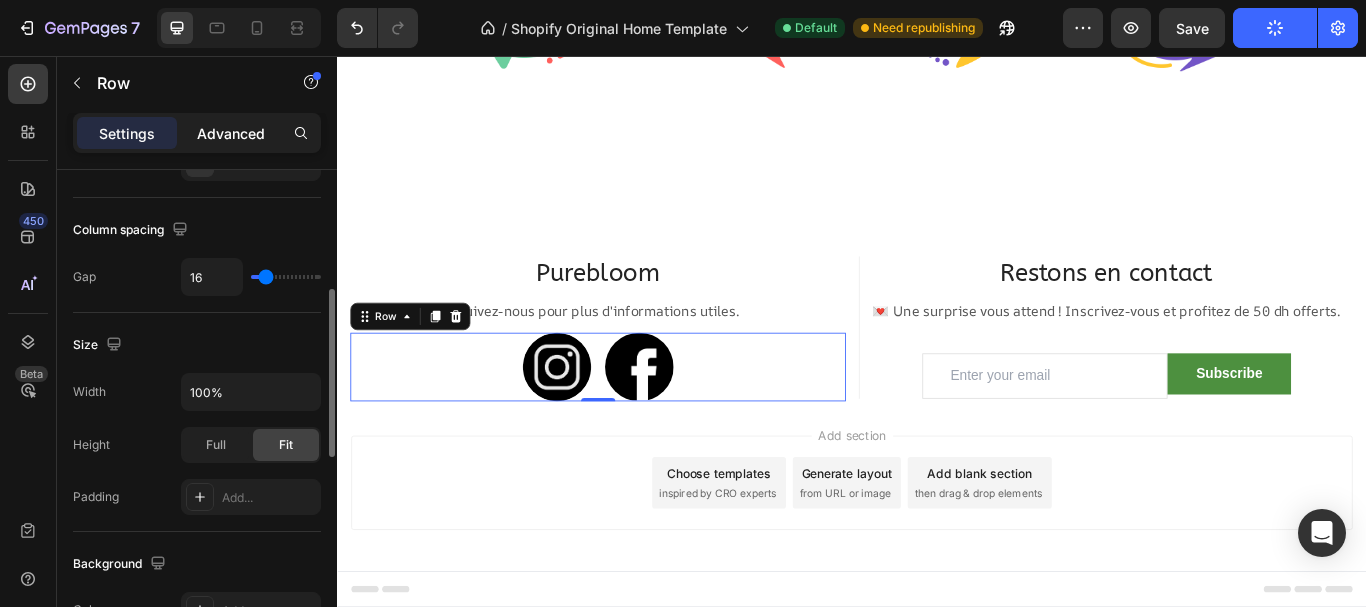 click on "Advanced" 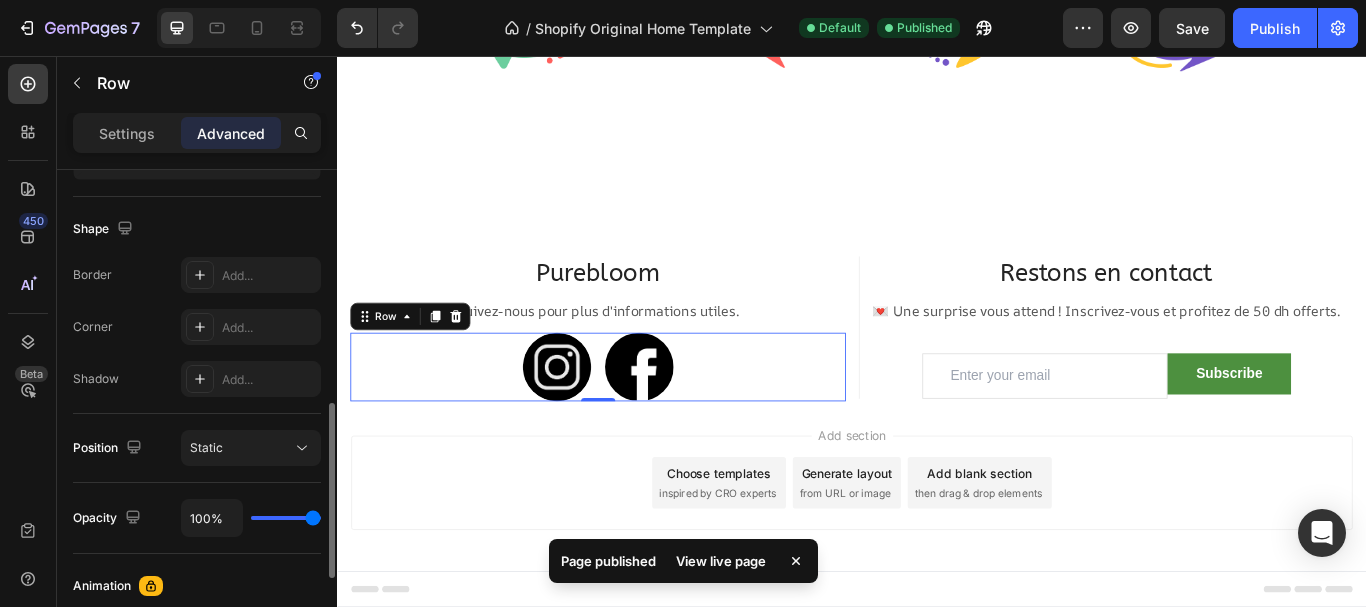 scroll, scrollTop: 531, scrollLeft: 0, axis: vertical 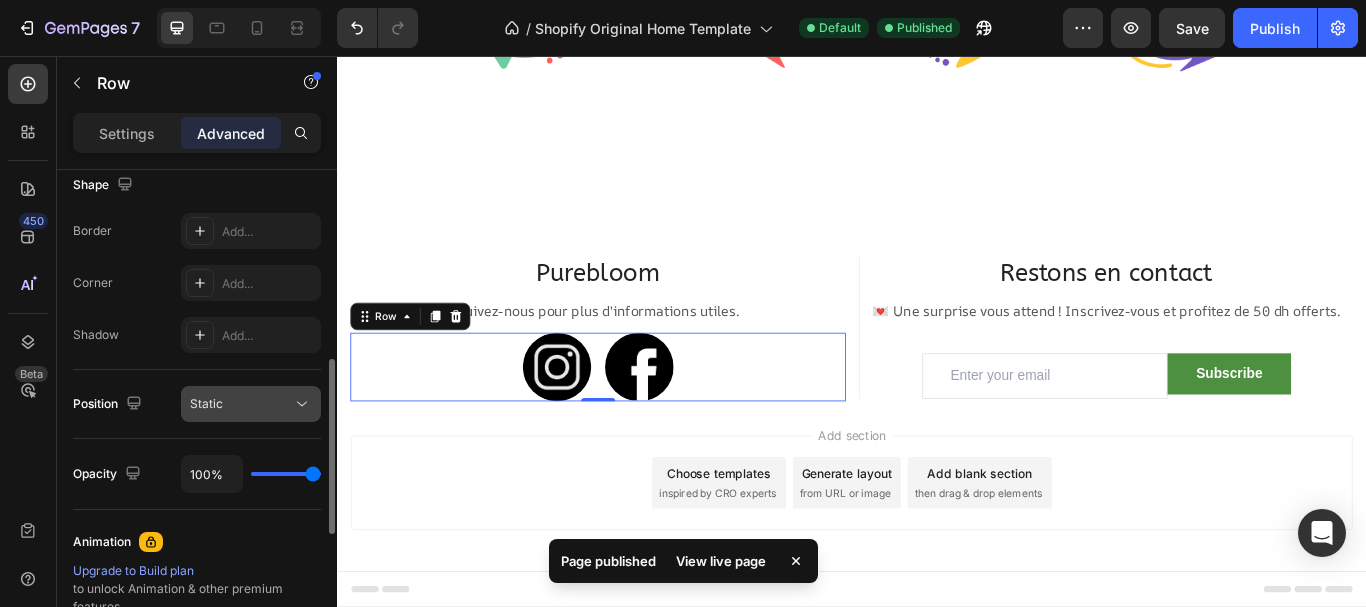 click on "Static" at bounding box center (241, 404) 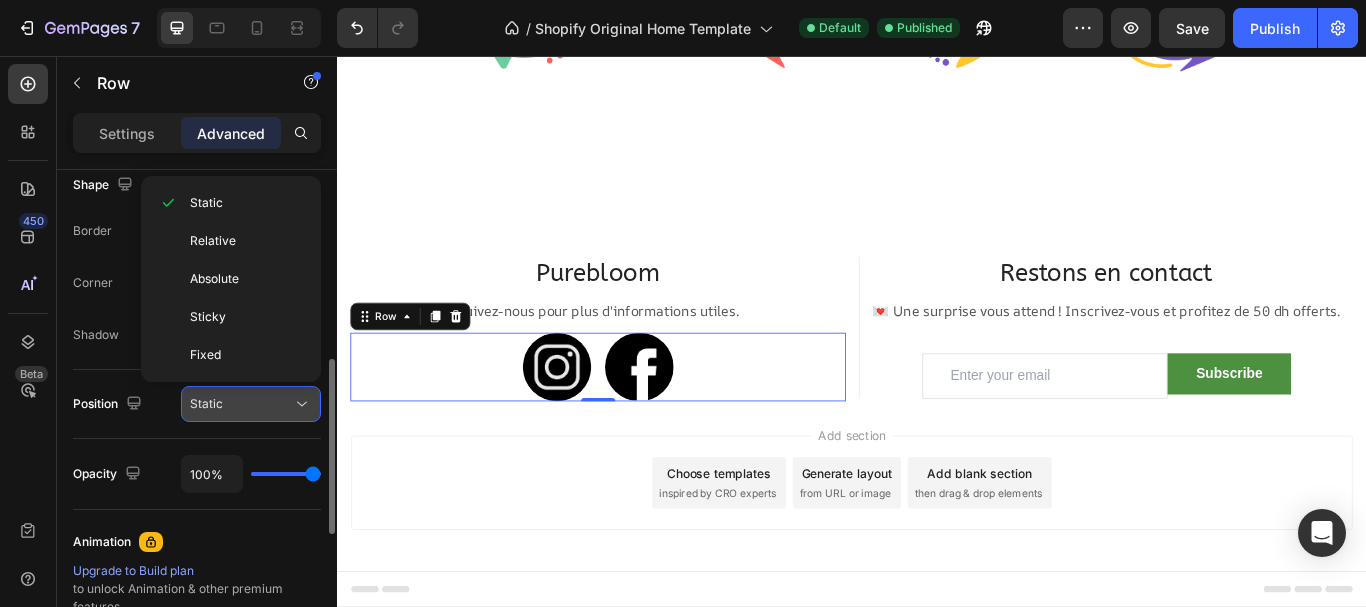 click on "Static" at bounding box center [241, 404] 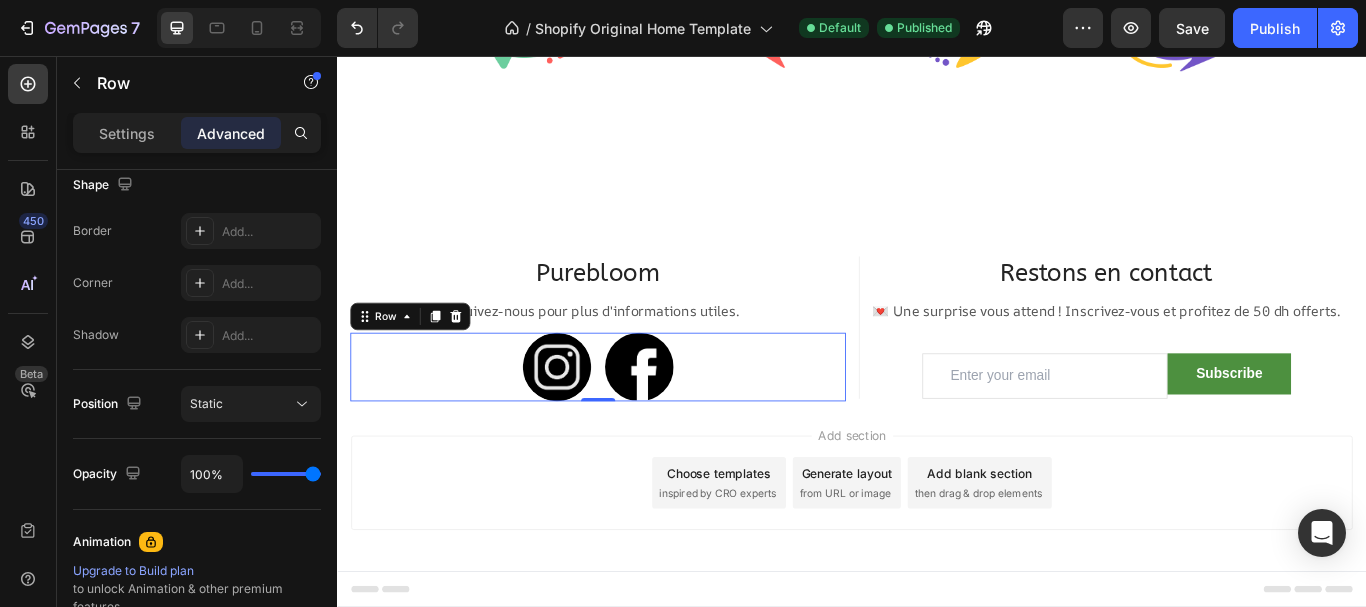 scroll, scrollTop: 0, scrollLeft: 0, axis: both 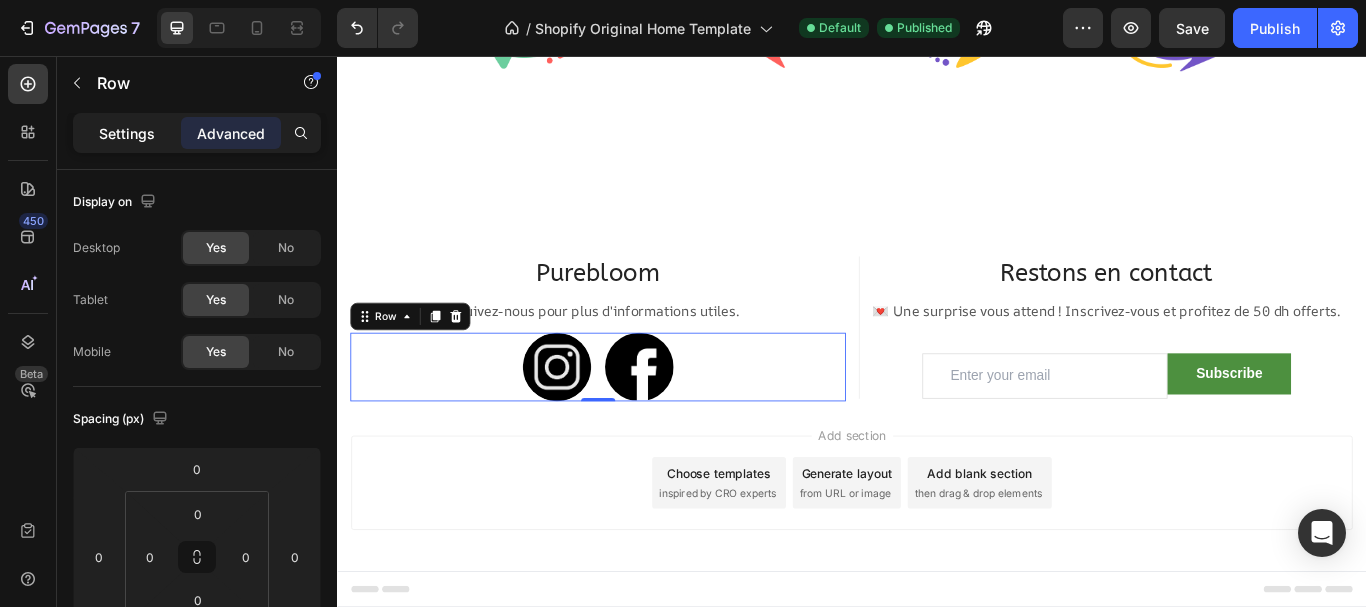 click on "Settings" at bounding box center [127, 133] 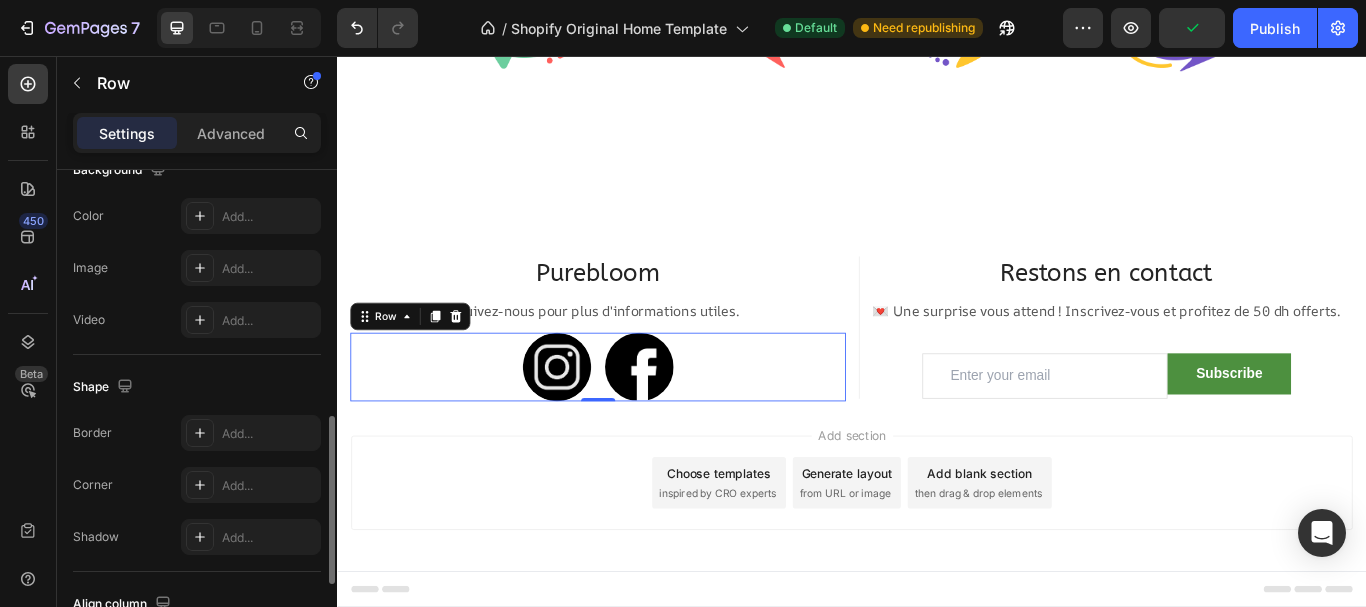 scroll, scrollTop: 746, scrollLeft: 0, axis: vertical 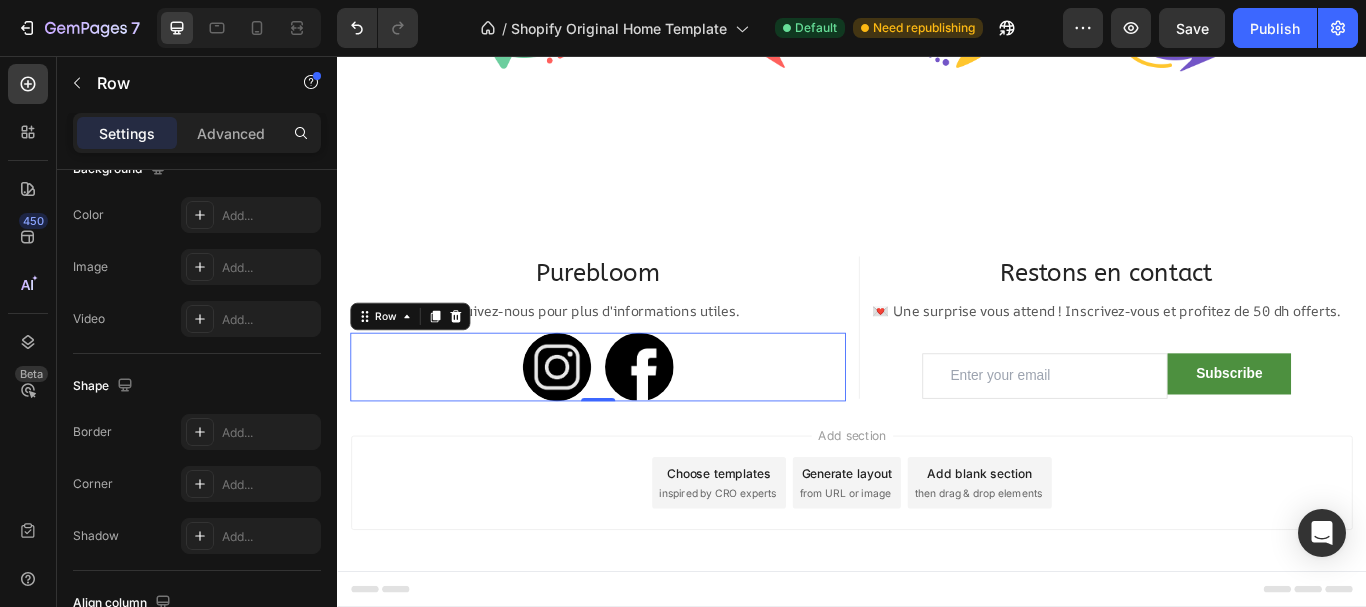 click on "Image Image Row   0" at bounding box center (641, 419) 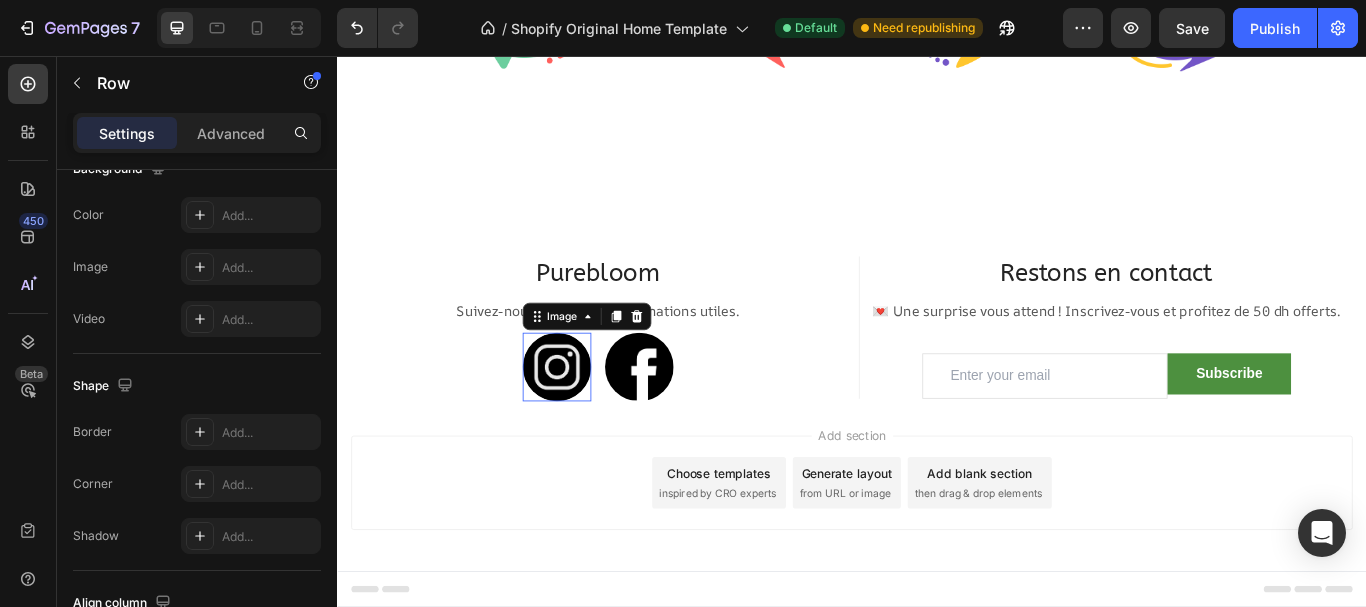 click at bounding box center [593, 419] 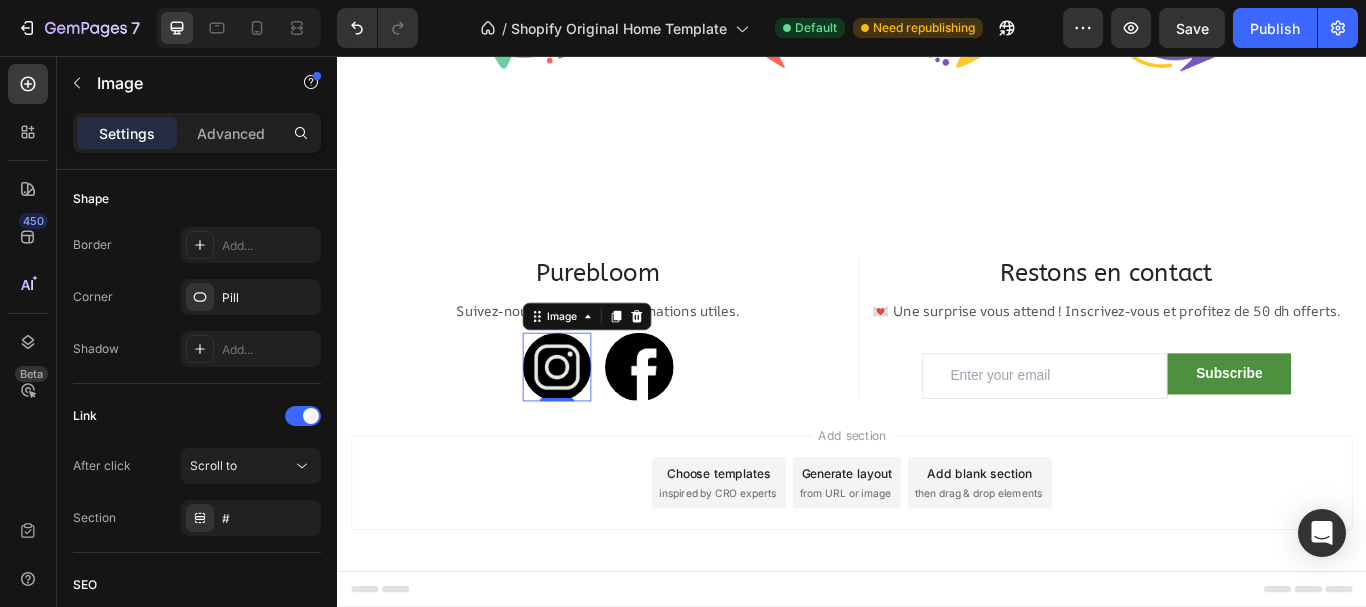 scroll, scrollTop: 0, scrollLeft: 0, axis: both 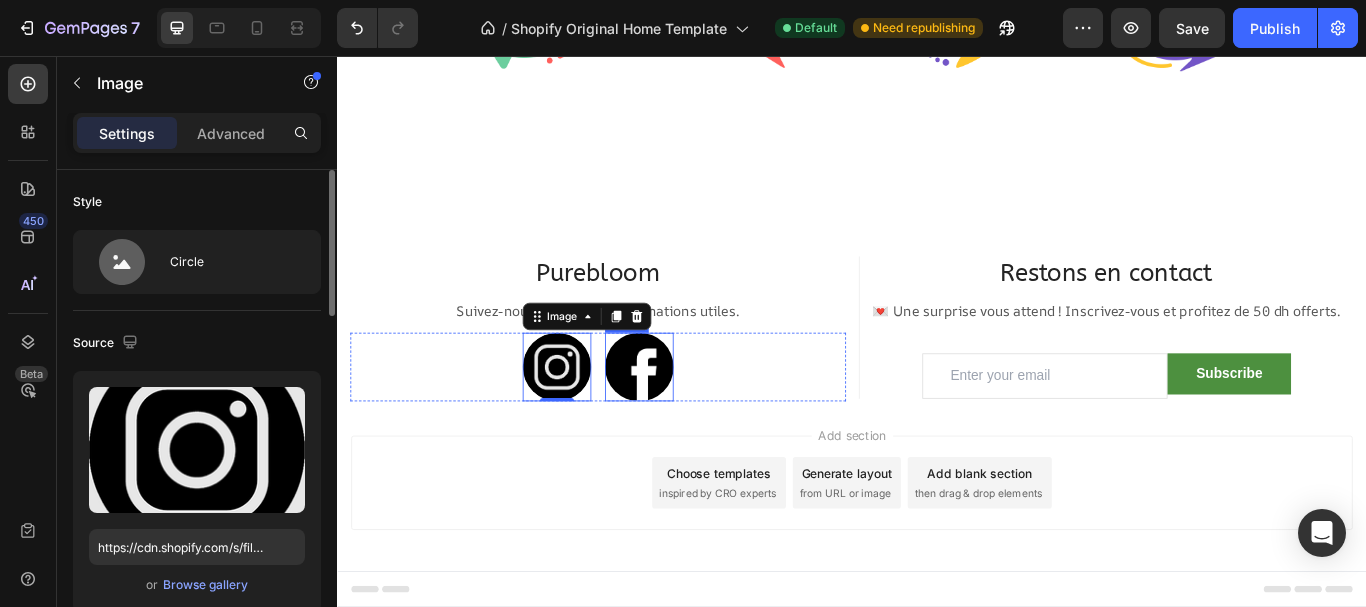 click at bounding box center [689, 419] 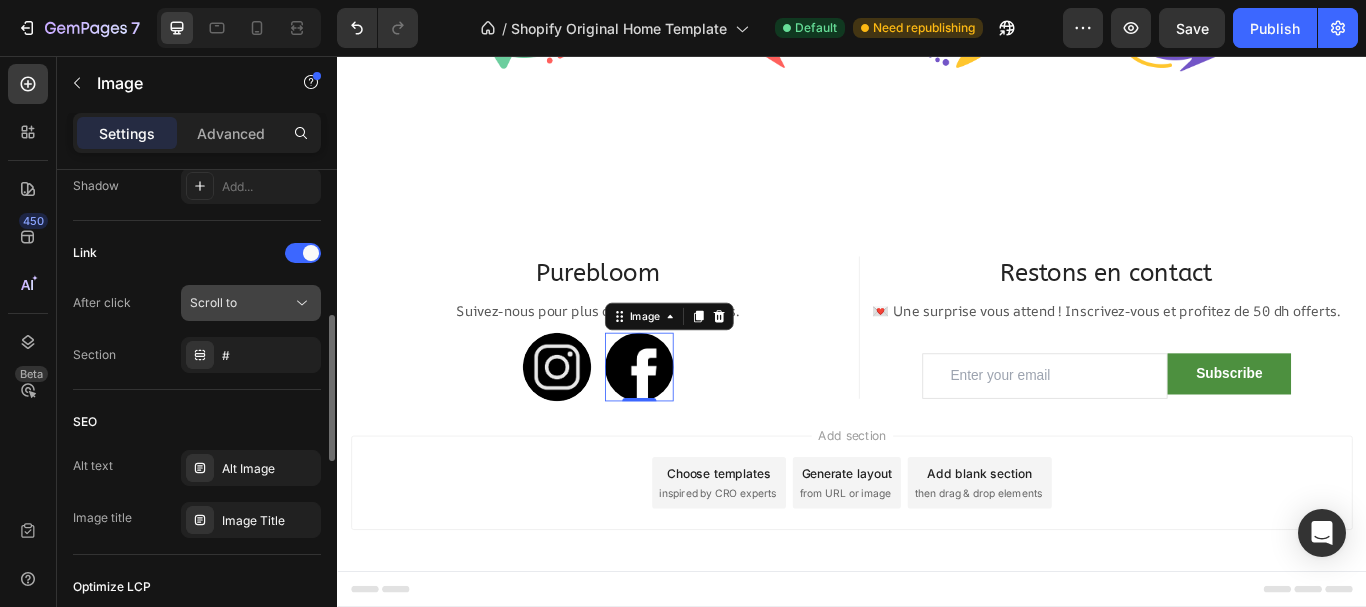 scroll, scrollTop: 0, scrollLeft: 0, axis: both 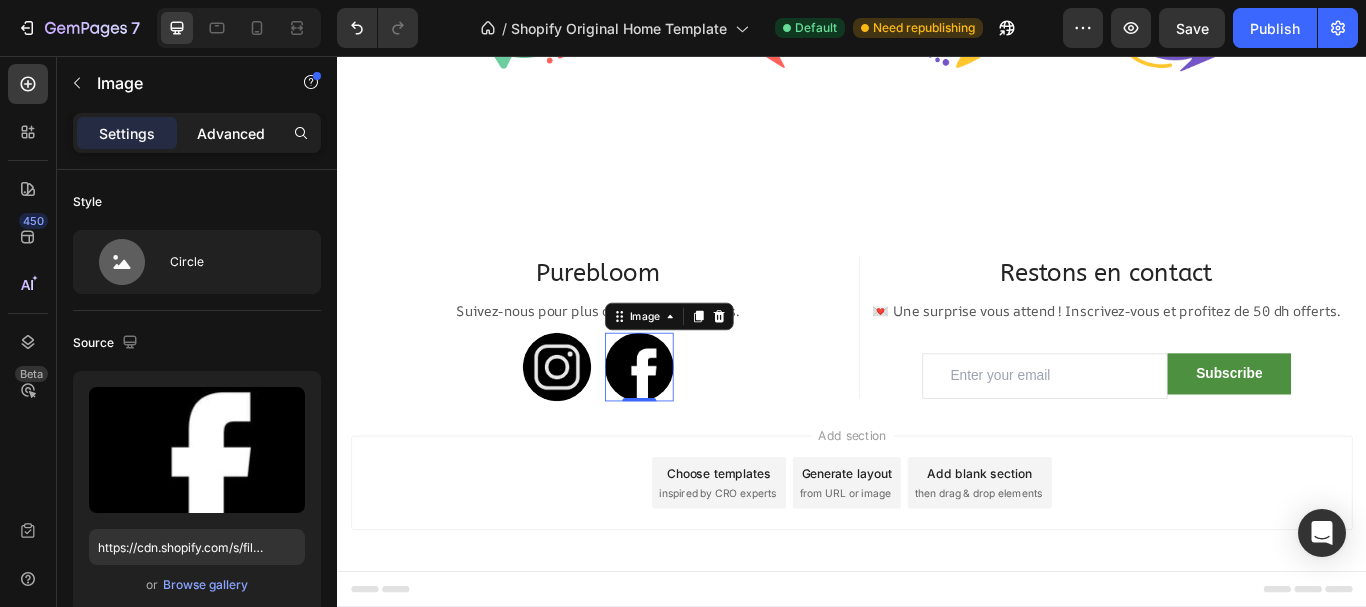 click on "Advanced" at bounding box center [231, 133] 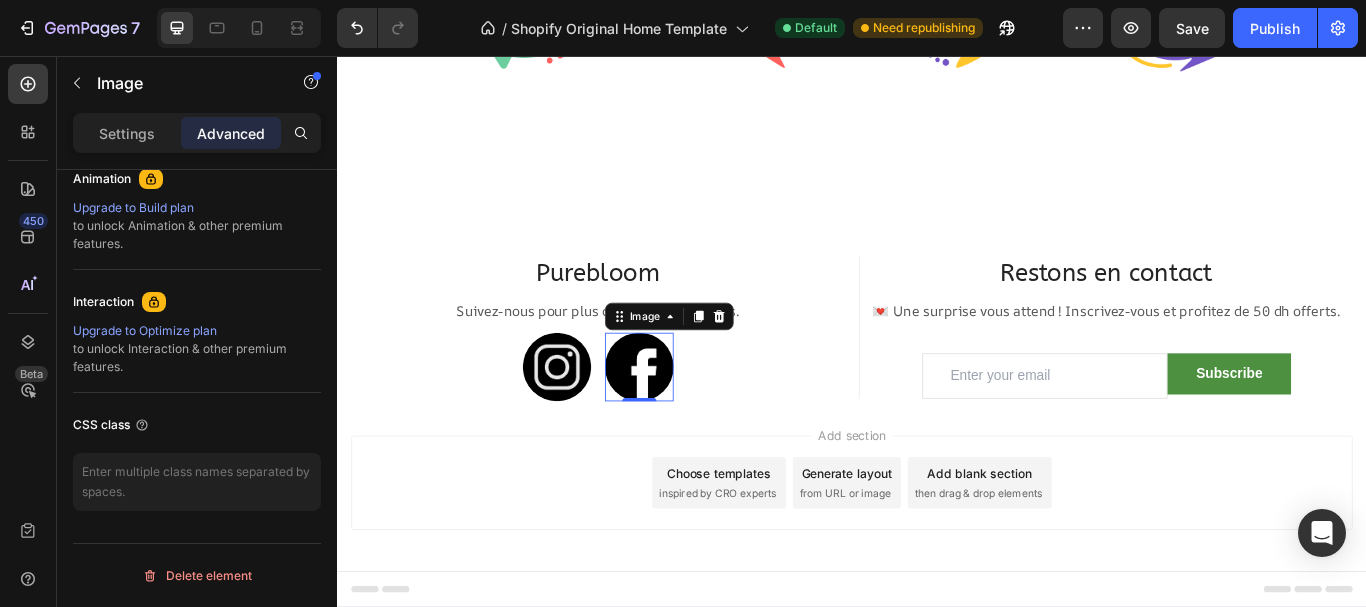 scroll, scrollTop: 0, scrollLeft: 0, axis: both 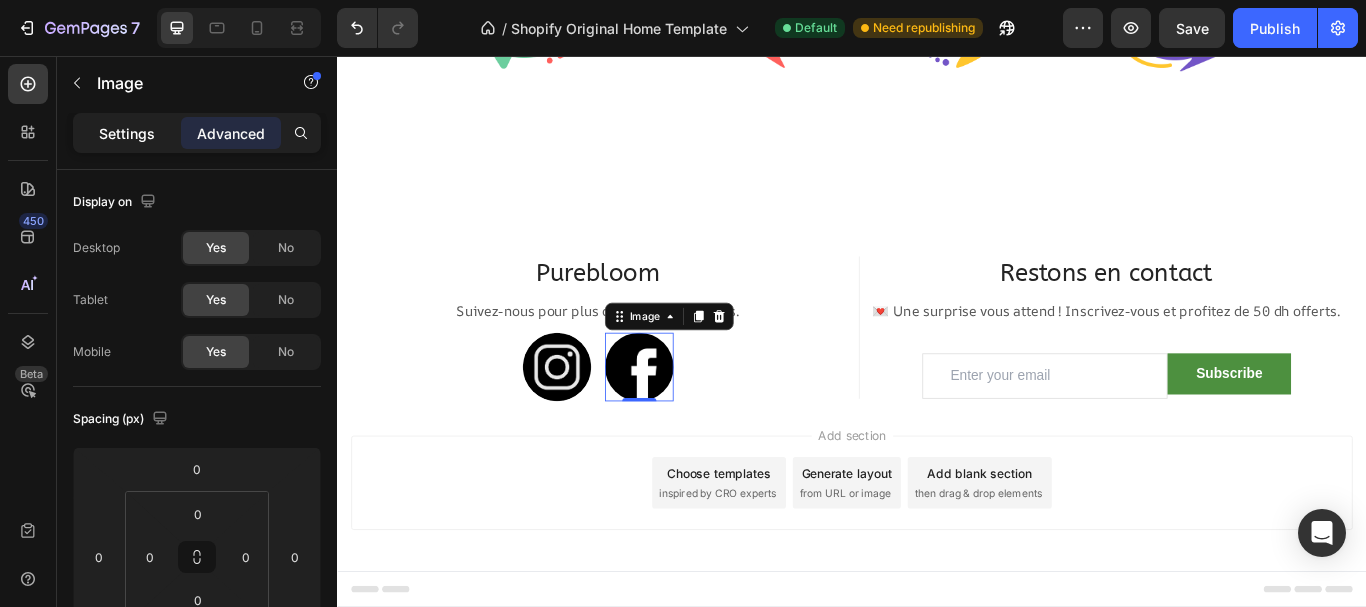 click on "Settings" 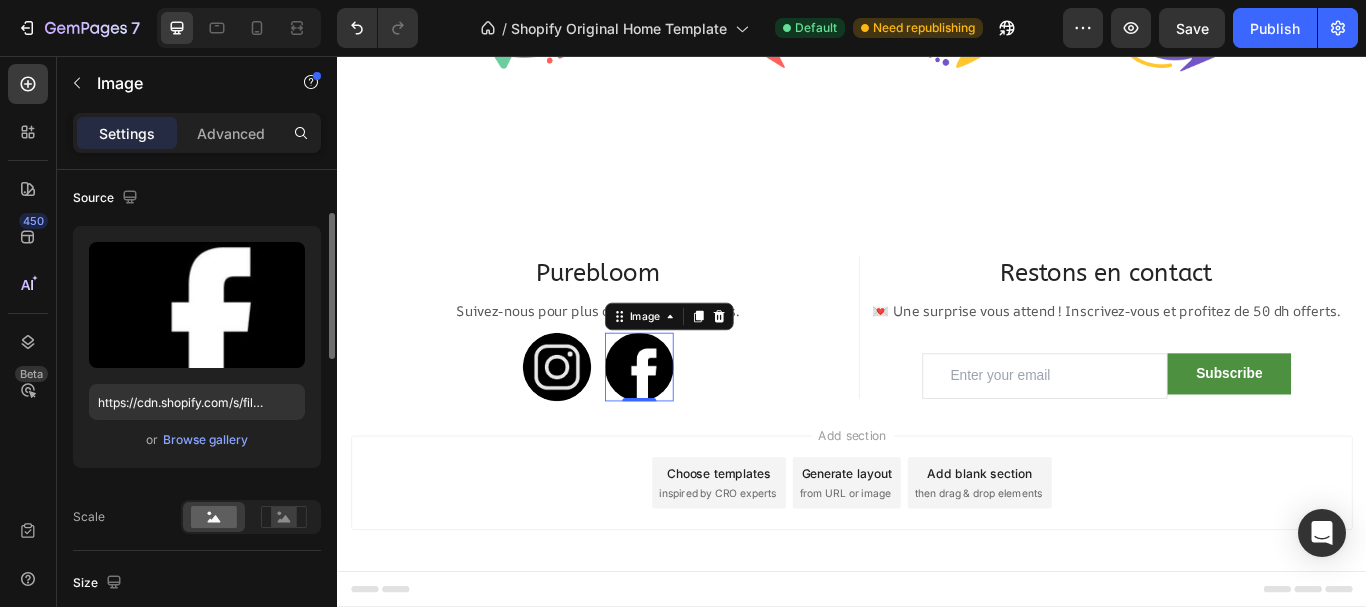scroll, scrollTop: 147, scrollLeft: 0, axis: vertical 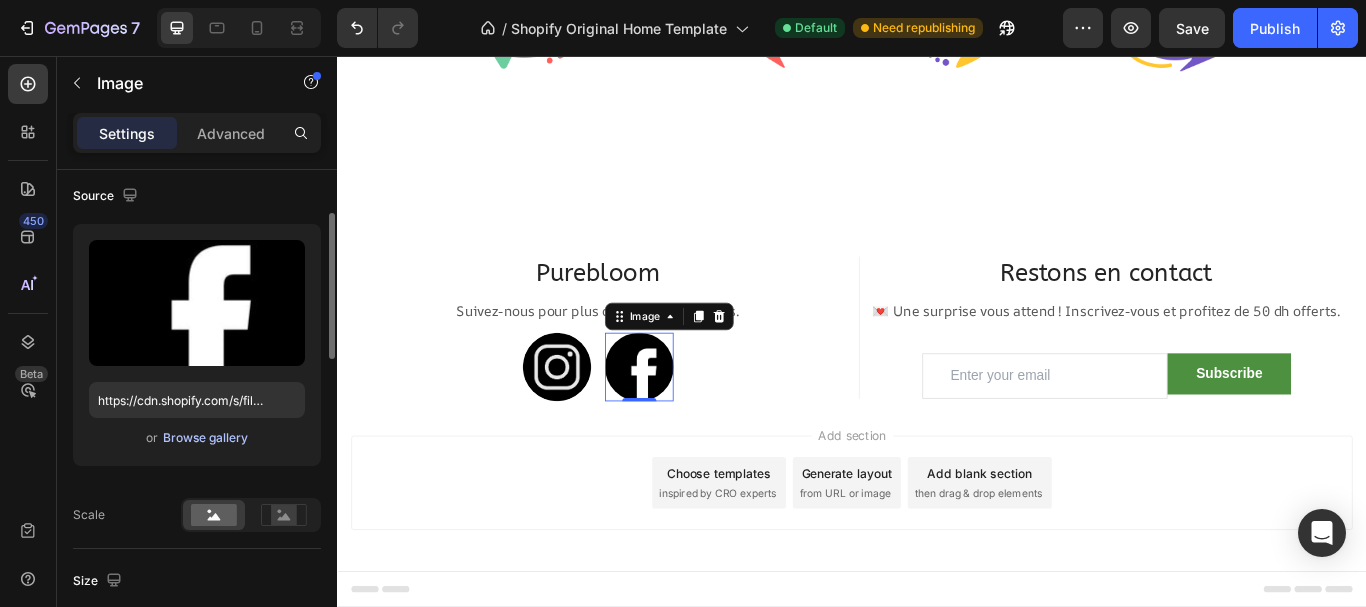 click on "Browse gallery" at bounding box center [205, 438] 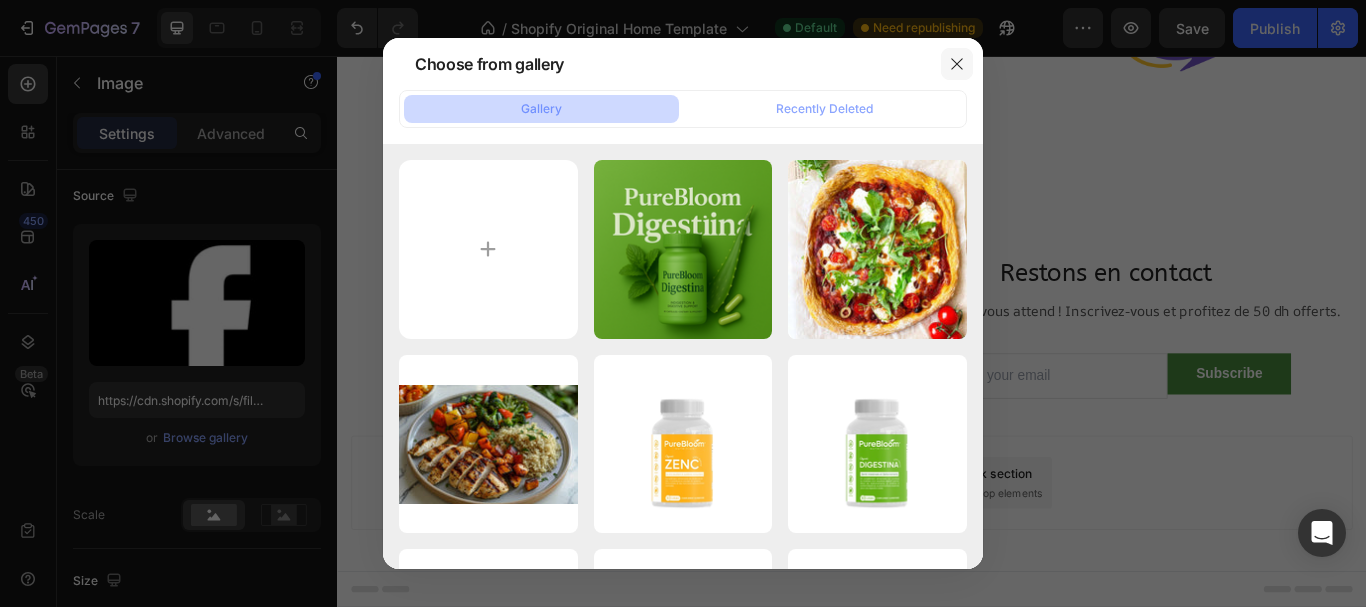 click 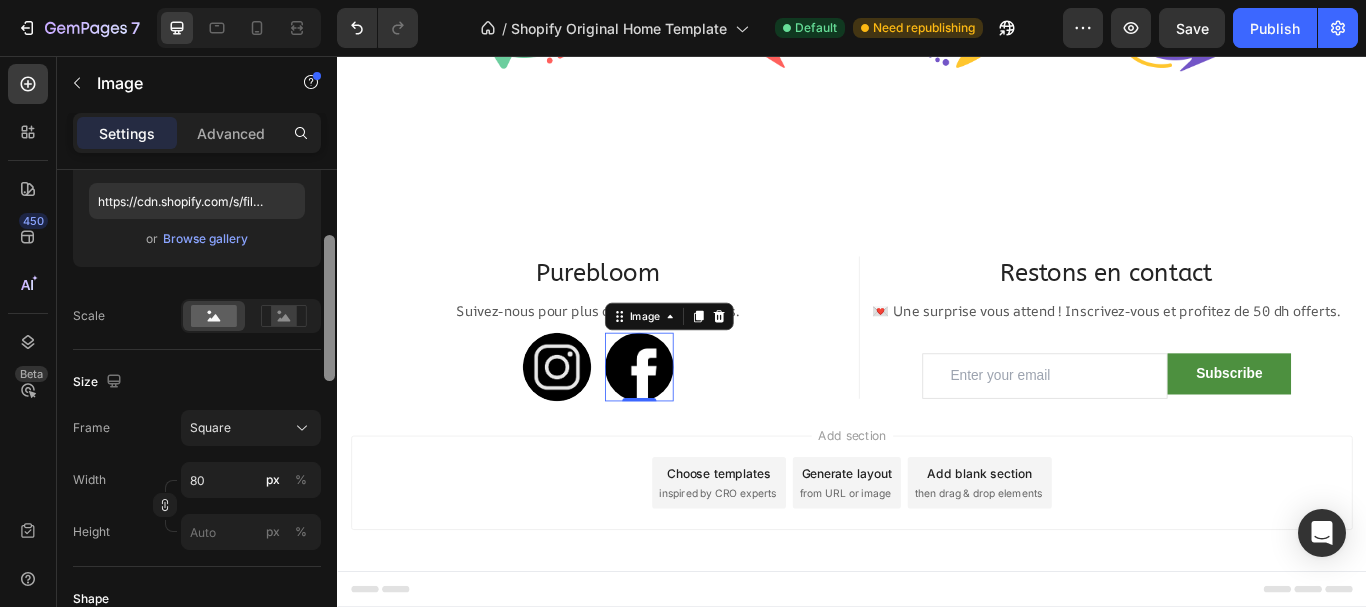 scroll, scrollTop: 355, scrollLeft: 0, axis: vertical 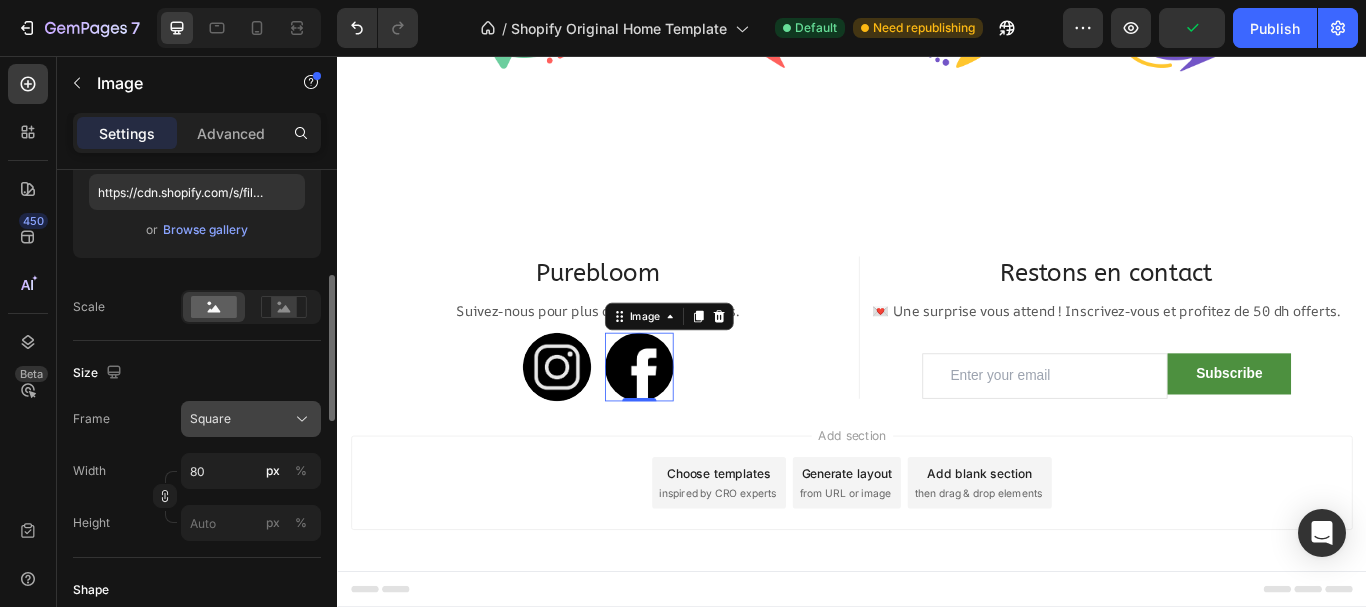 click on "Square" at bounding box center (251, 419) 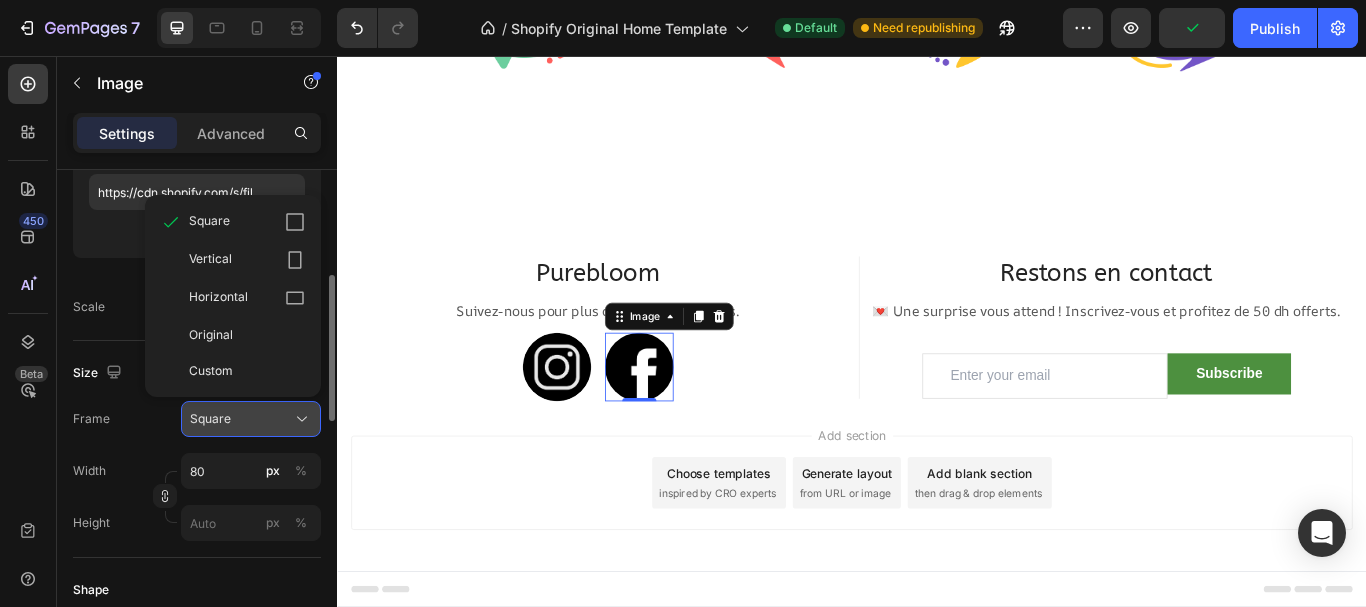 click on "Square" at bounding box center [251, 419] 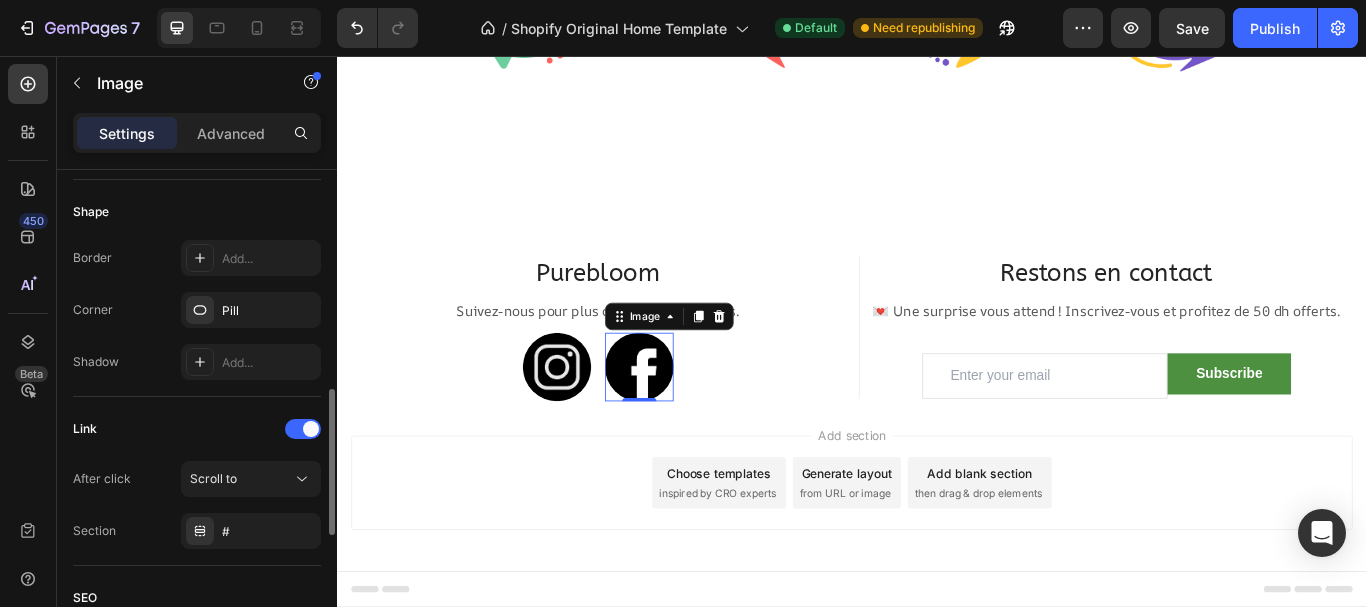 scroll, scrollTop: 734, scrollLeft: 0, axis: vertical 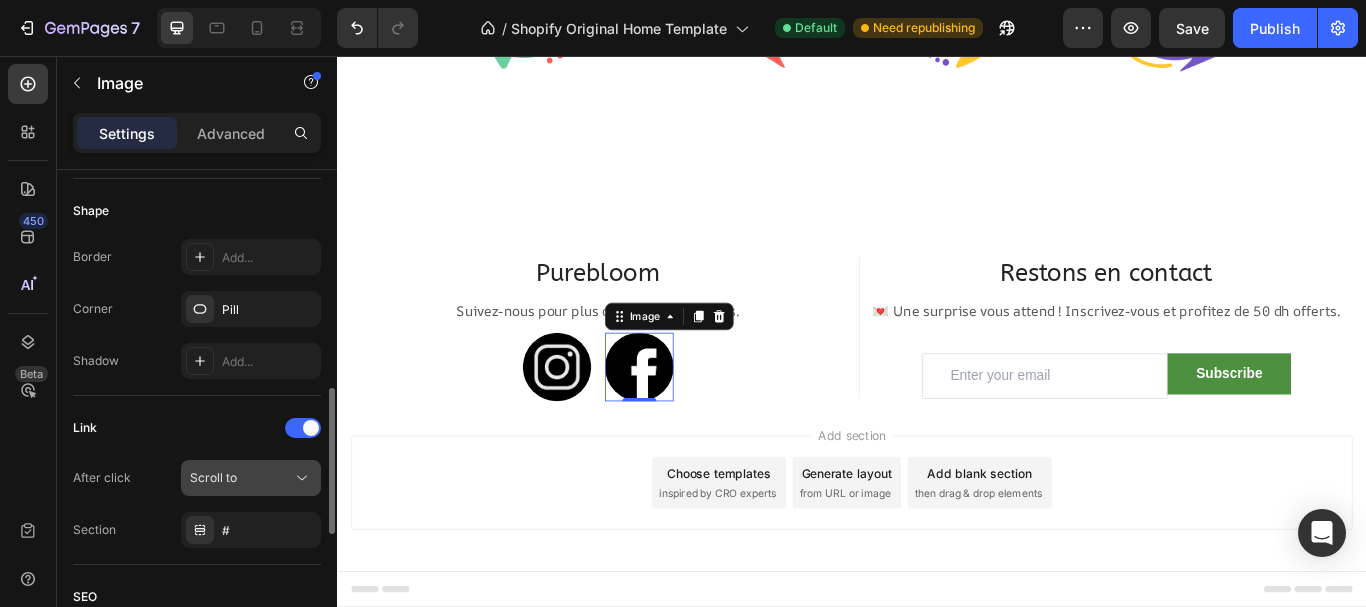 click on "Scroll to" 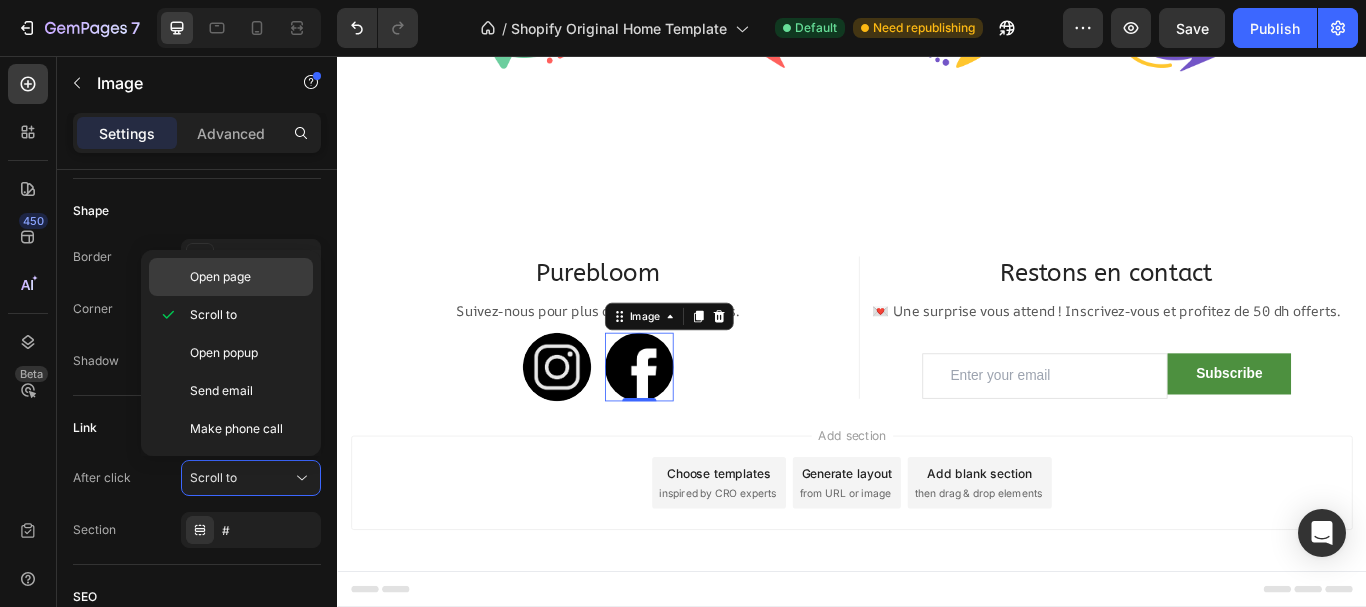 click on "Open page" at bounding box center (220, 277) 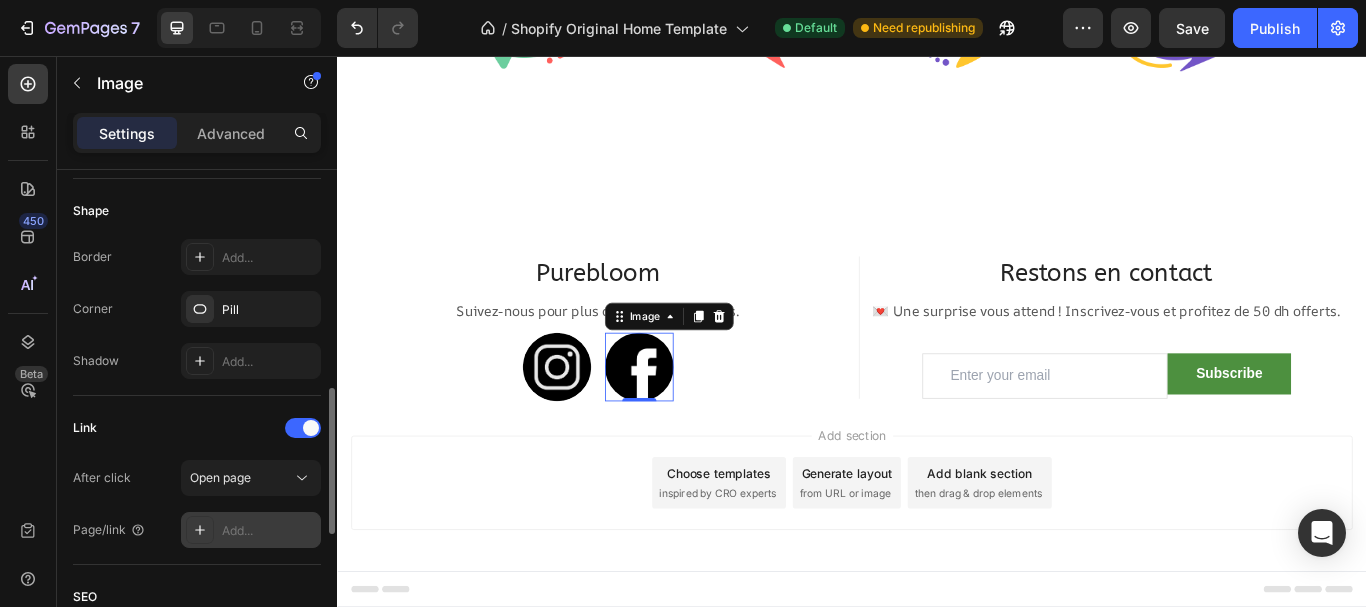 click on "Add..." at bounding box center (269, 531) 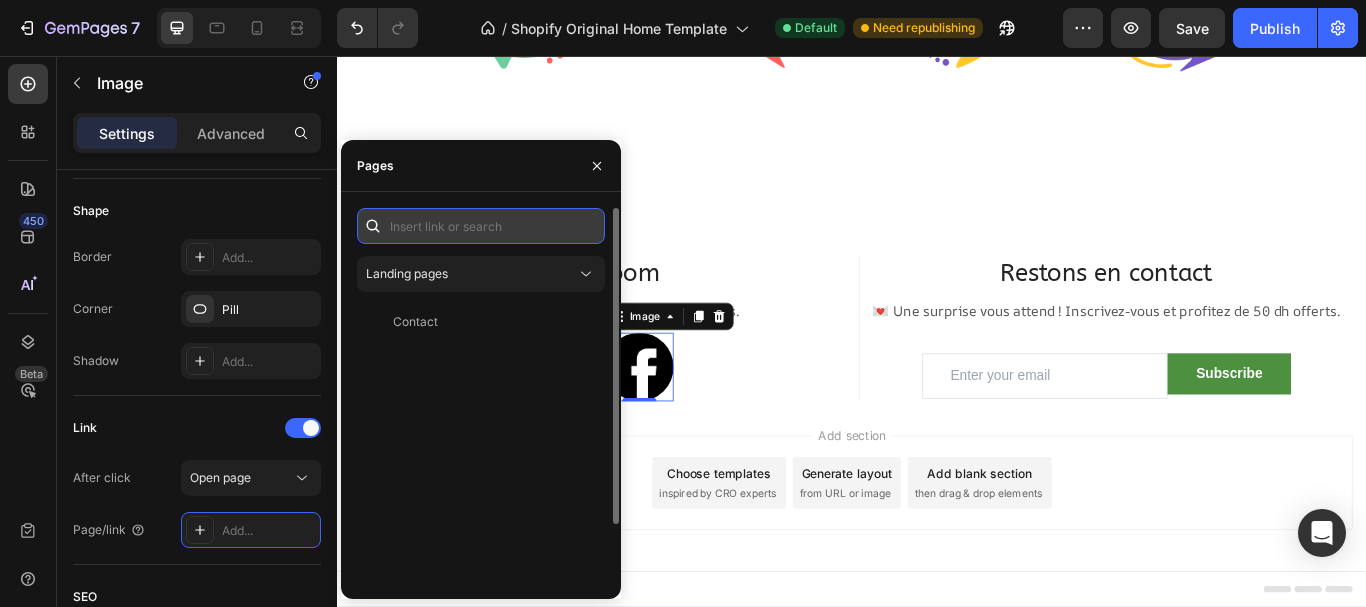 paste on "https://www.facebook.com/profile.php?id=61578159767216" 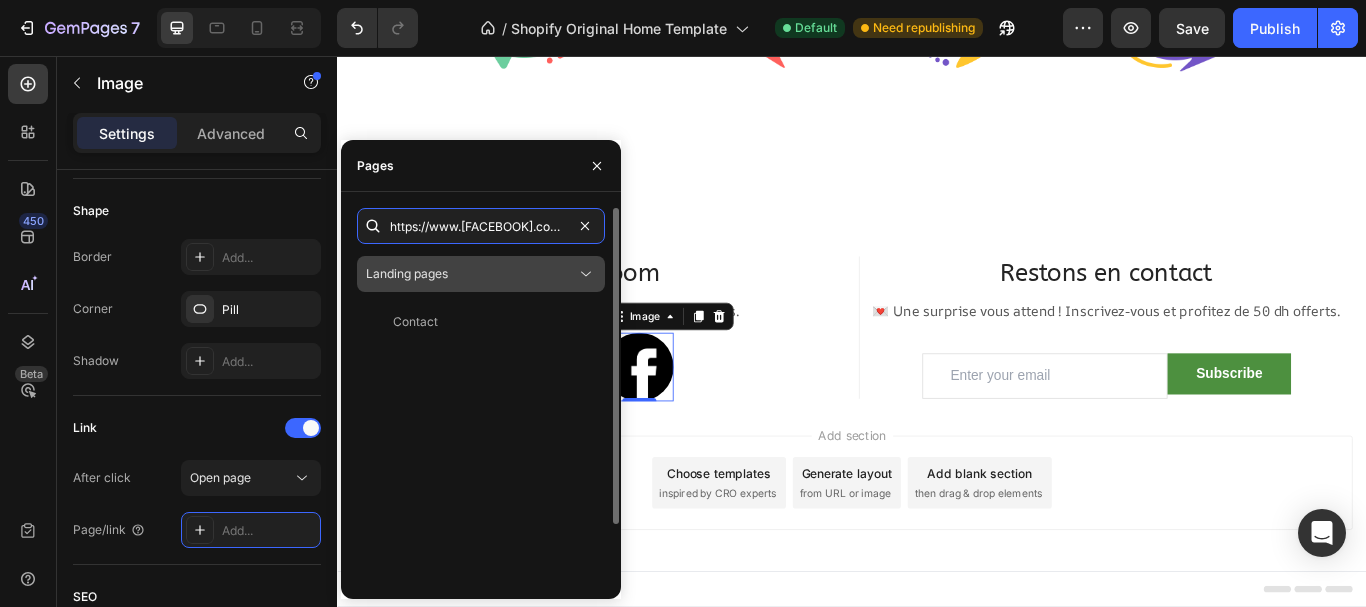 scroll, scrollTop: 0, scrollLeft: 163, axis: horizontal 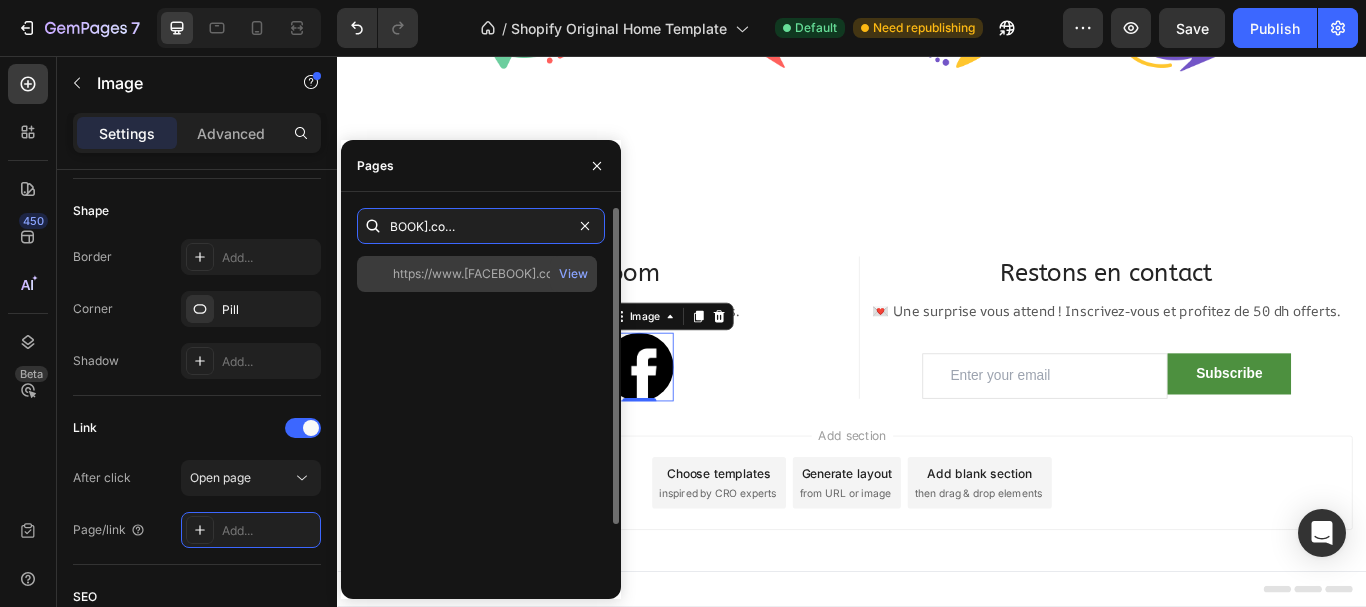 type on "https://www.facebook.com/profile.php?id=61578159767216" 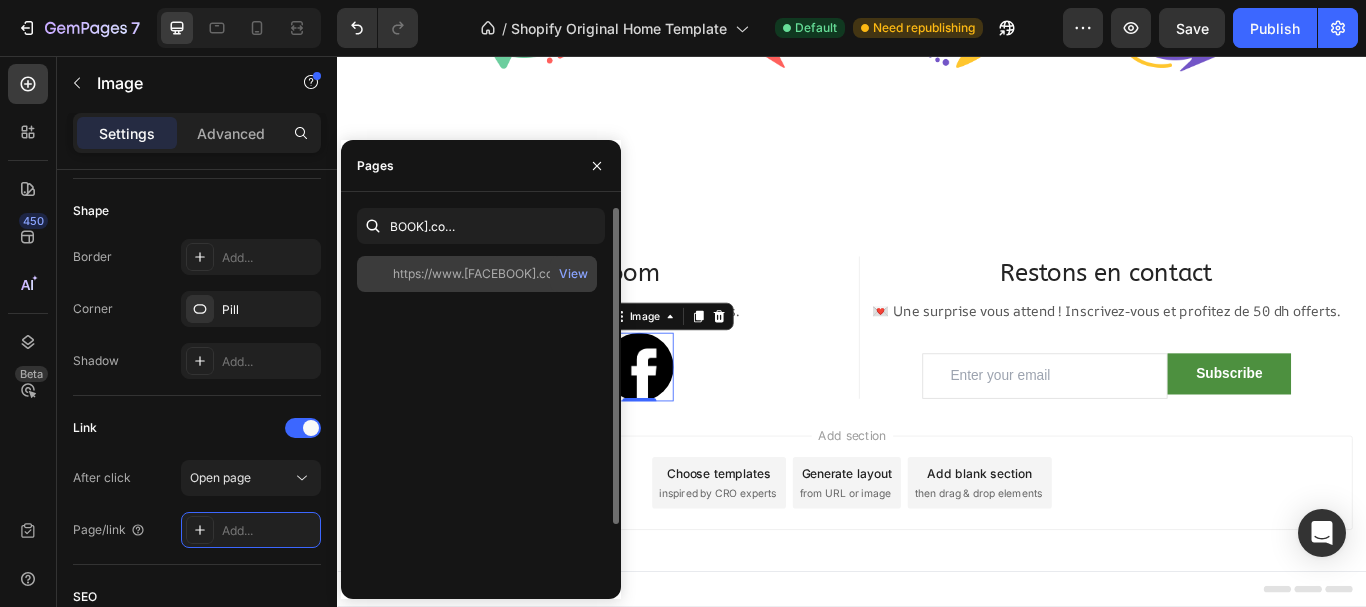 scroll, scrollTop: 0, scrollLeft: 0, axis: both 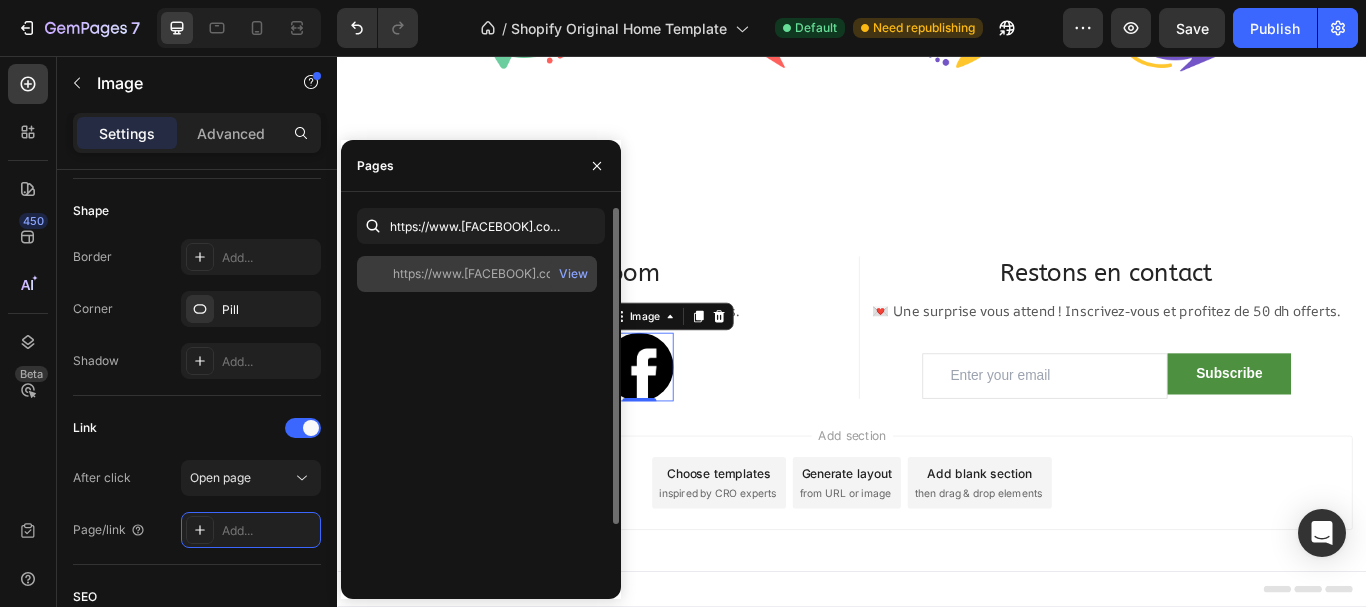 click on "https://www.facebook.com/profile.php?id=61578159767216" 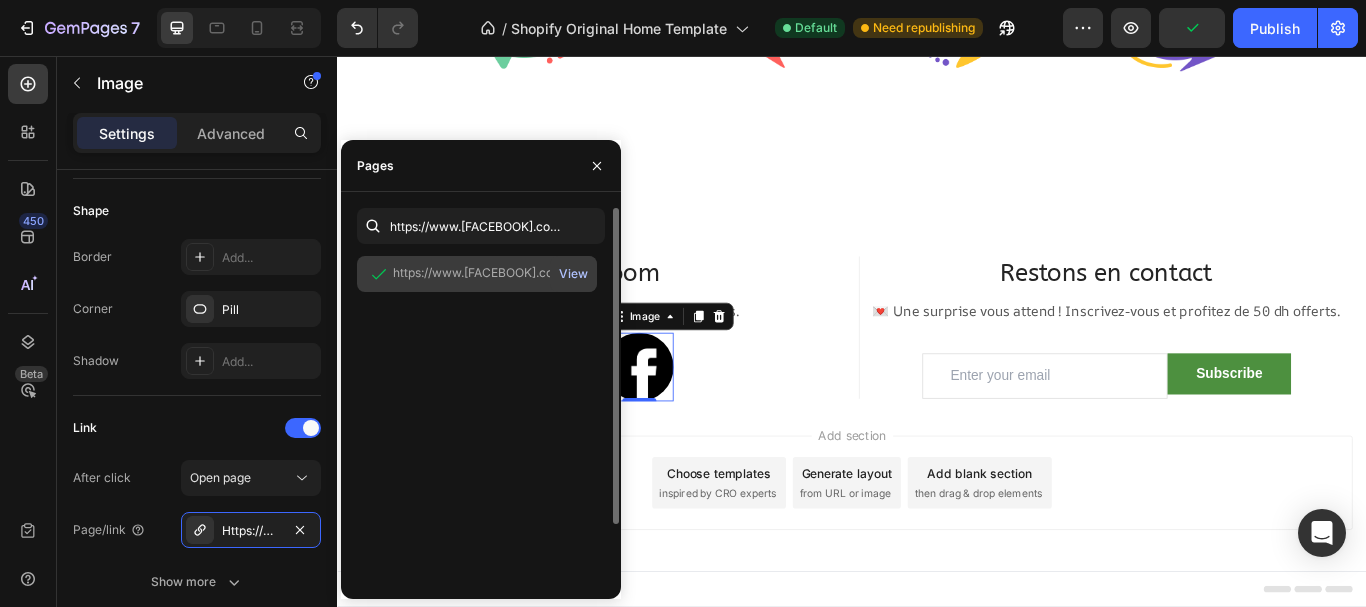 click on "View" at bounding box center (573, 274) 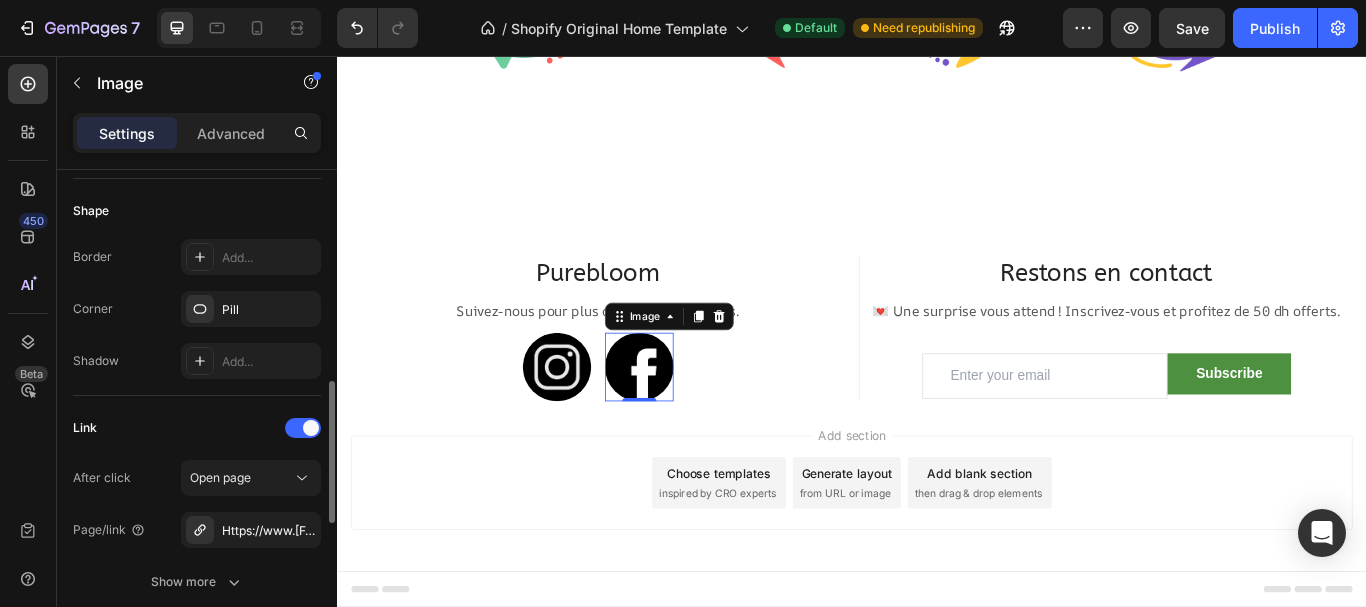 click on "Link" at bounding box center [197, 428] 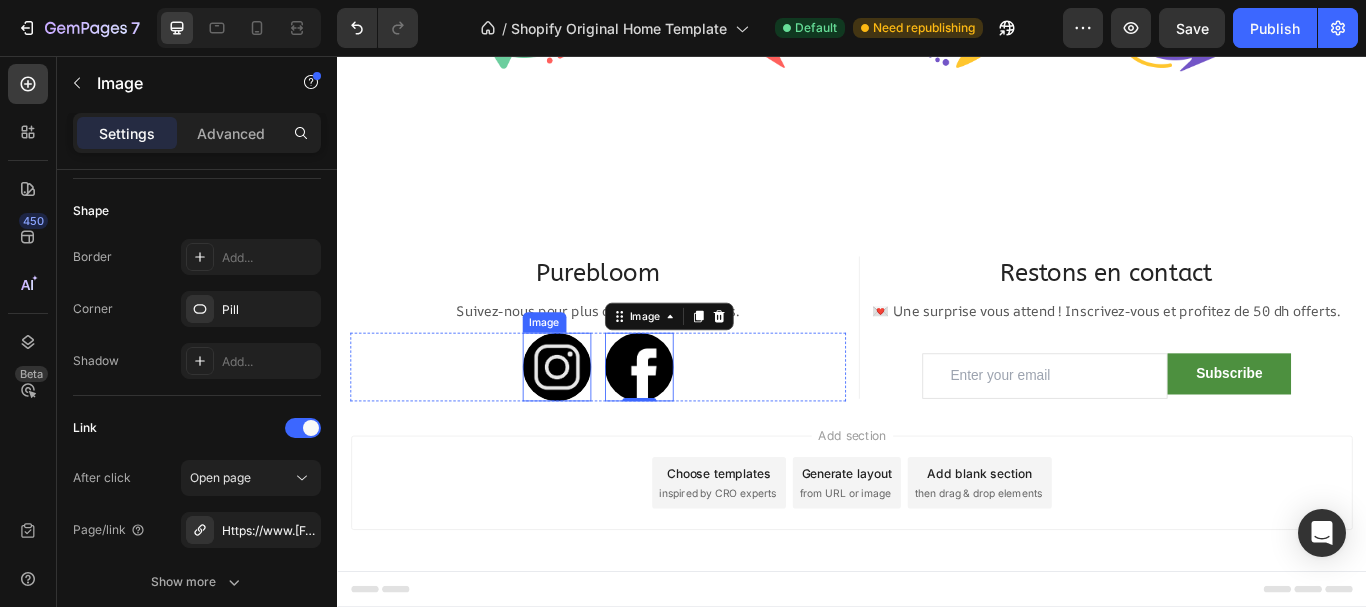 click at bounding box center [593, 419] 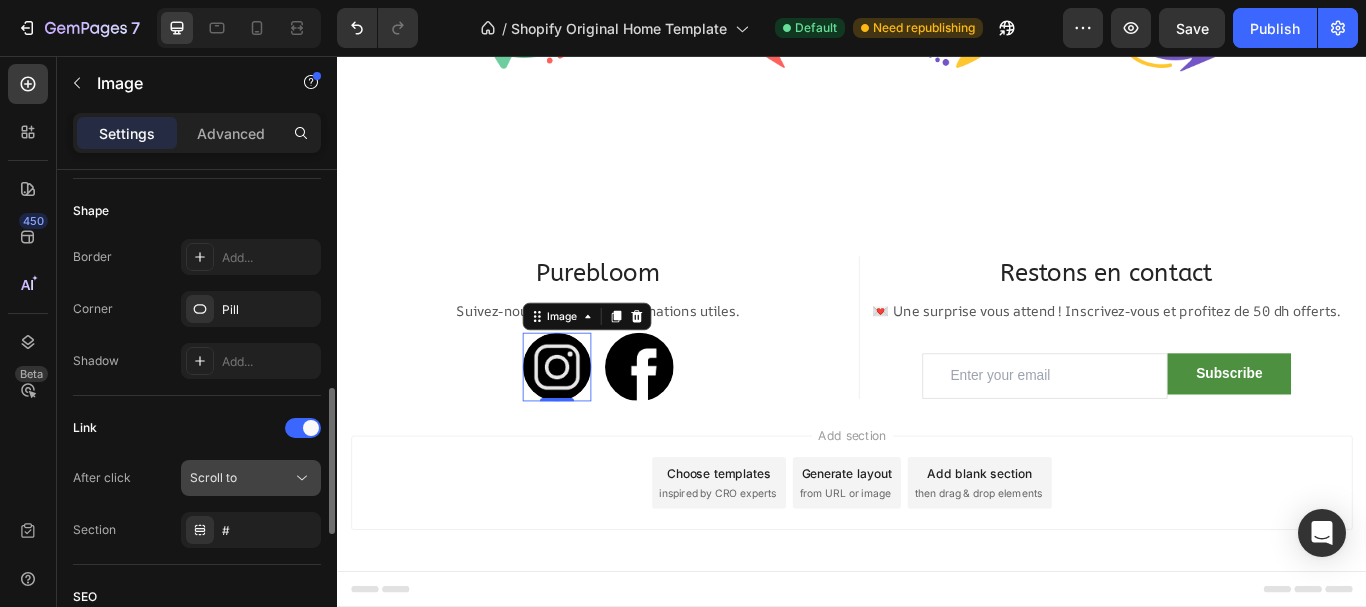 click on "Scroll to" 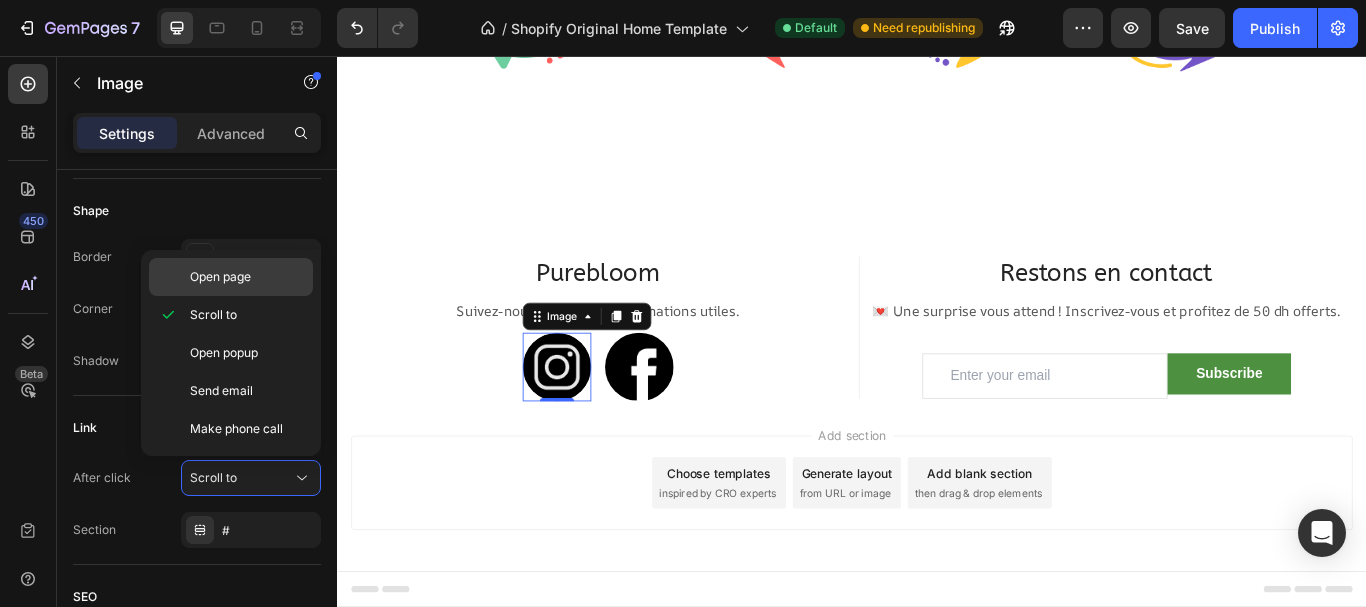 click on "Open page" 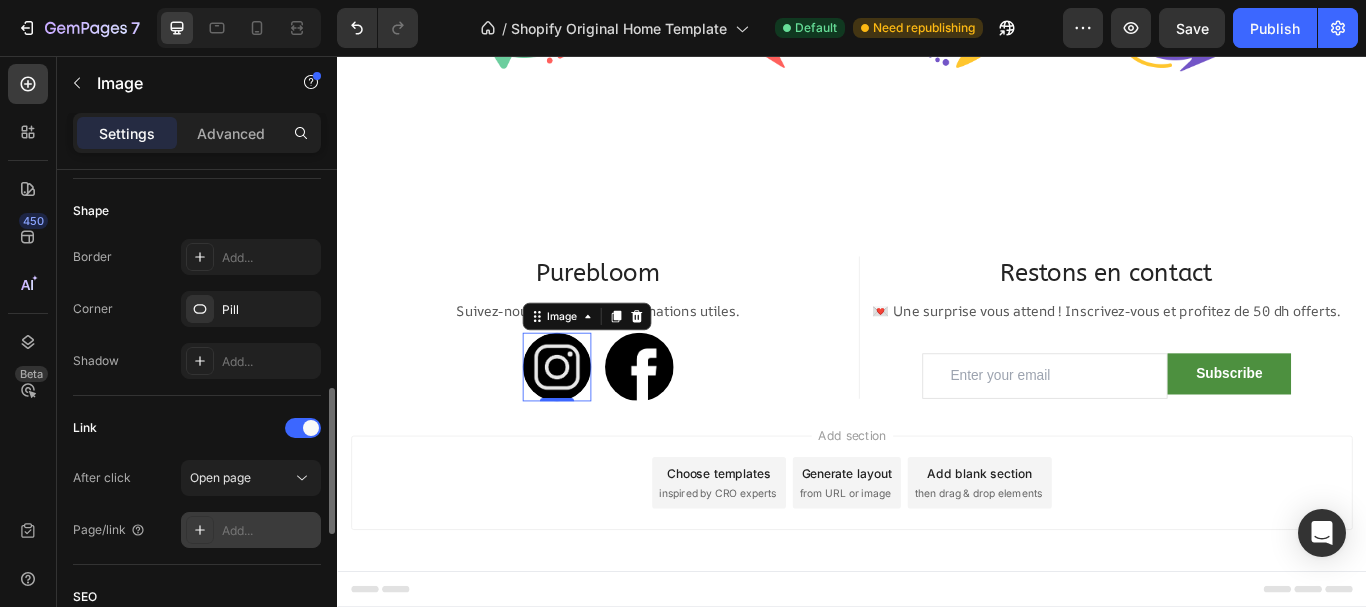 click on "Add..." at bounding box center [269, 531] 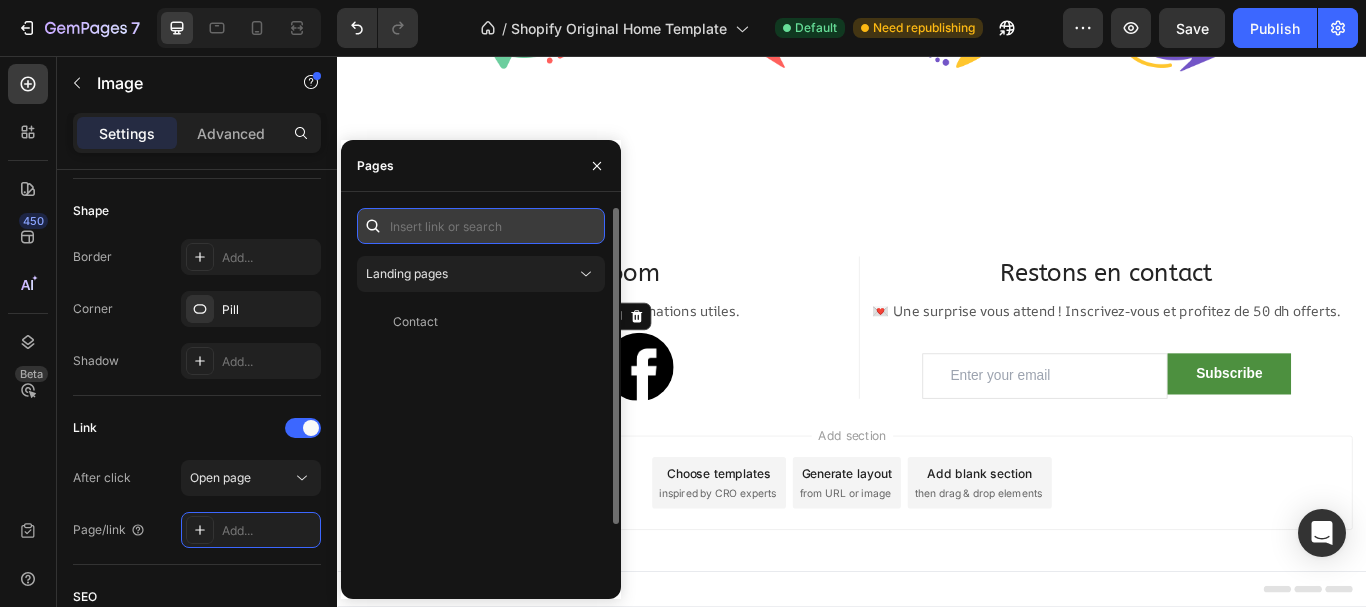 paste on "https://www.instagram.com/pure_blom/" 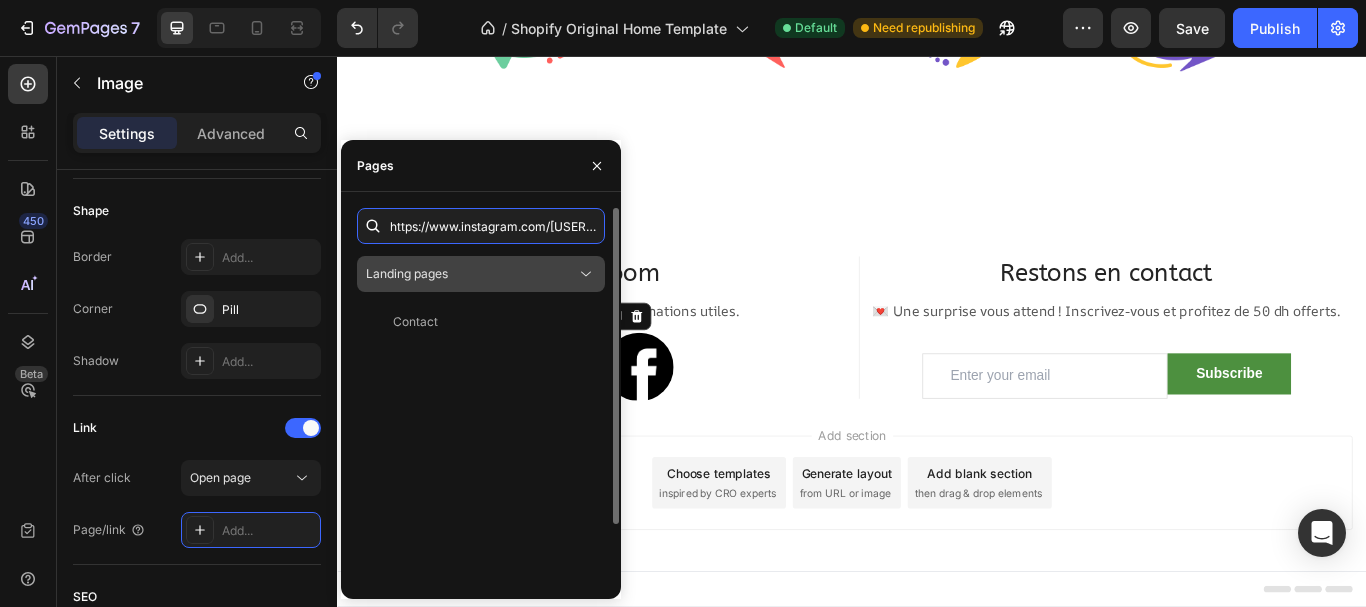 scroll, scrollTop: 0, scrollLeft: 51, axis: horizontal 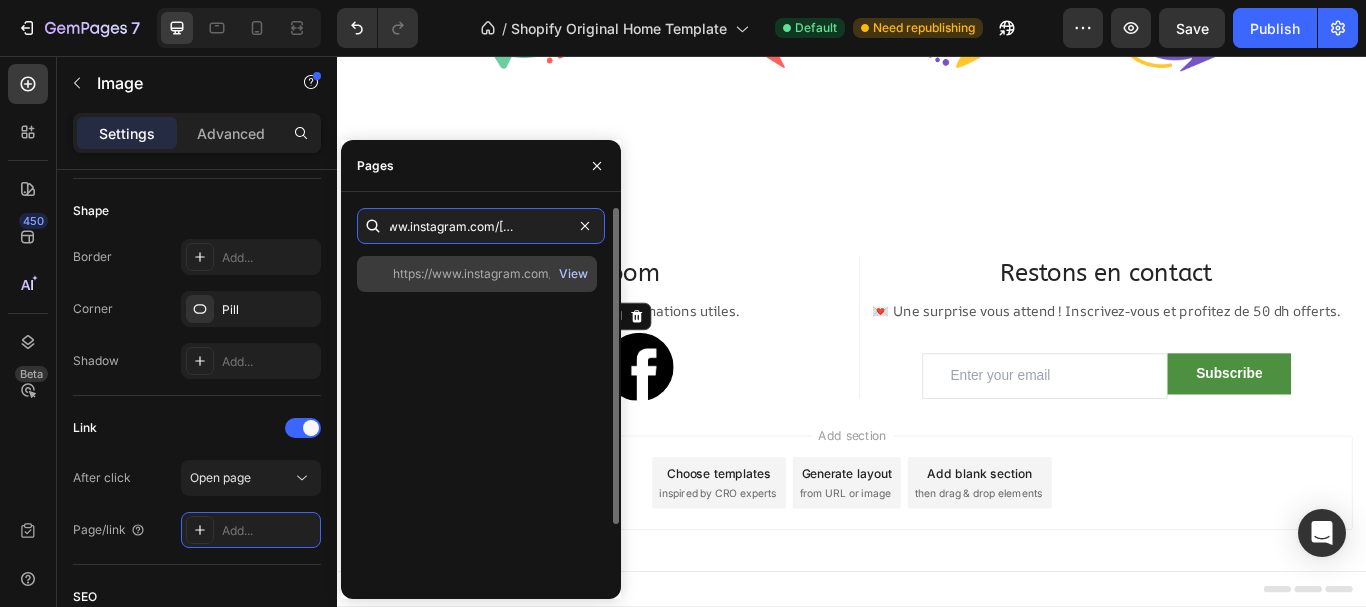 type on "https://www.instagram.com/pure_blom/" 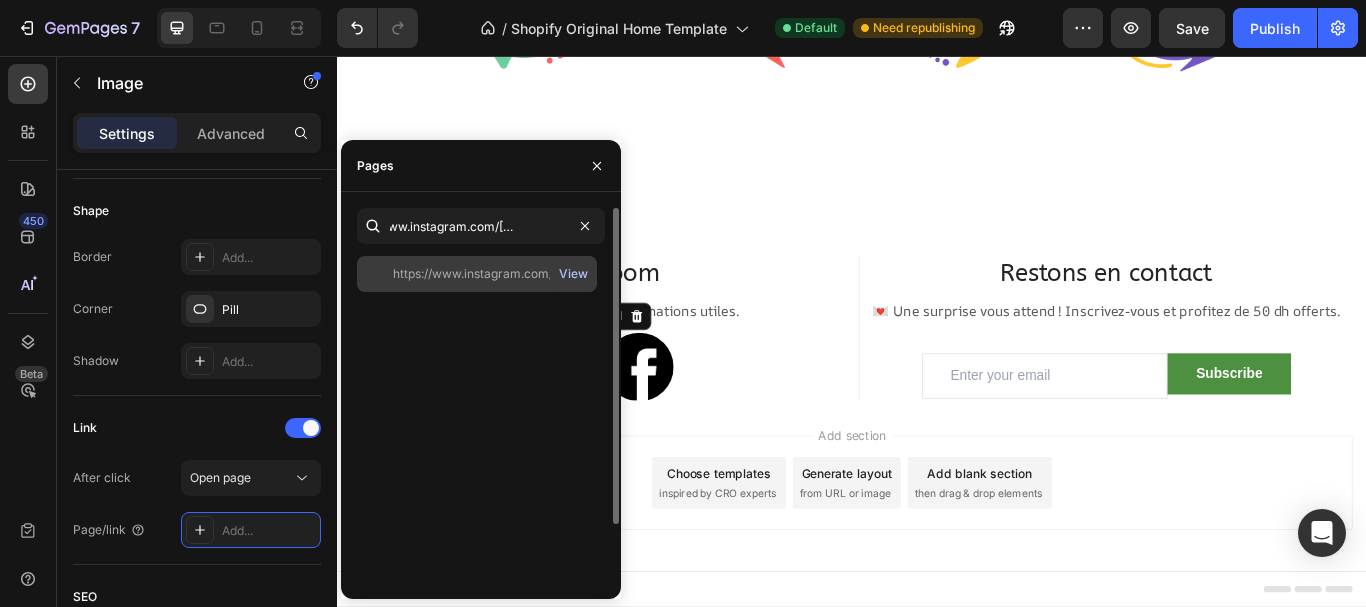 scroll, scrollTop: 0, scrollLeft: 0, axis: both 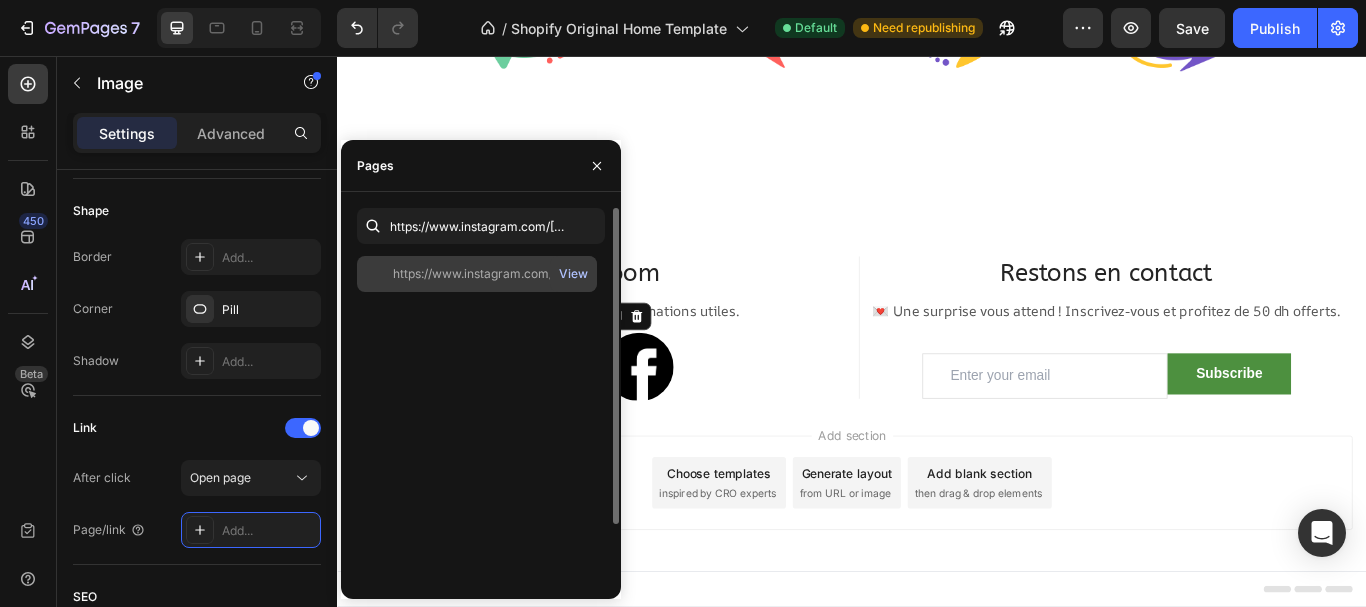 click on "View" at bounding box center (573, 274) 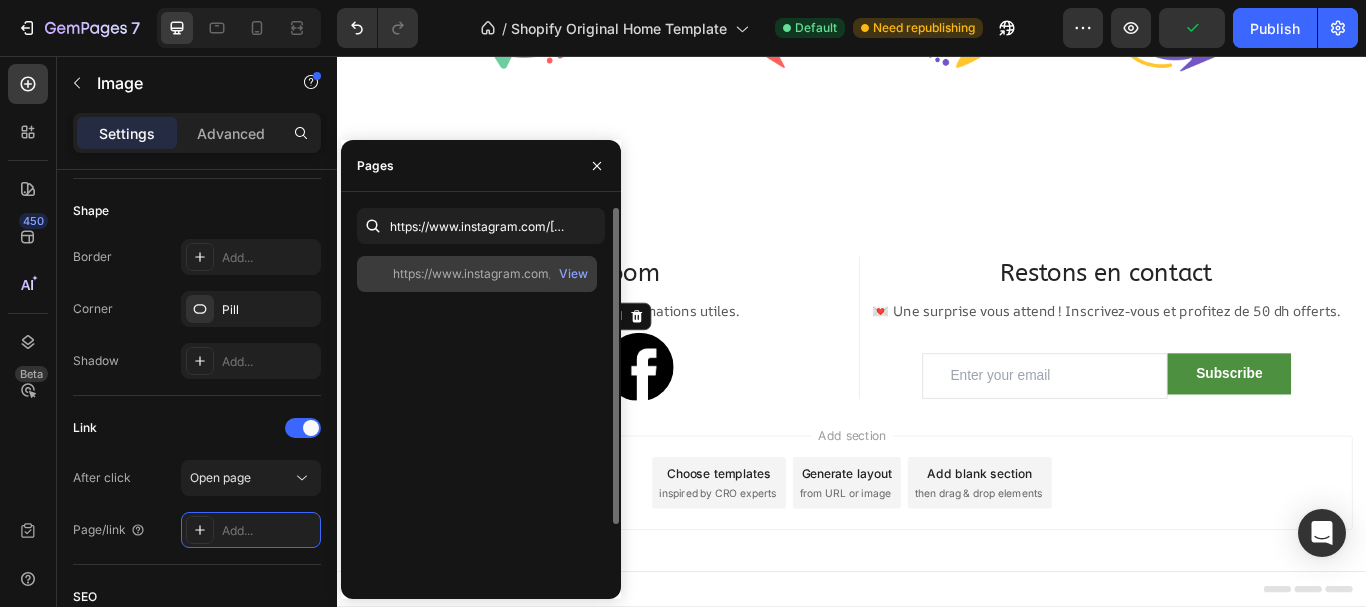 click on "https://www.instagram.com/pure_blom/   View" 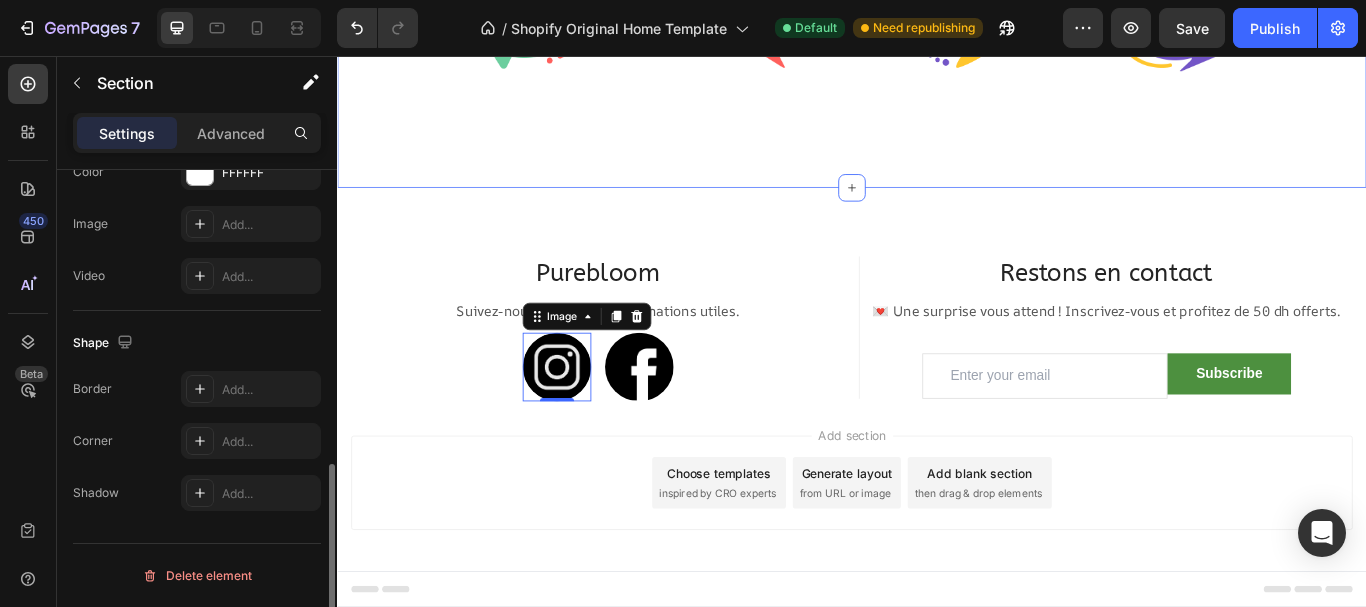 click on "🎯  Pour qui ? Text Block Row Étudiants en révision Text Block Entrepreneurs, freelances Text Block salariés sous pression Text Block Personnes distraites Text Block Row Image Stimule la concentration et la santé cérébrale Text Block     Profitez de l'offre Button Row Formule naturelle enrichie en Text Block Row 🍃plantes médicinales Text Block 💎 Minéraux essentiels Text Block 🍊 Vitamines naturelles Text Block 🧪 Actifs botaniques Text Block 🚫 Sans additifs chimiques Text Block Row Image Supplément d'anémie Text Block   profitez de l'offre Button Row Row Image Image Image Image Image Row Row Section 5" at bounding box center (937, -446) 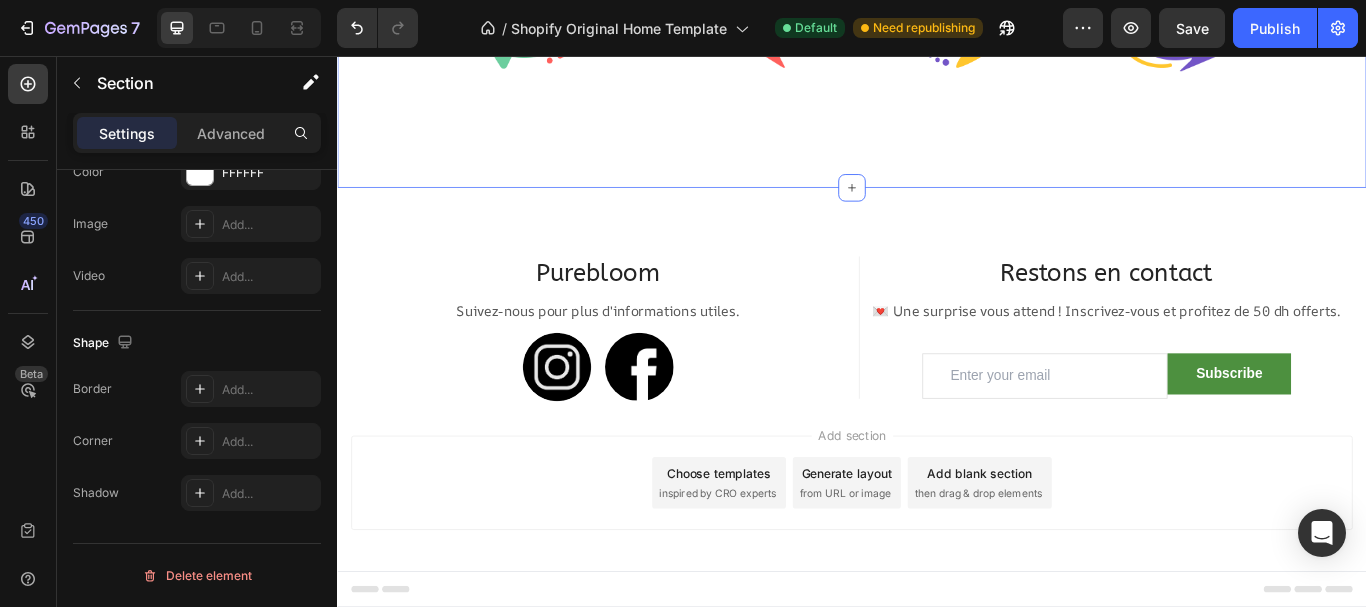 scroll, scrollTop: 0, scrollLeft: 0, axis: both 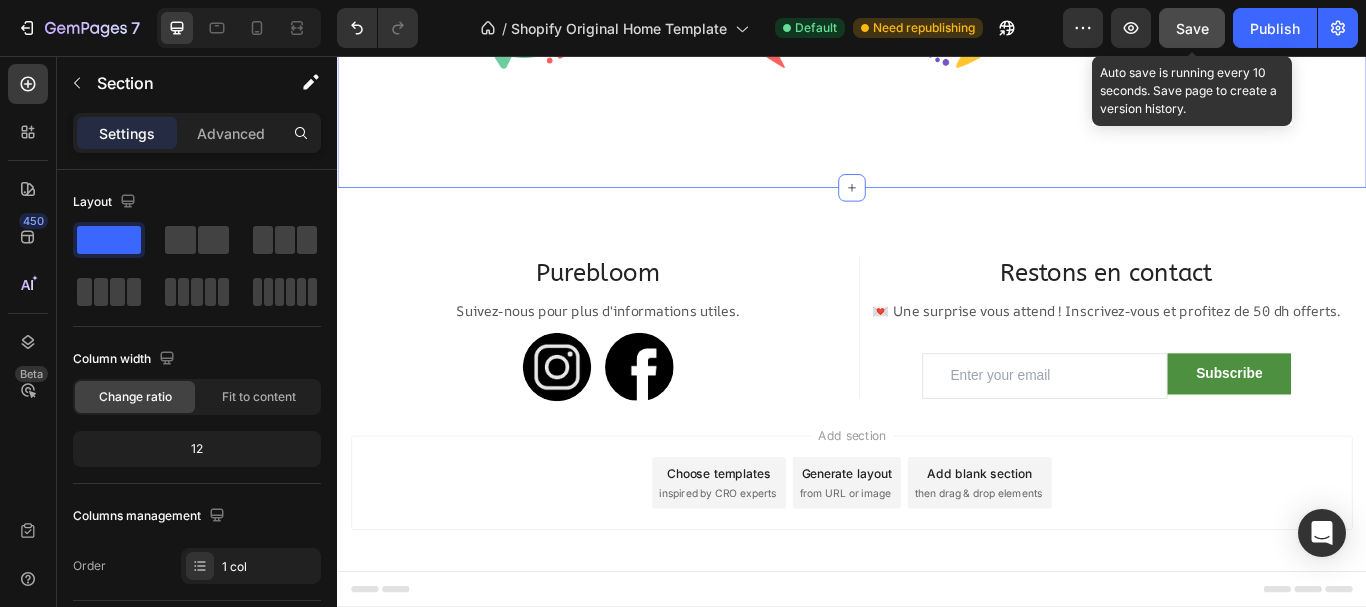 click on "Save" 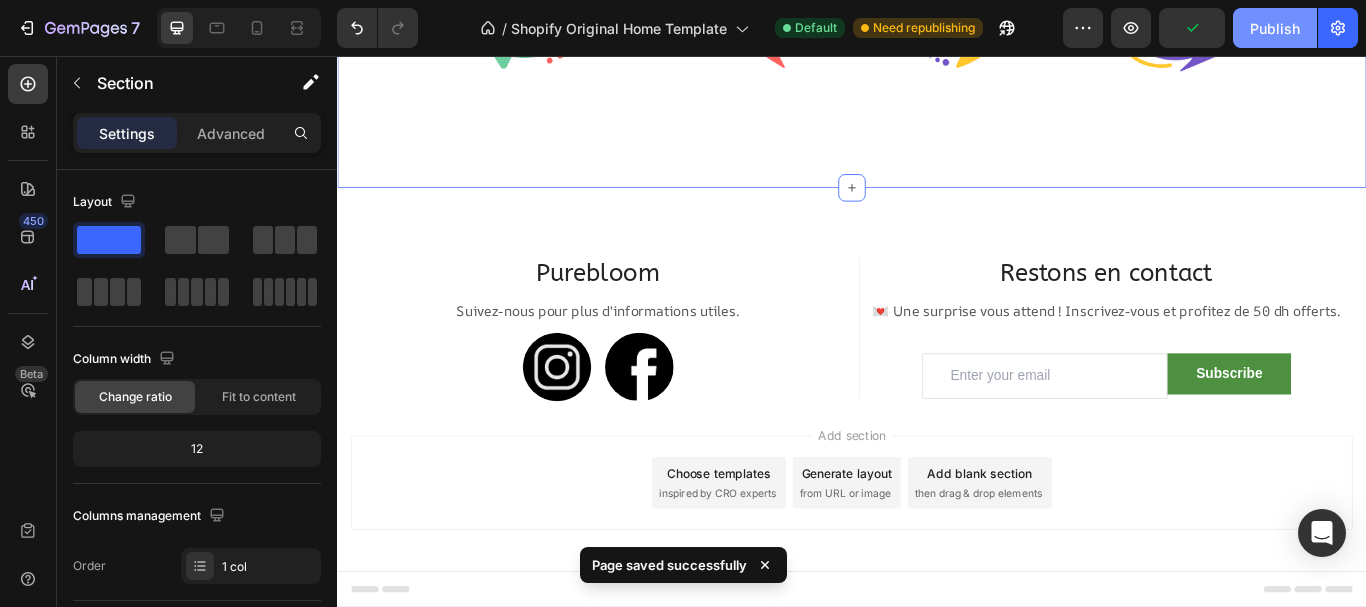 click on "Publish" at bounding box center (1275, 28) 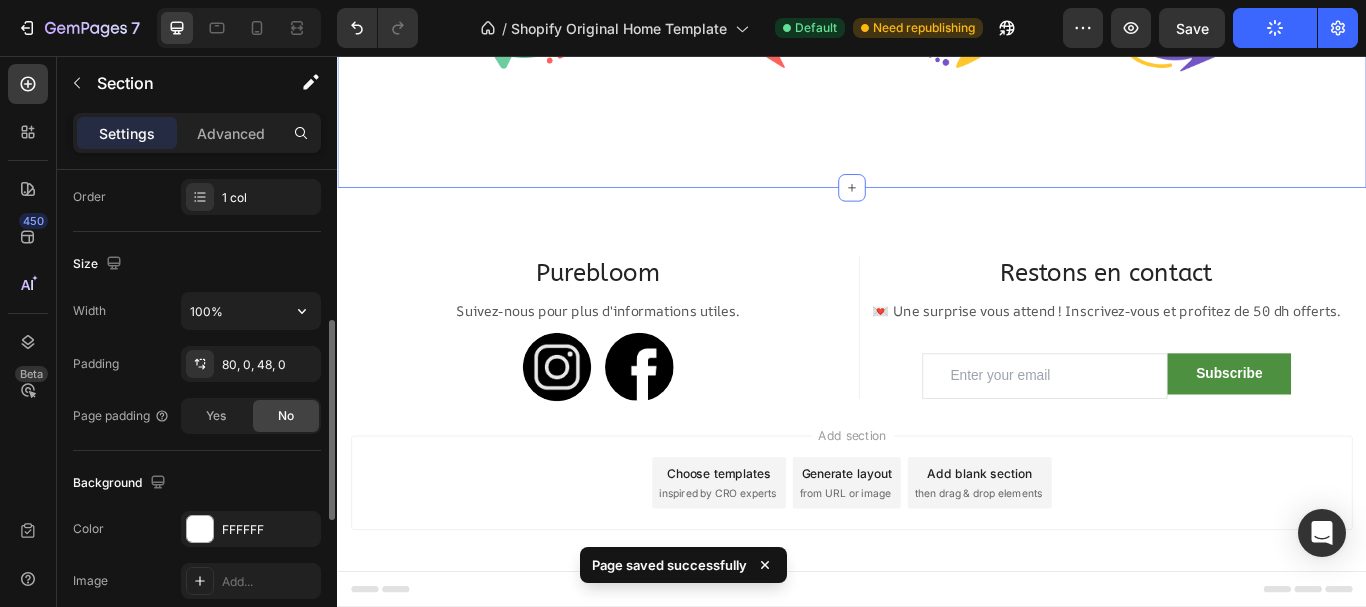 scroll, scrollTop: 370, scrollLeft: 0, axis: vertical 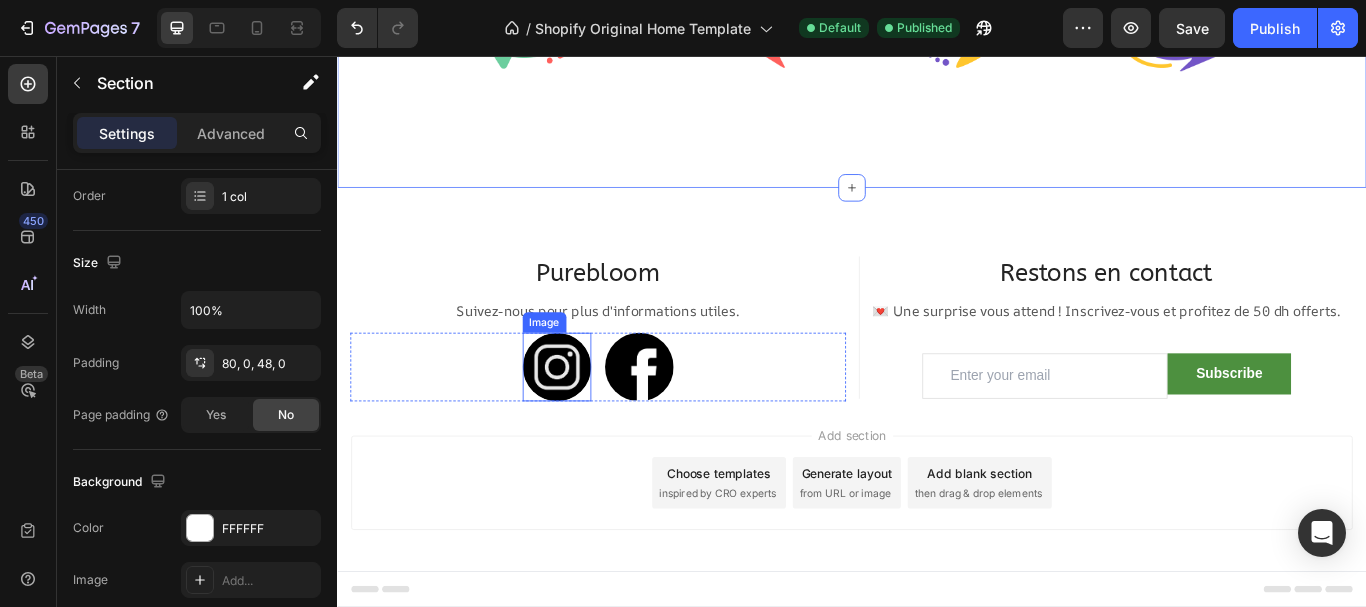 click at bounding box center [593, 419] 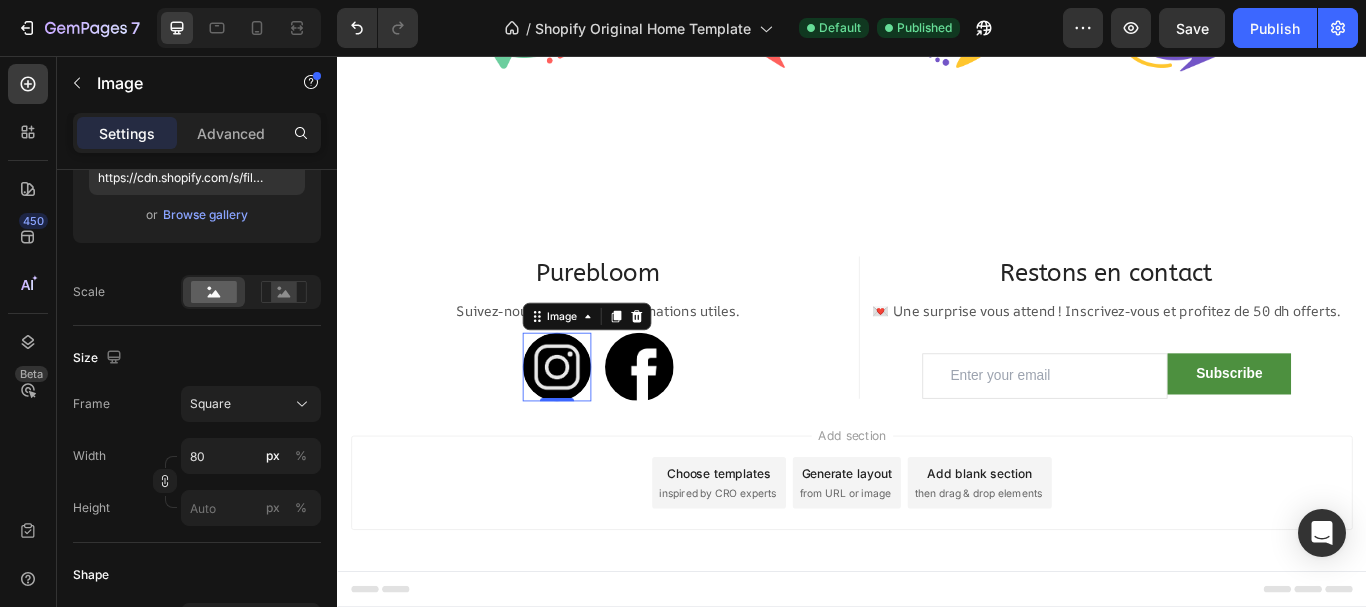 scroll, scrollTop: 0, scrollLeft: 0, axis: both 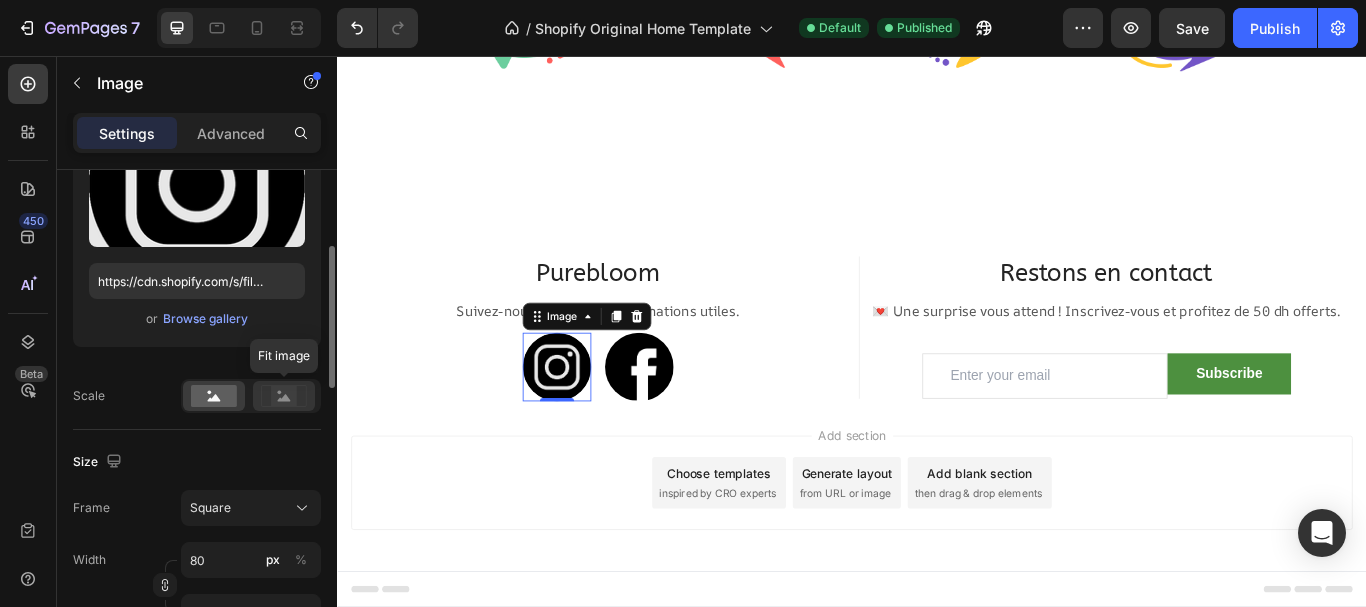 click 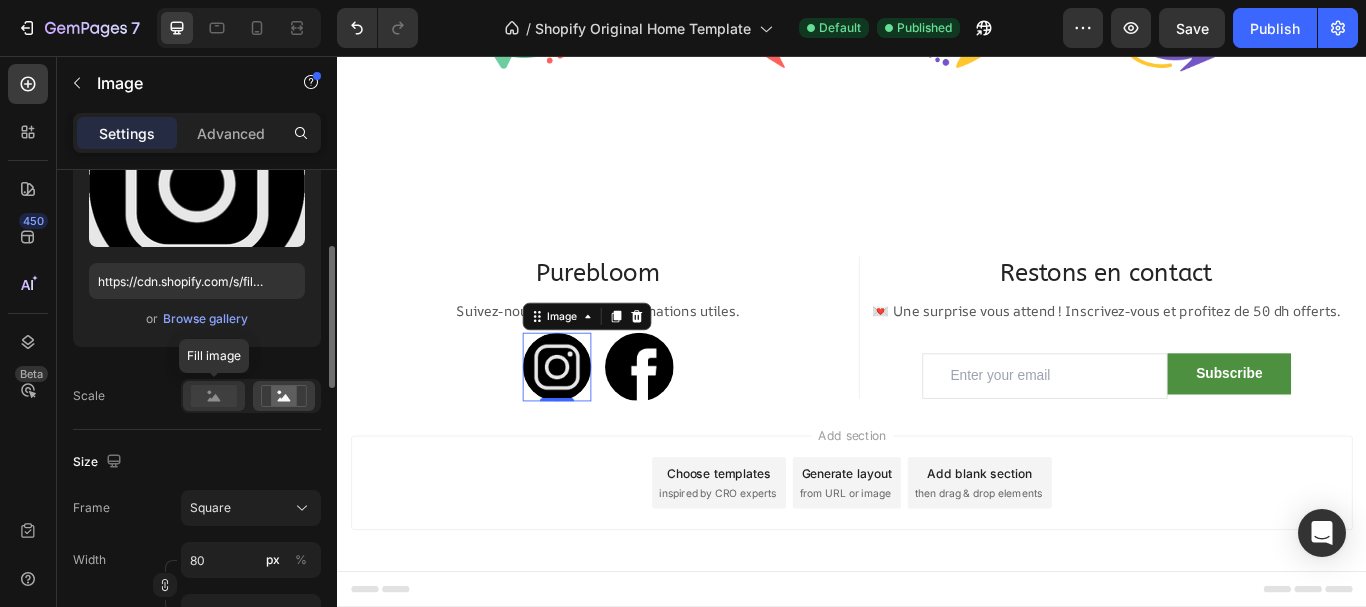 click 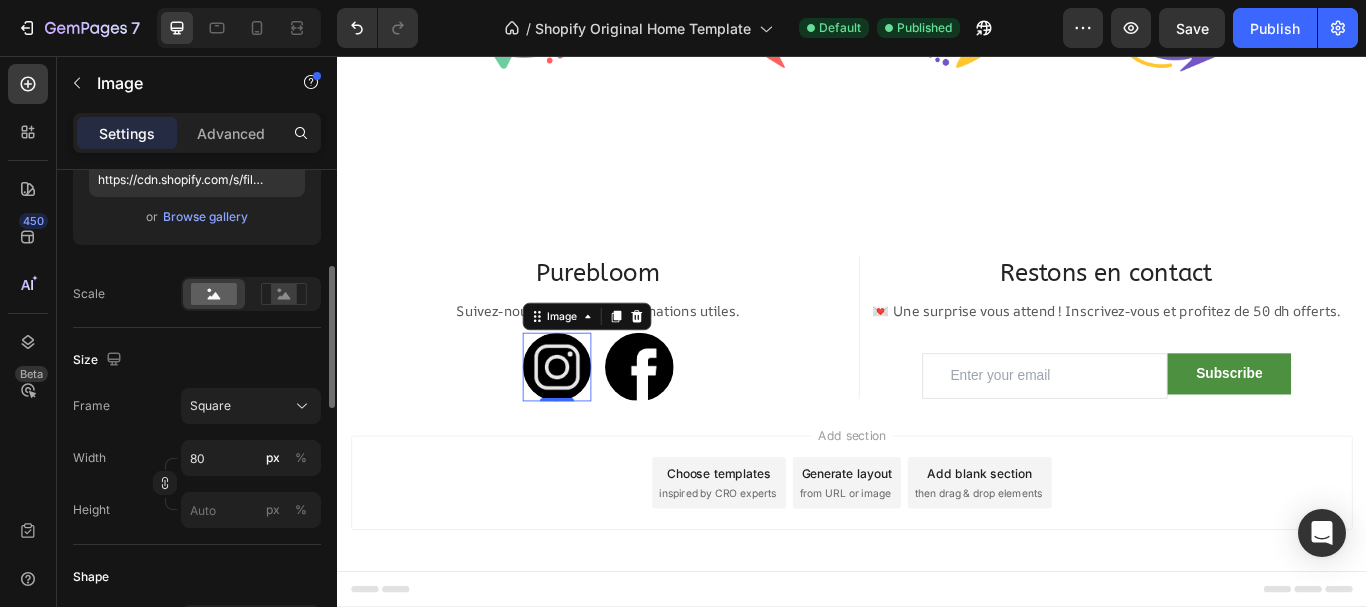scroll, scrollTop: 370, scrollLeft: 0, axis: vertical 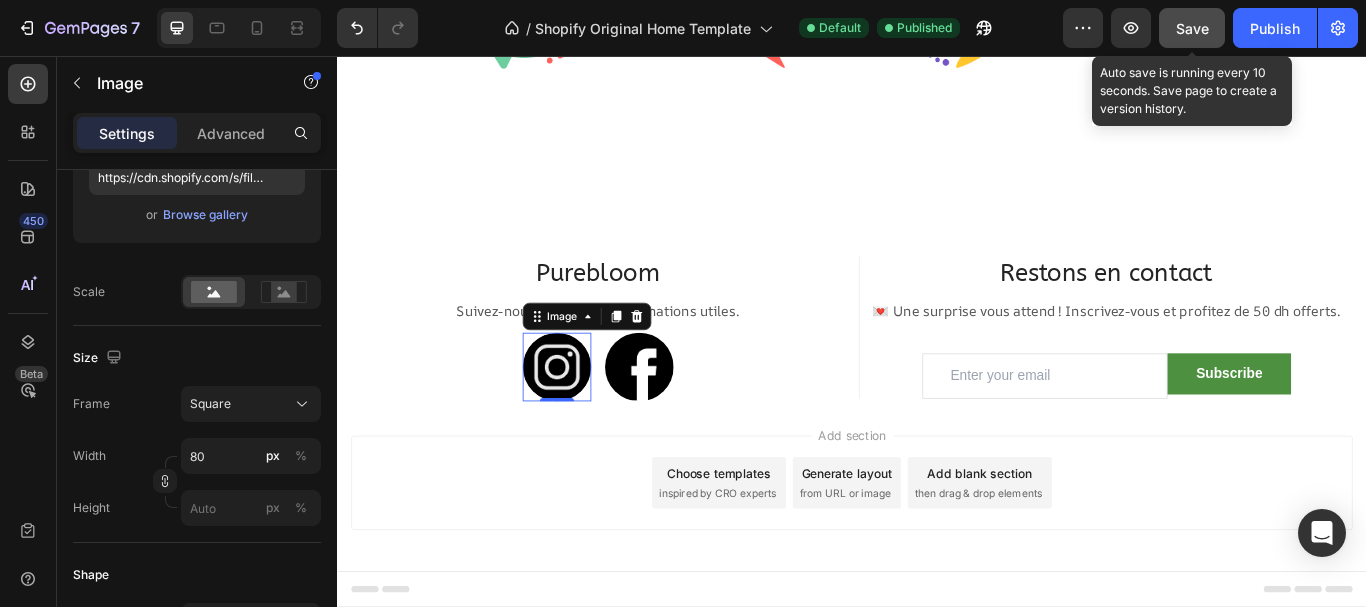 click on "Save" at bounding box center [1192, 28] 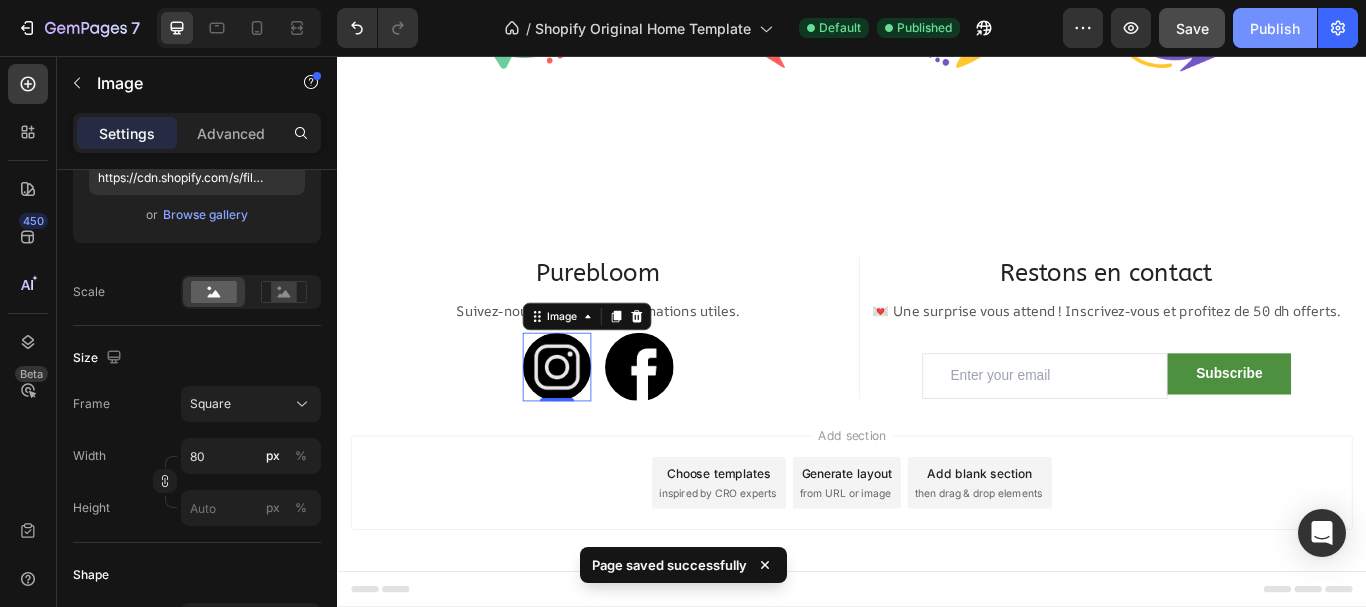 click on "Publish" 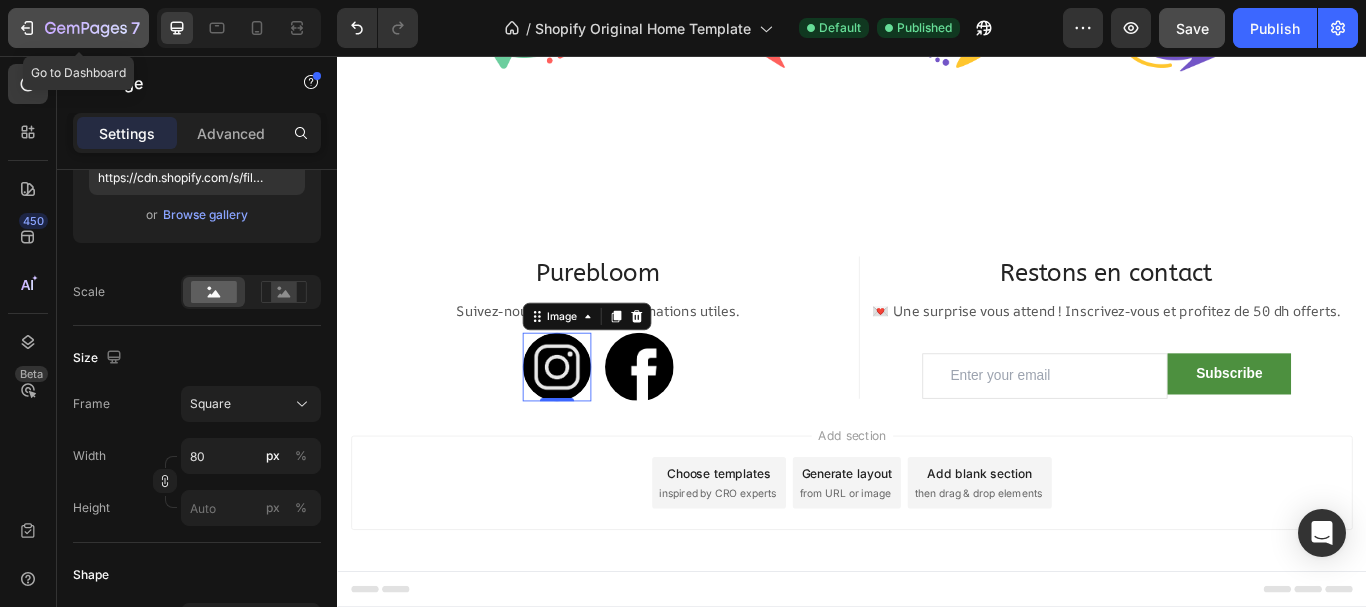 click 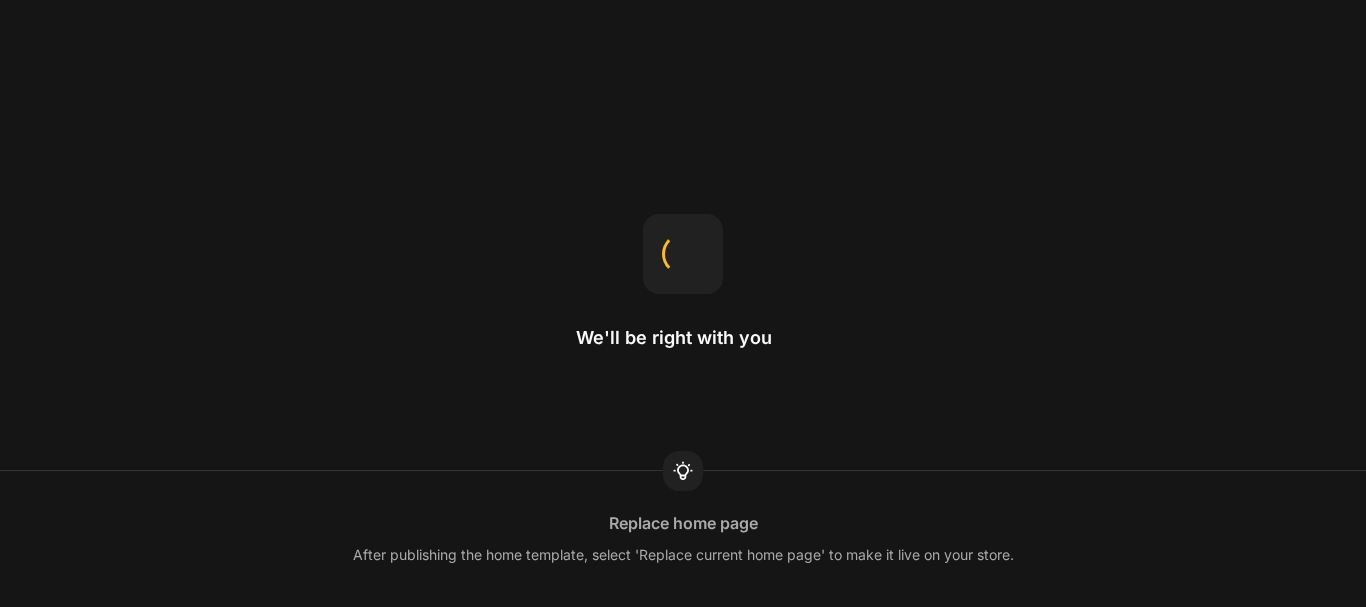 scroll, scrollTop: 0, scrollLeft: 0, axis: both 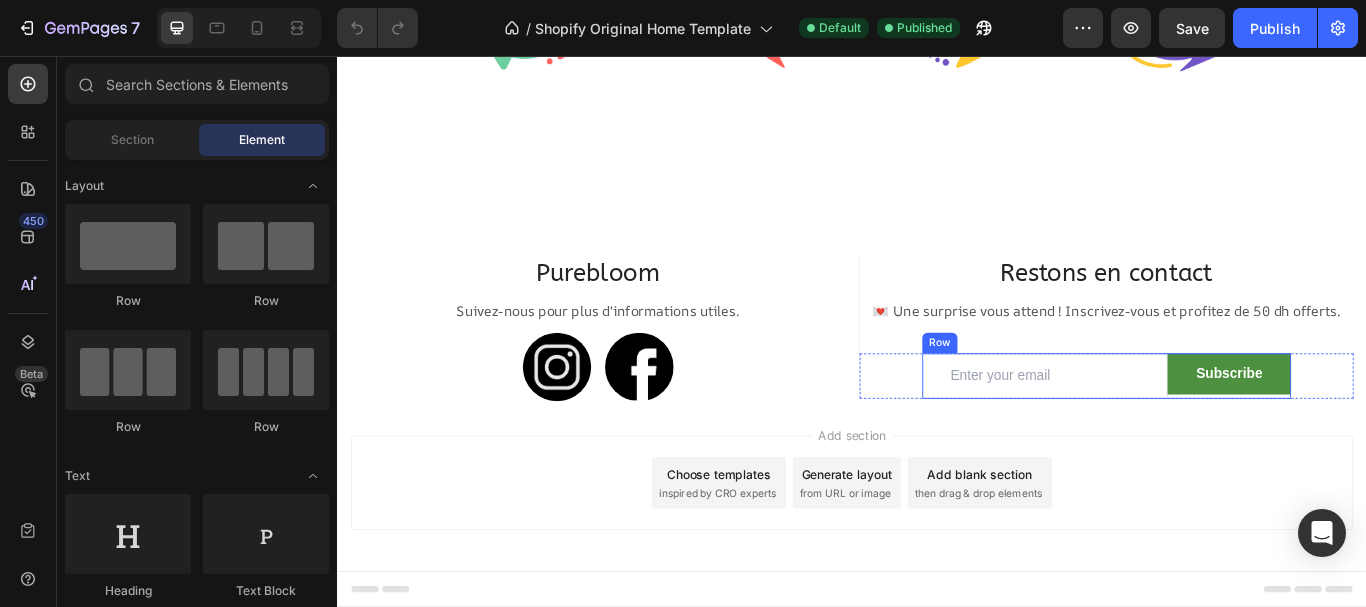 click on "Subscribe Submit Button" at bounding box center (1376, 429) 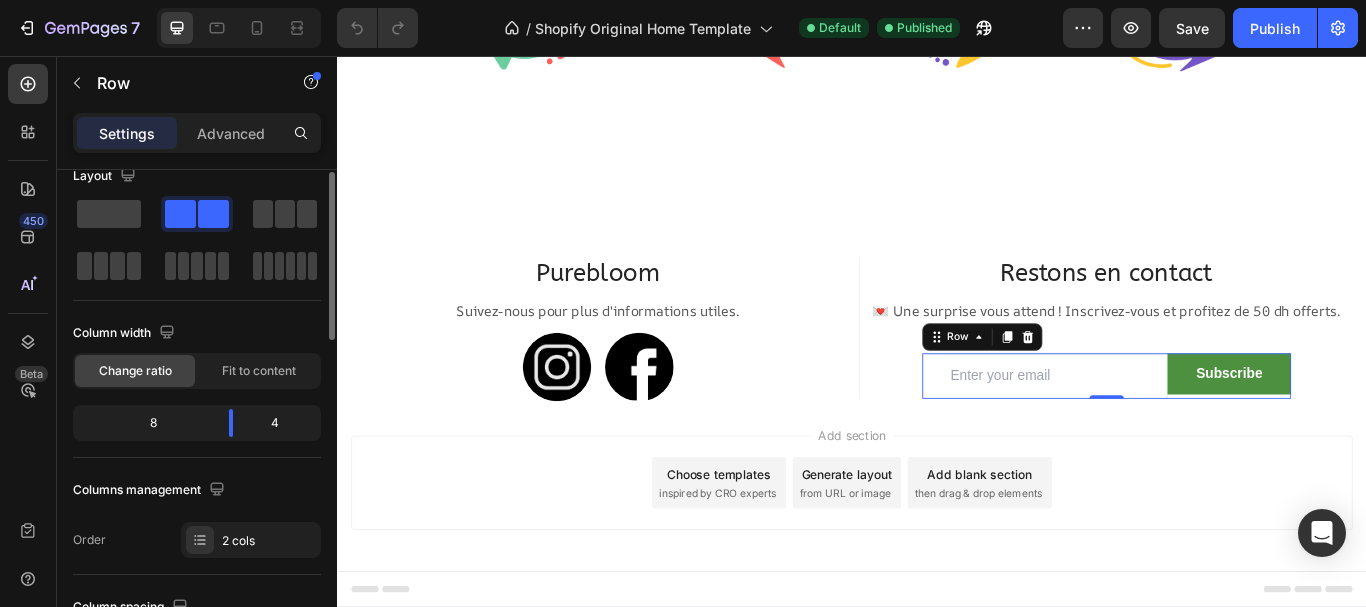 scroll, scrollTop: 0, scrollLeft: 0, axis: both 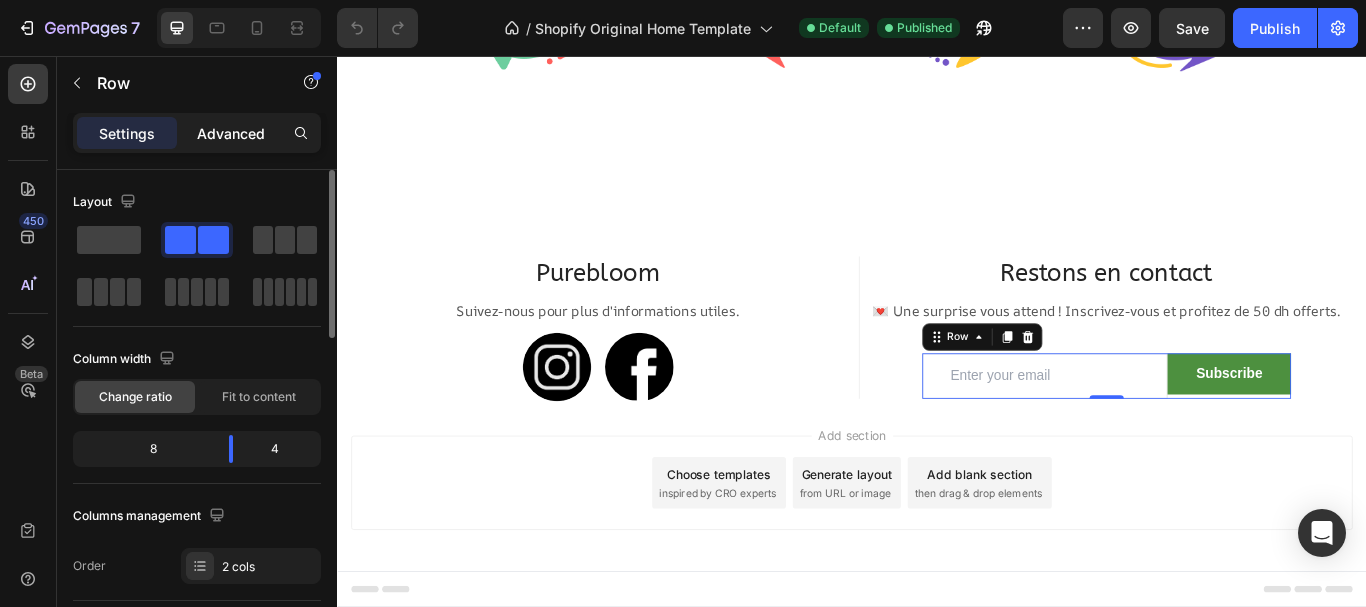 click on "Advanced" at bounding box center [231, 133] 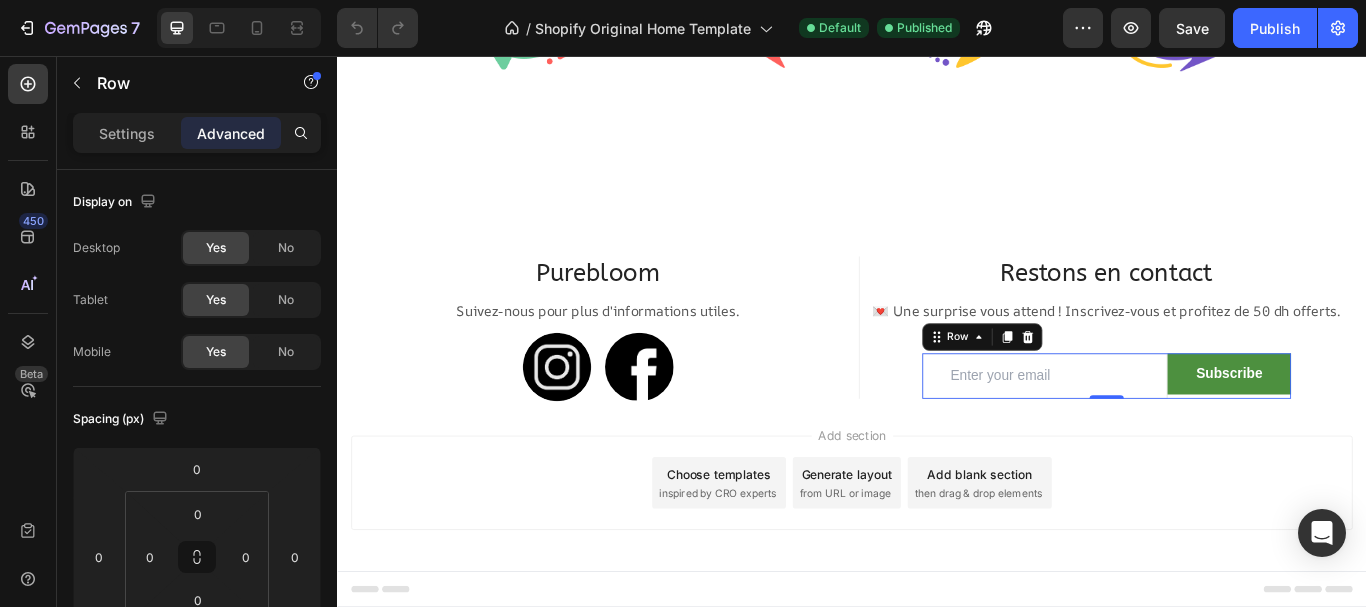 scroll, scrollTop: 894, scrollLeft: 0, axis: vertical 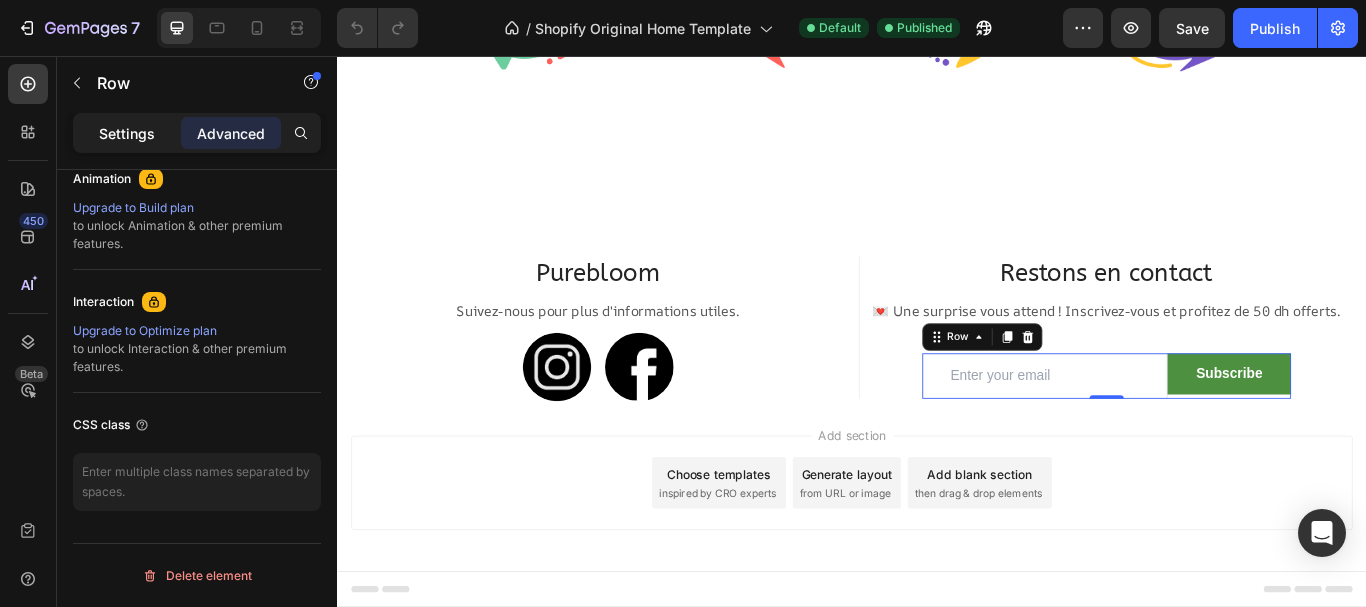 click on "Settings" 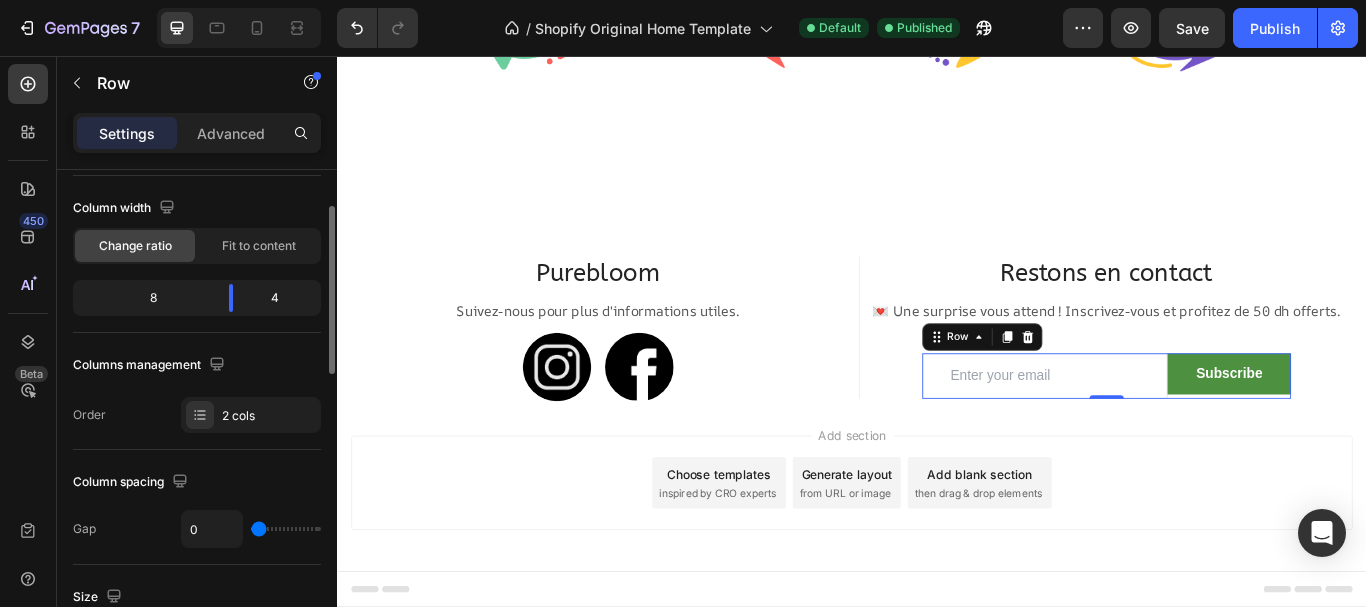 scroll, scrollTop: 0, scrollLeft: 0, axis: both 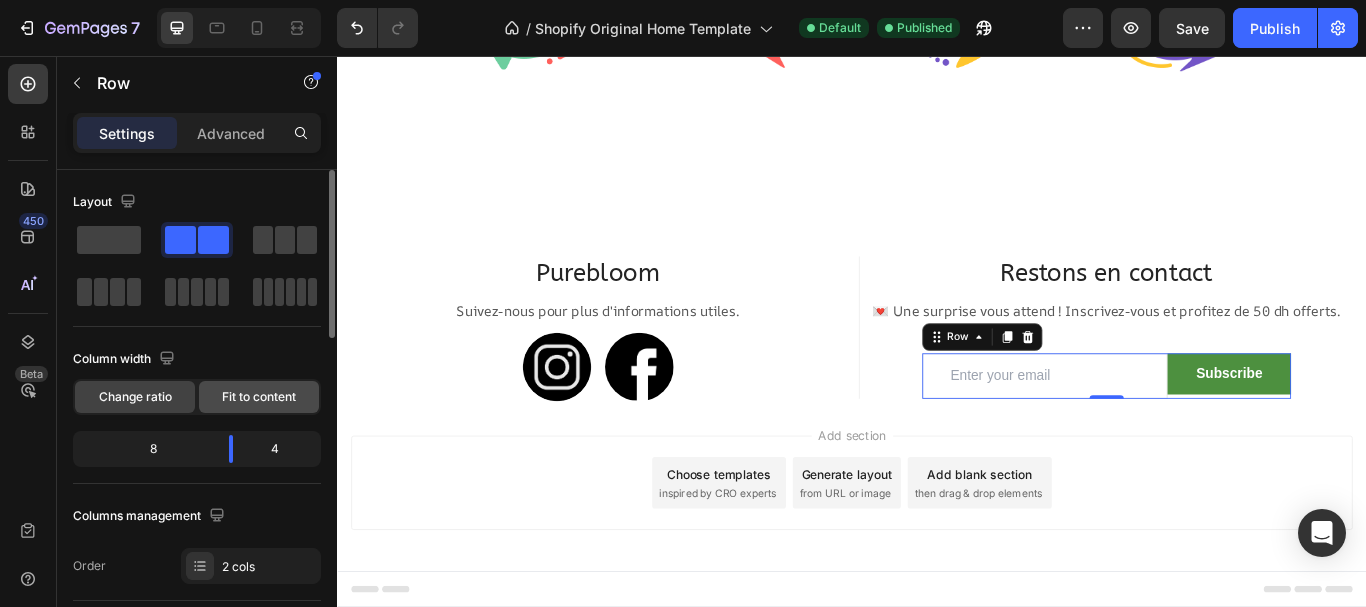 click on "Fit to content" 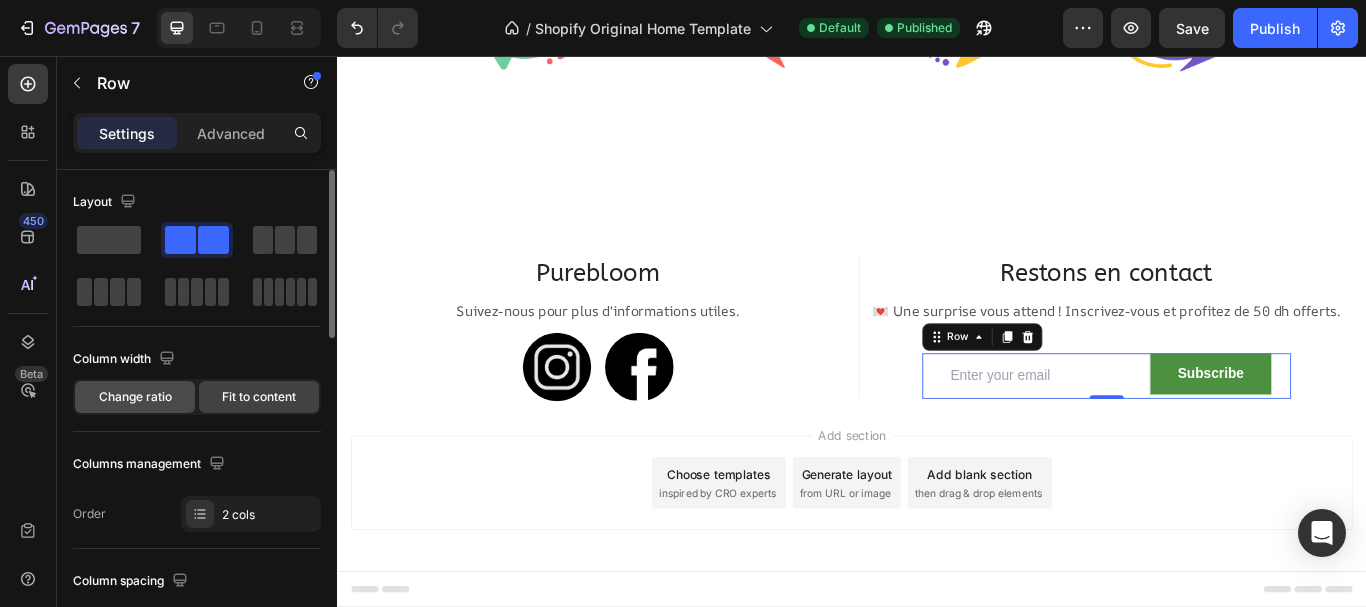 click on "Change ratio" 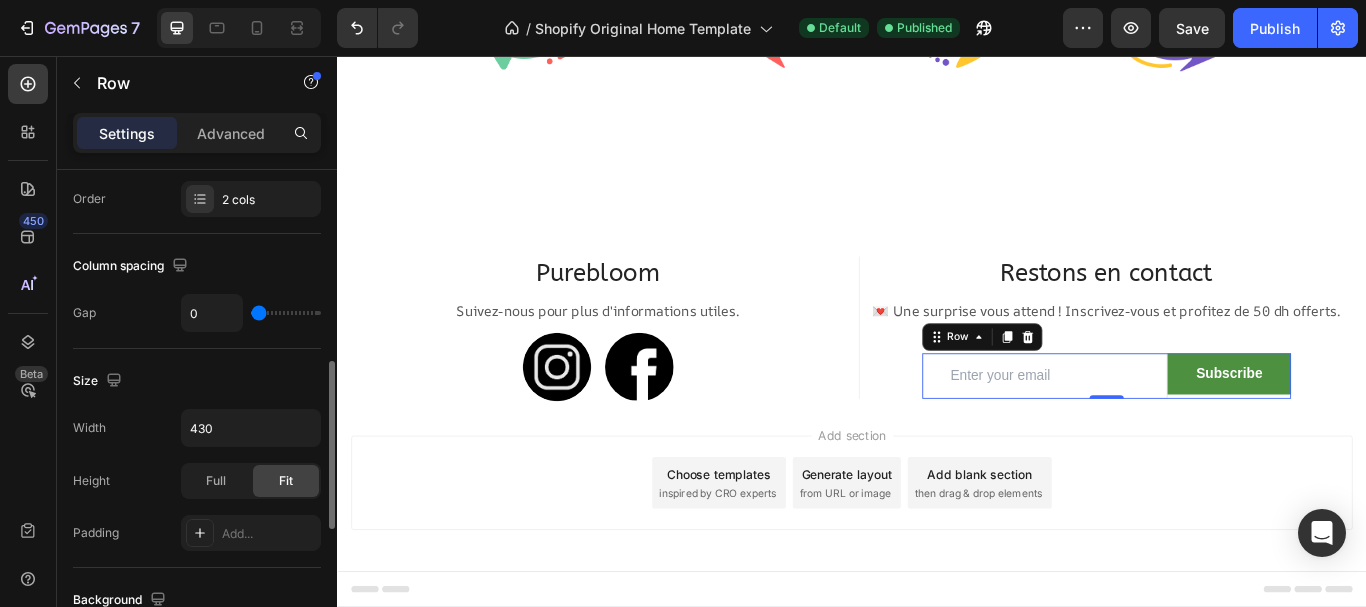 scroll, scrollTop: 425, scrollLeft: 0, axis: vertical 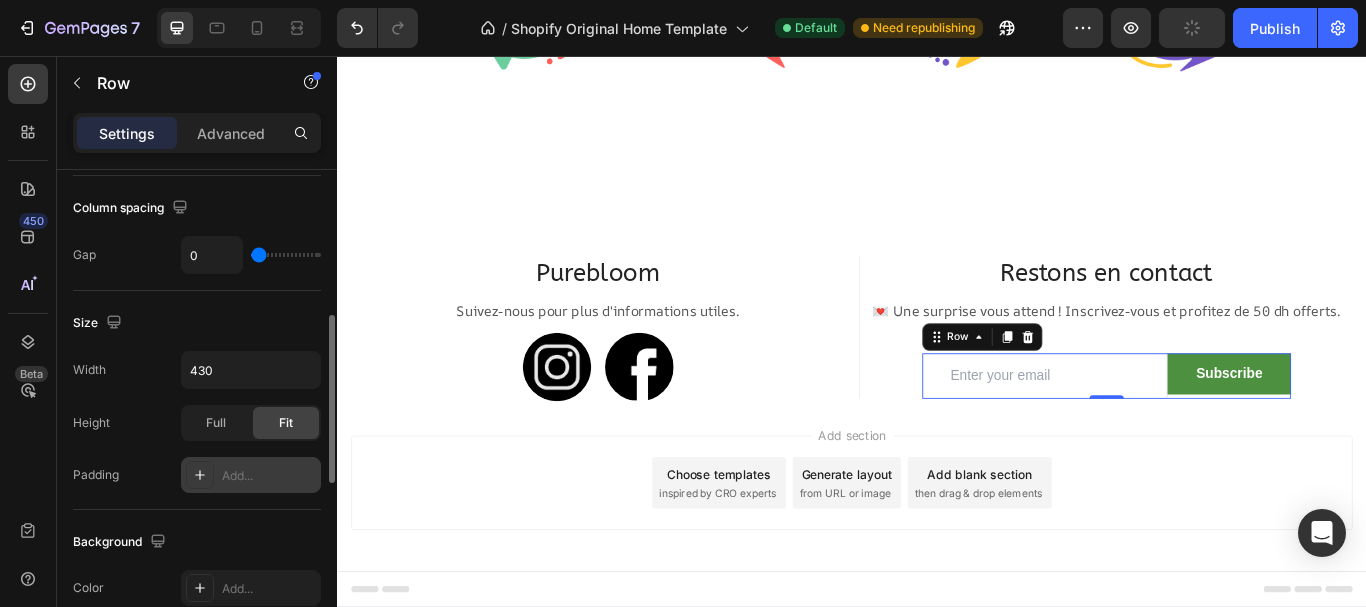 click on "Add..." at bounding box center [251, 475] 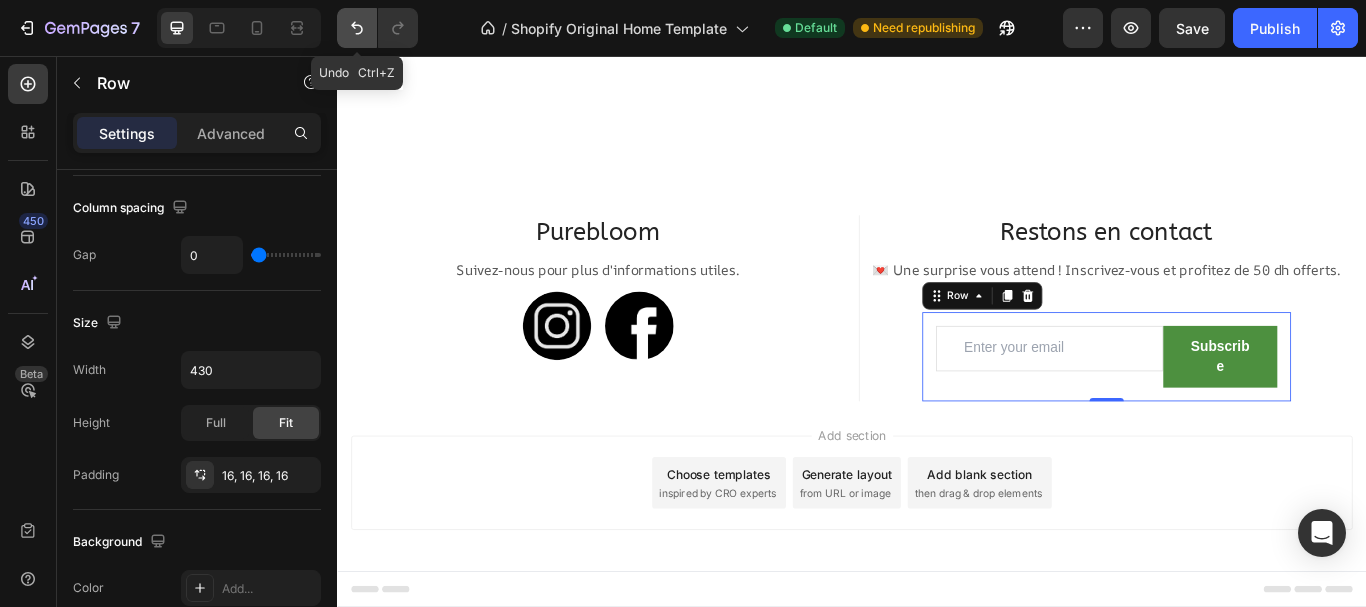 click 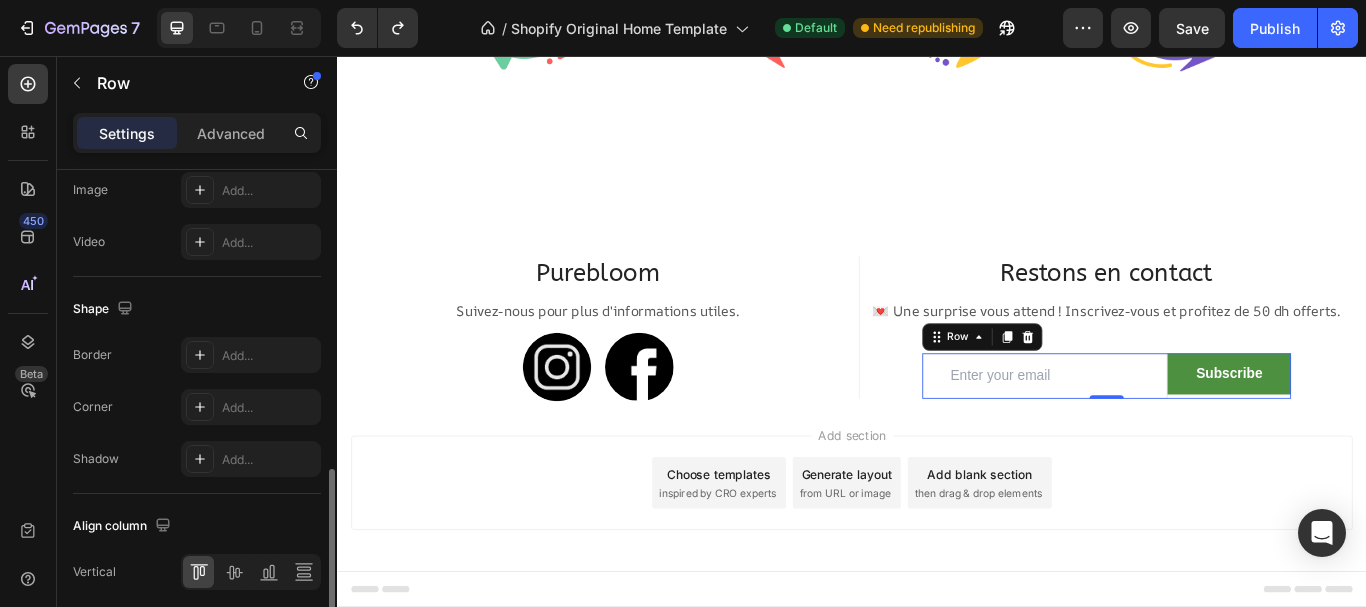 scroll, scrollTop: 954, scrollLeft: 0, axis: vertical 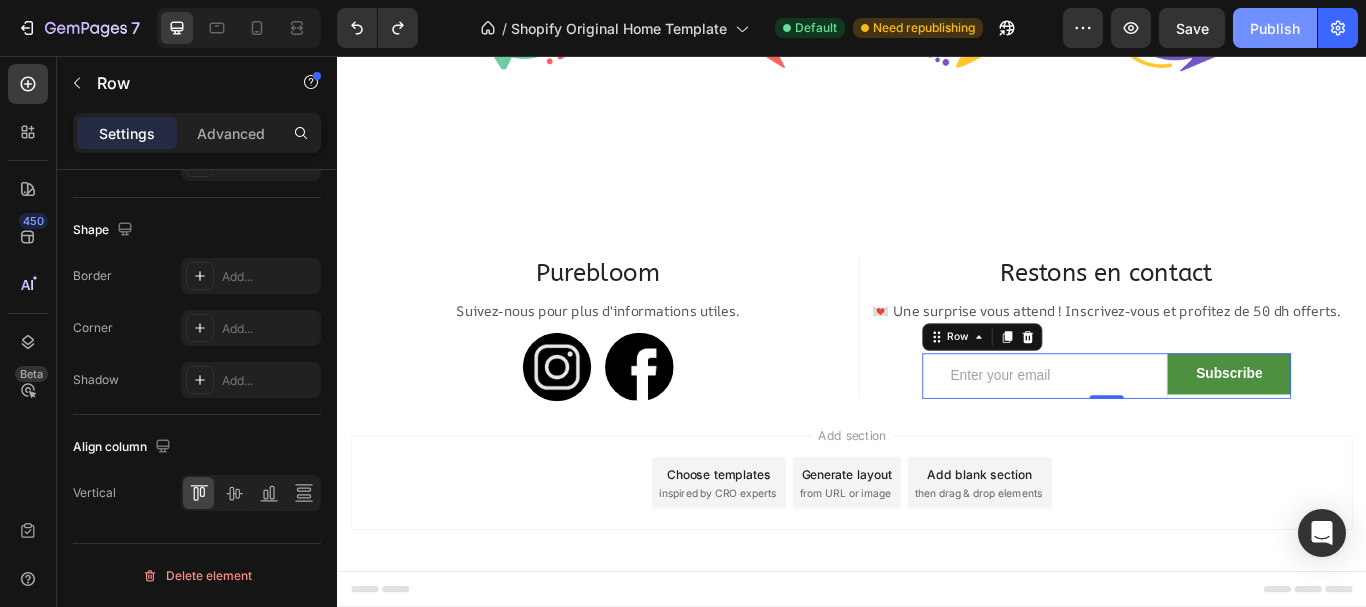 click on "Publish" at bounding box center [1275, 28] 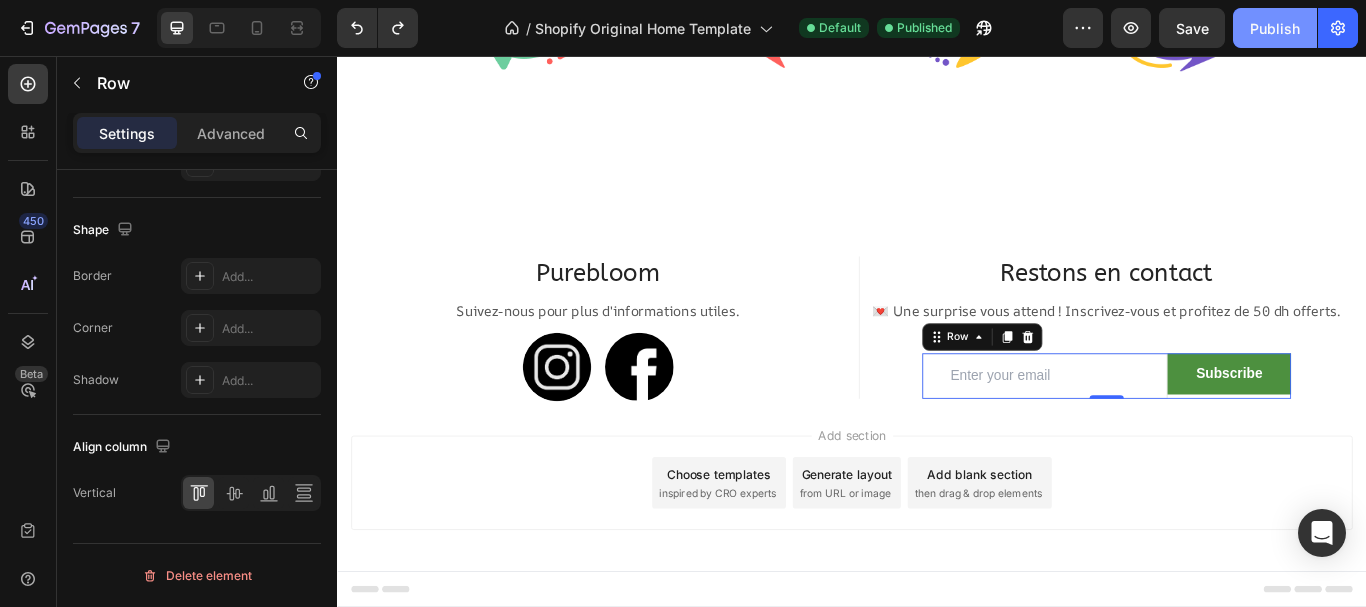 click on "Publish" at bounding box center [1275, 28] 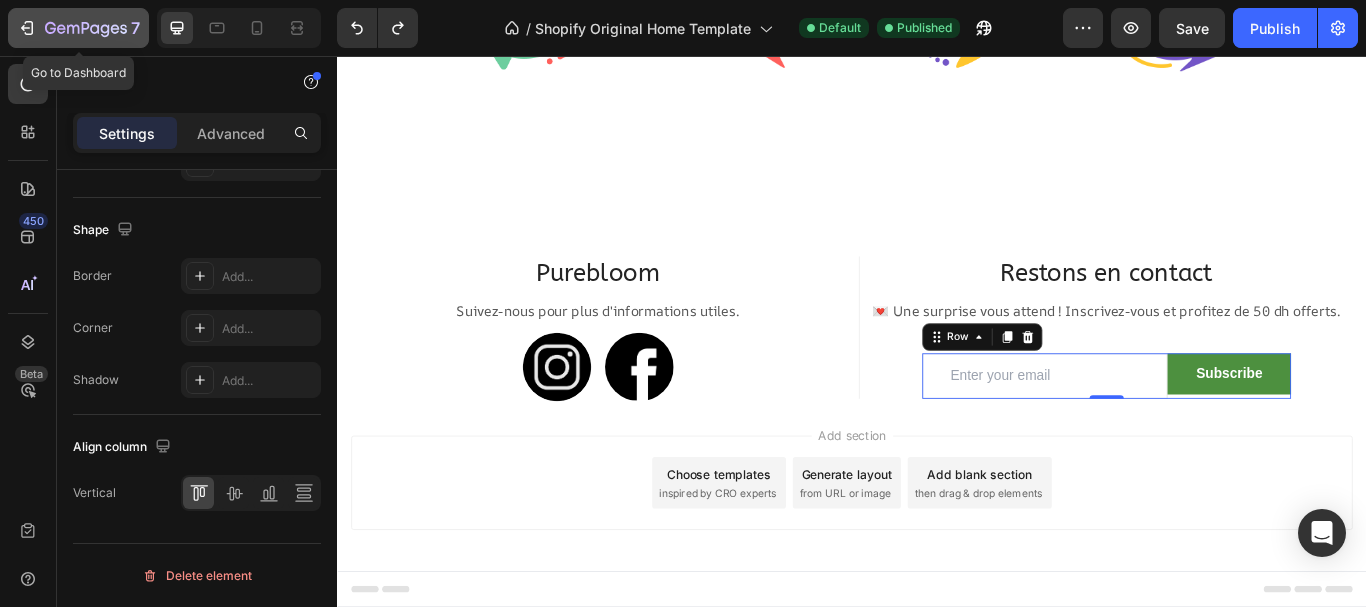 click 